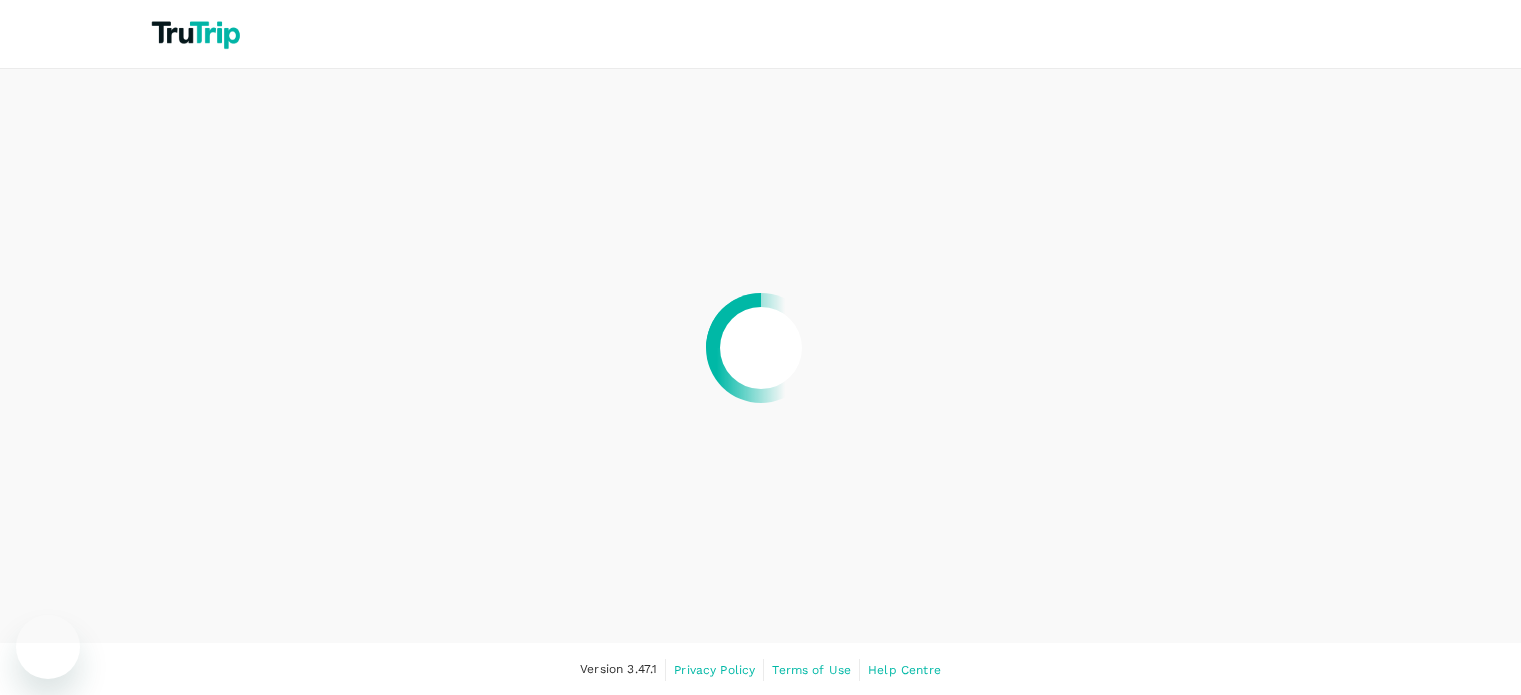 scroll, scrollTop: 0, scrollLeft: 0, axis: both 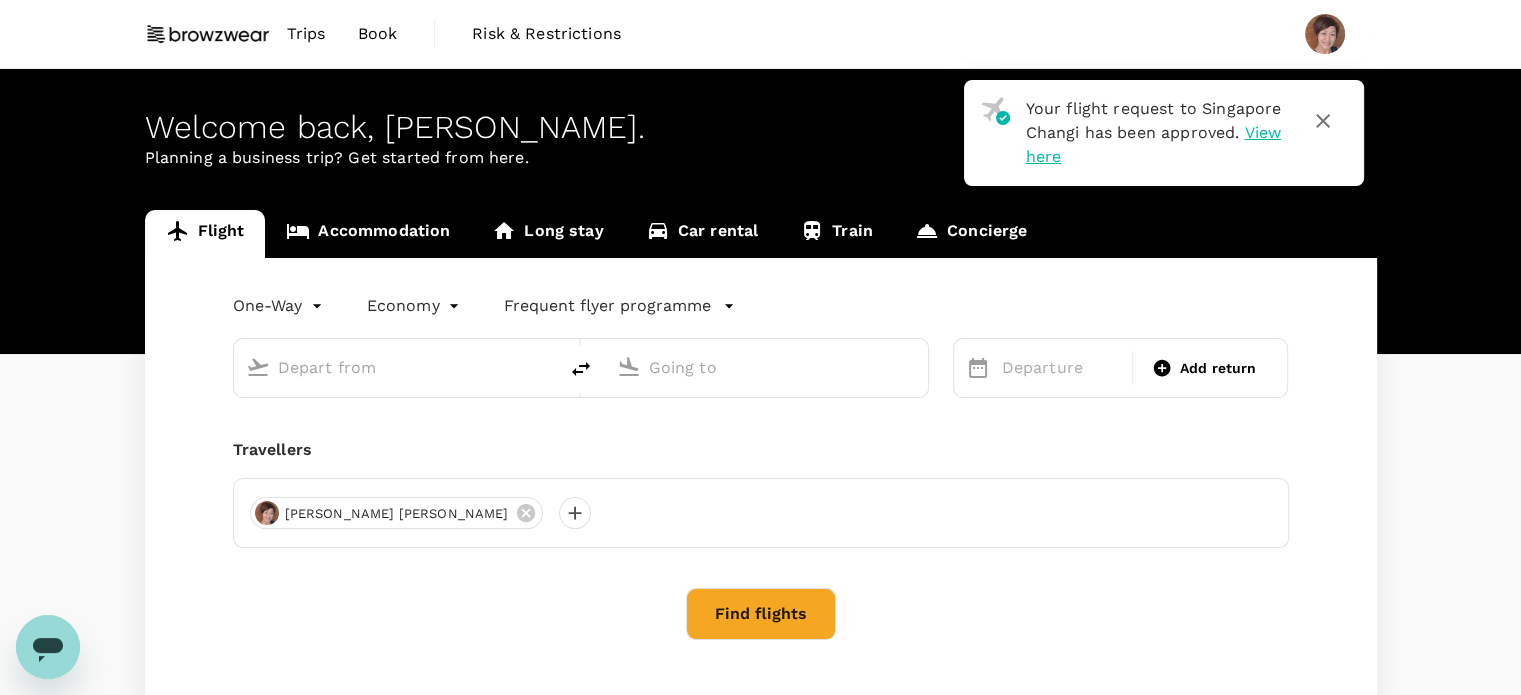 type on "roundtrip" 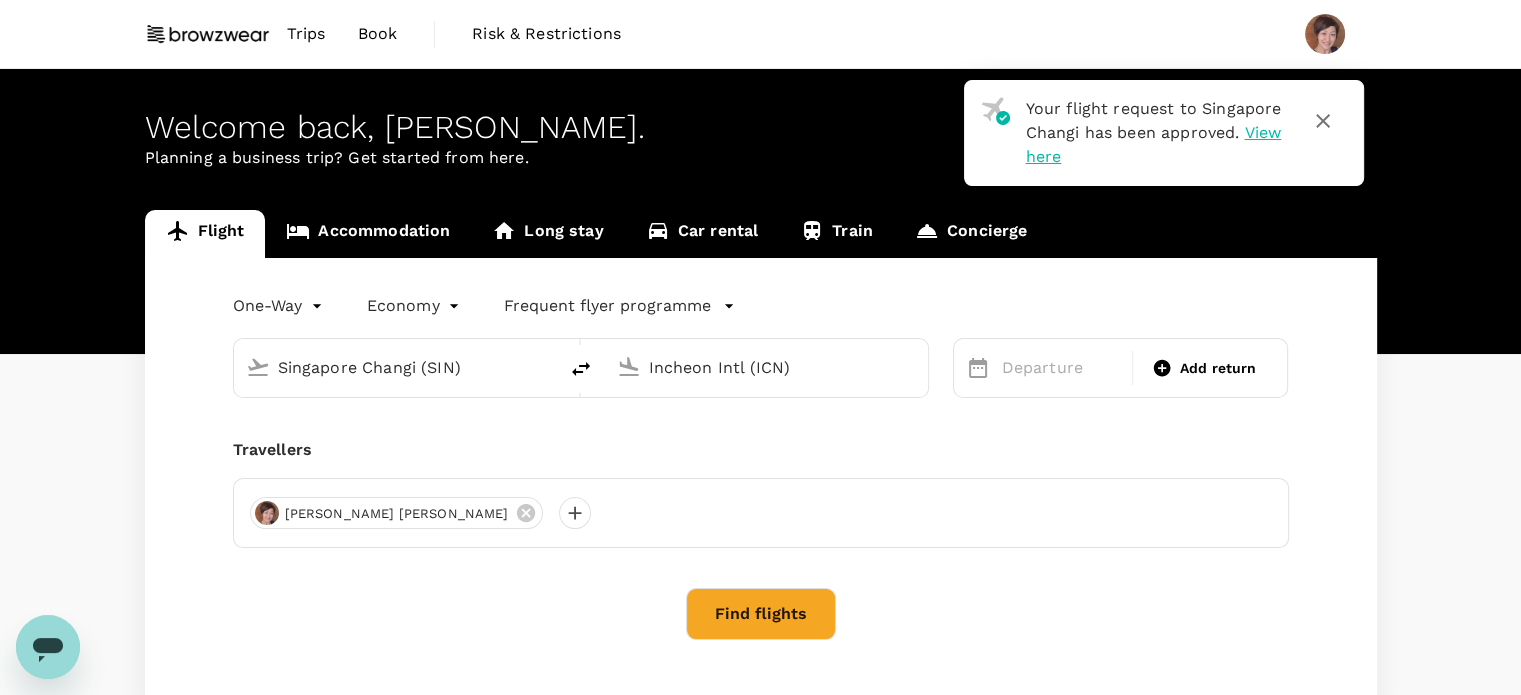 type 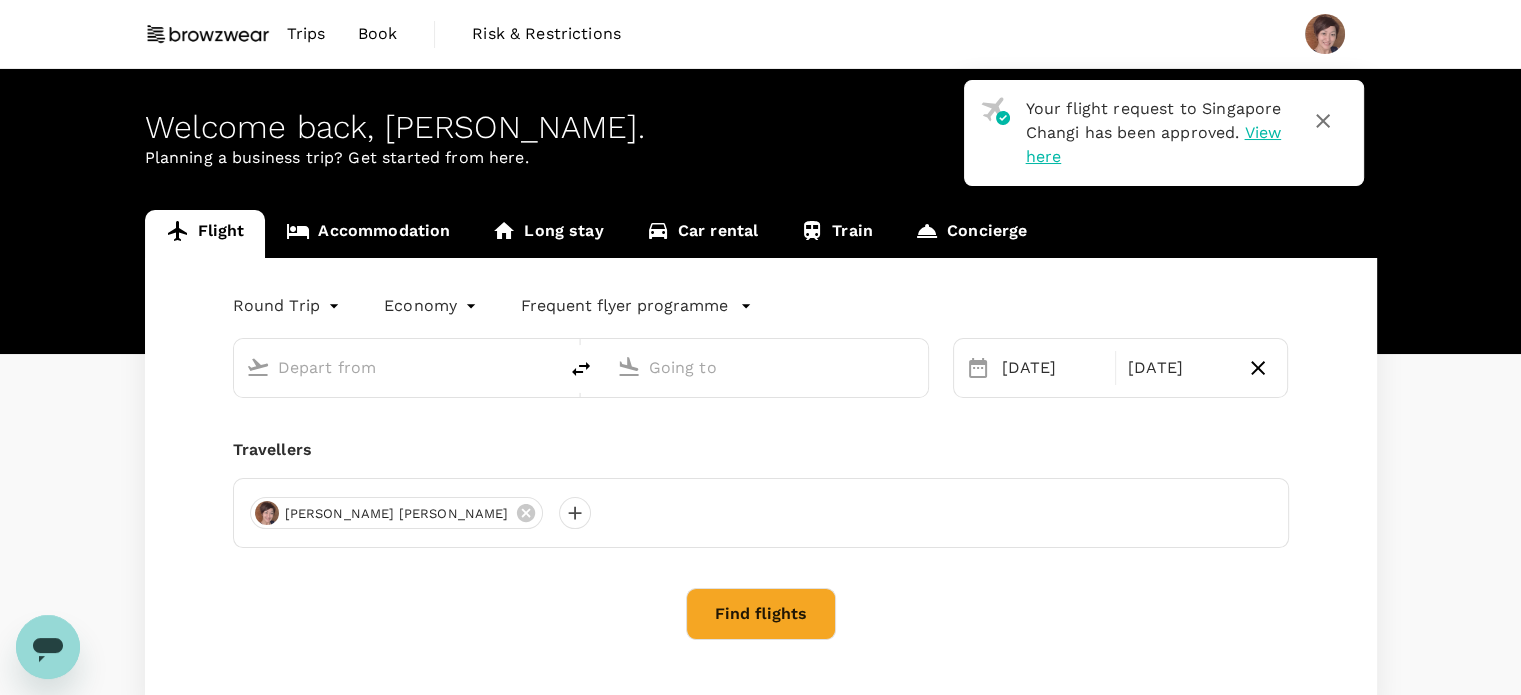 type on "Singapore Changi (SIN)" 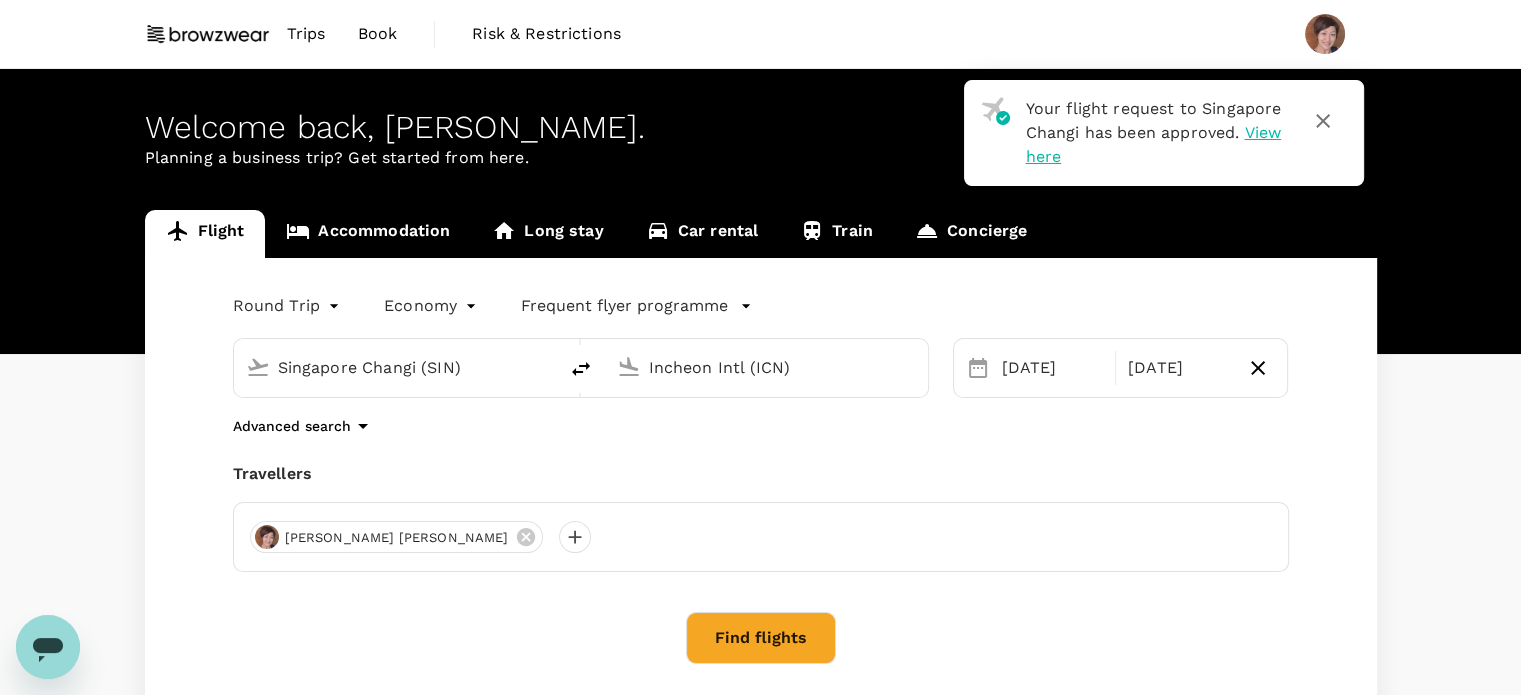 click on "Incheon Intl (ICN)" at bounding box center (767, 367) 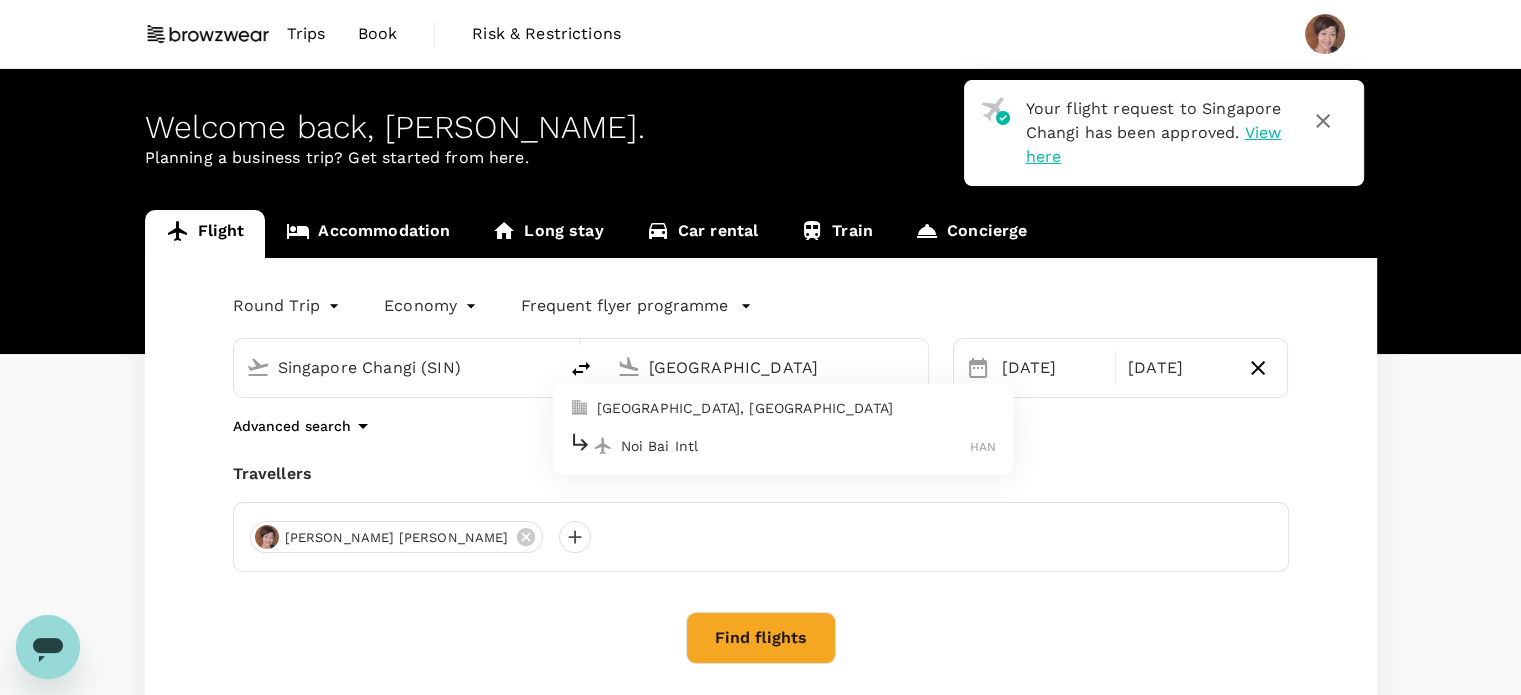 click on "Noi Bai Intl" at bounding box center [796, 446] 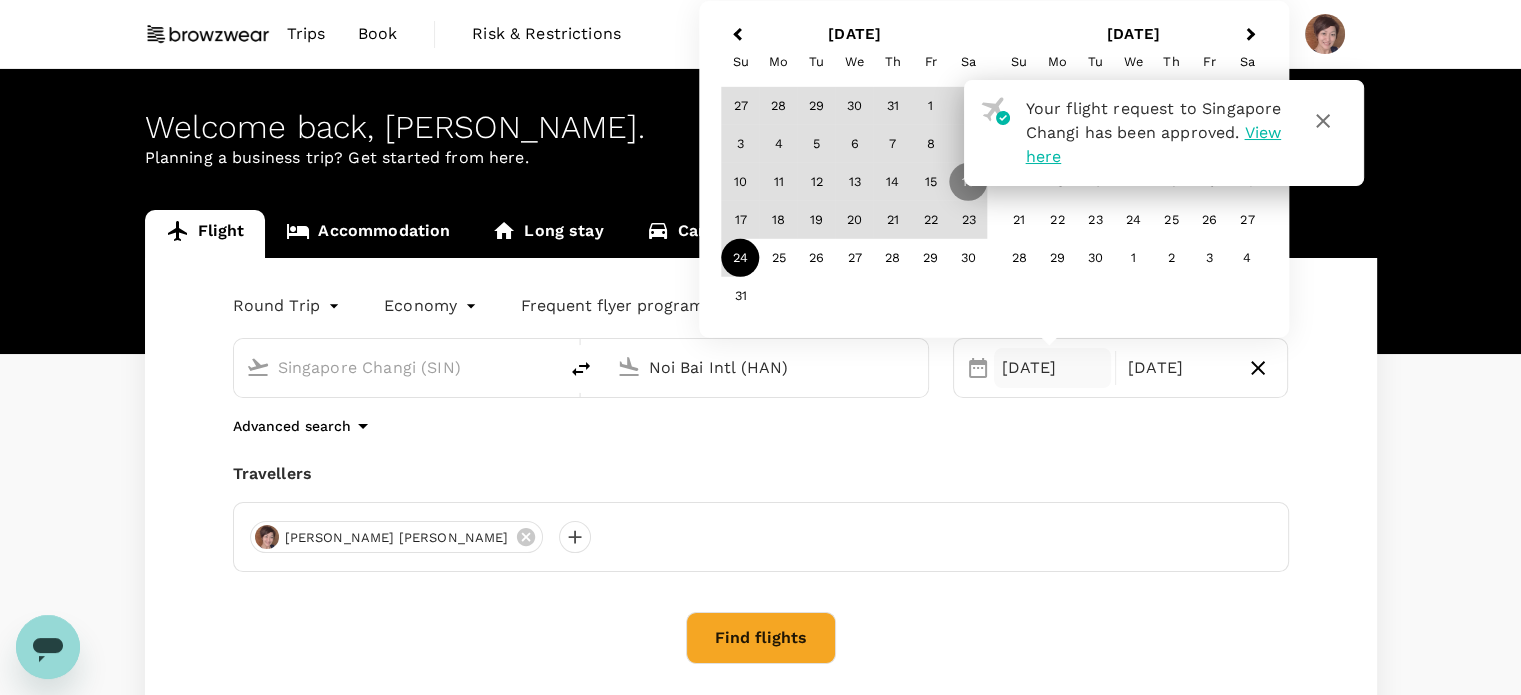type on "Noi Bai Intl (HAN)" 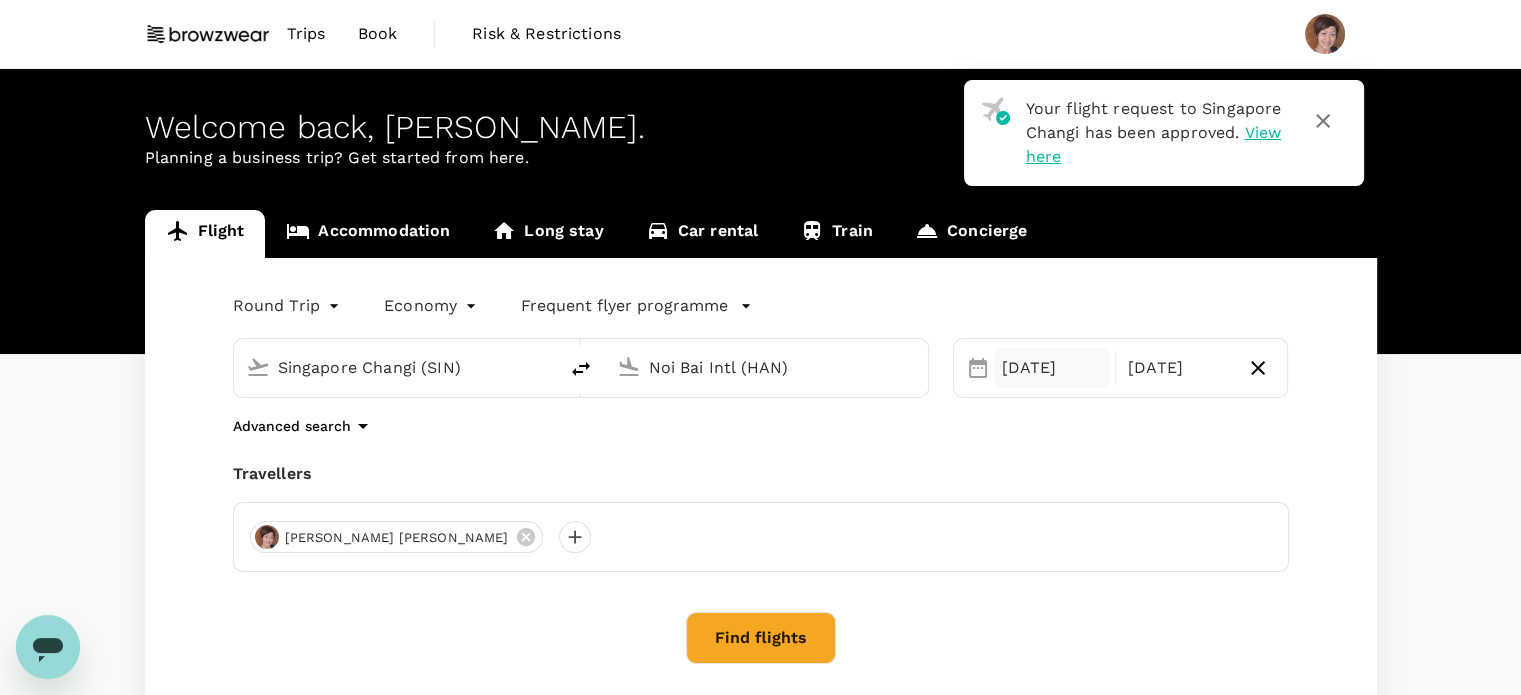 click on "16 Aug" at bounding box center [1052, 368] 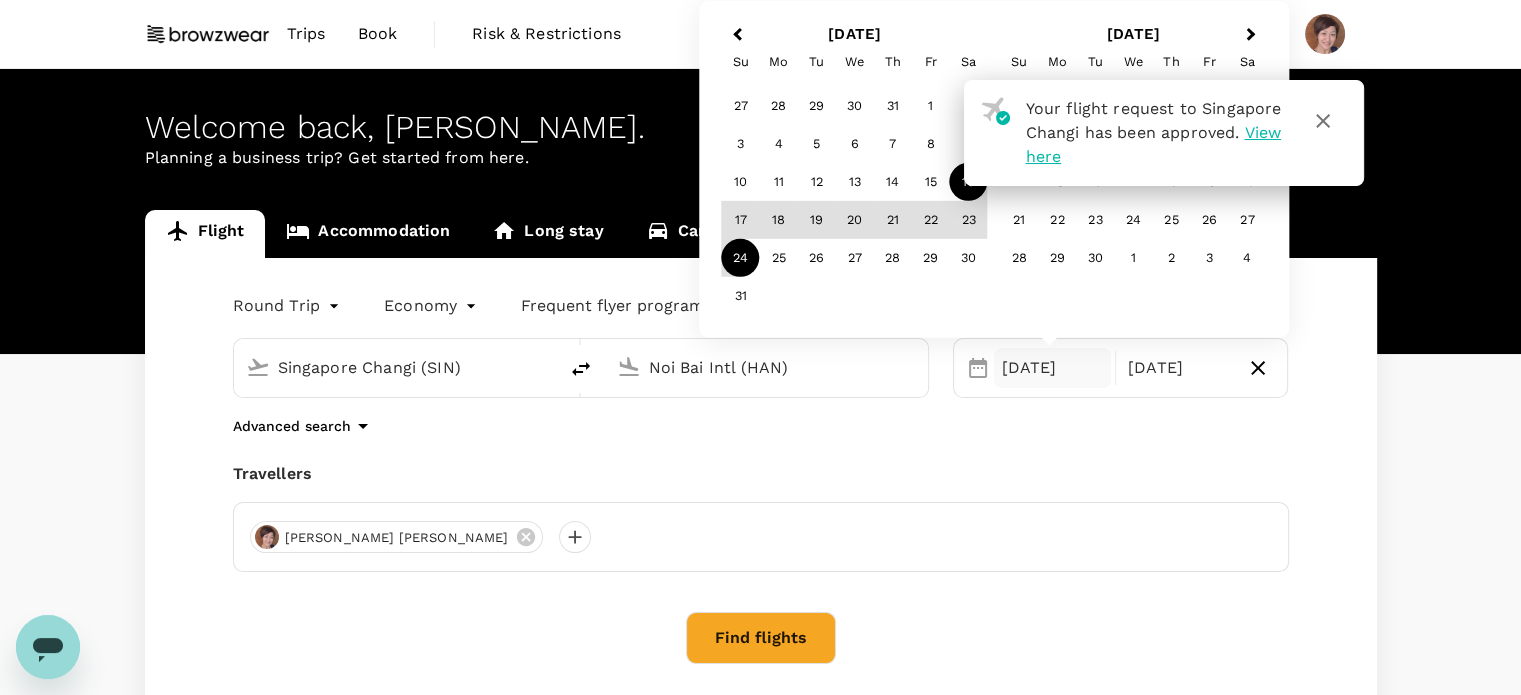click on "Previous Month" at bounding box center [735, 36] 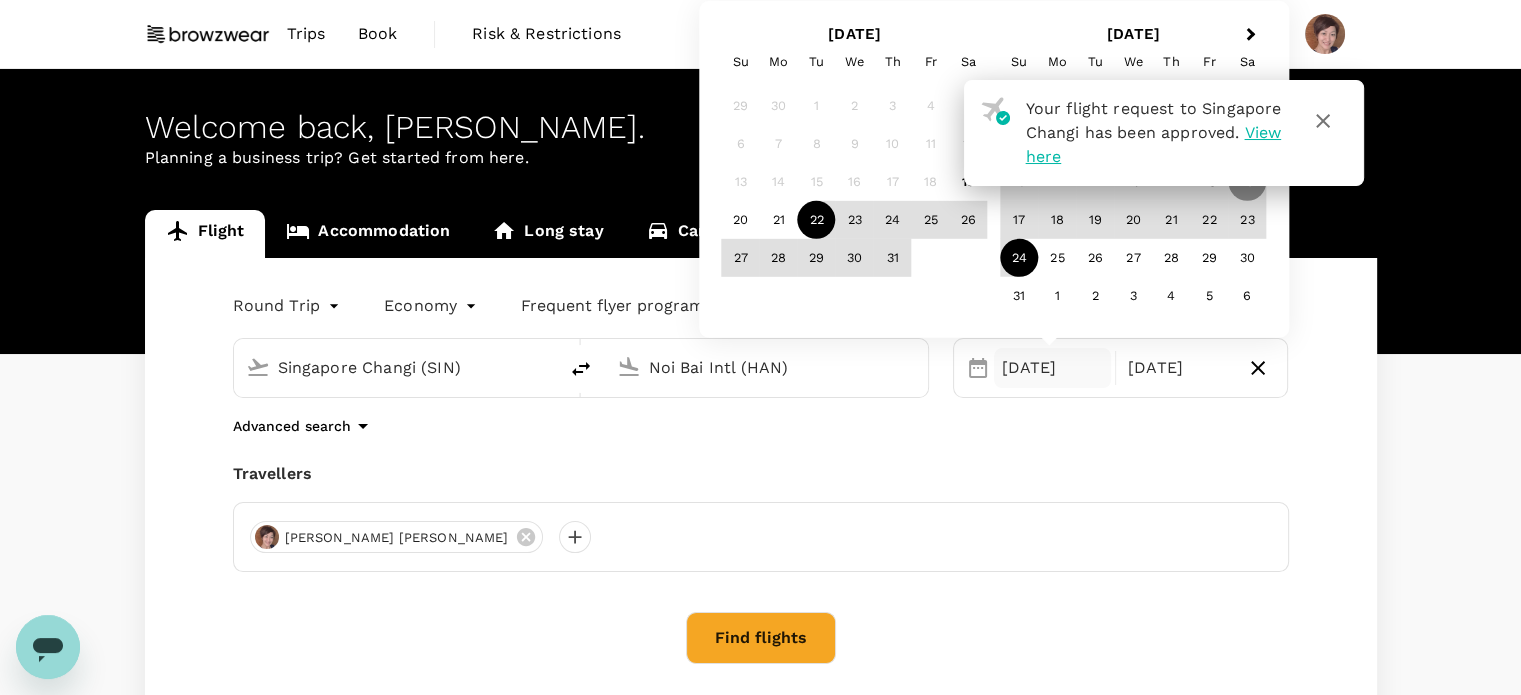 click on "22" at bounding box center (817, 220) 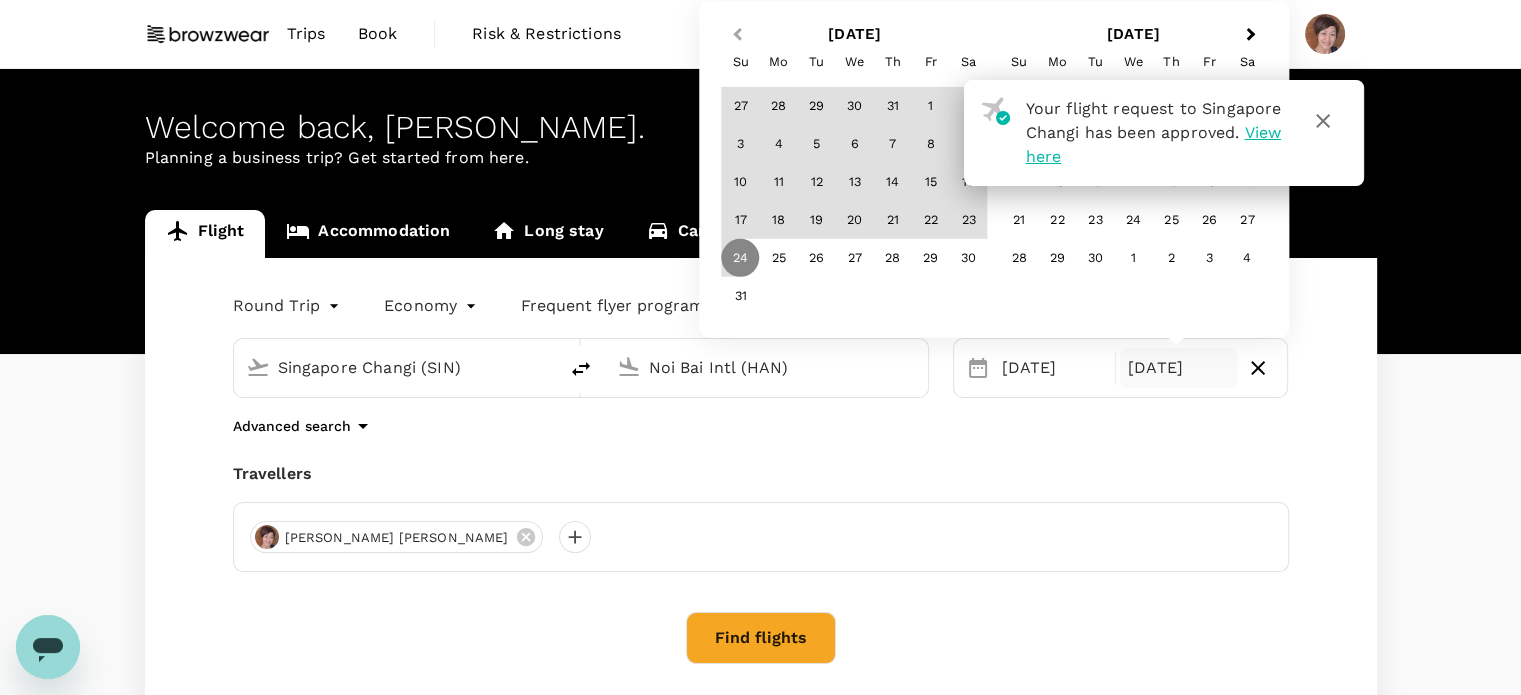 click on "Previous Month" at bounding box center (737, 34) 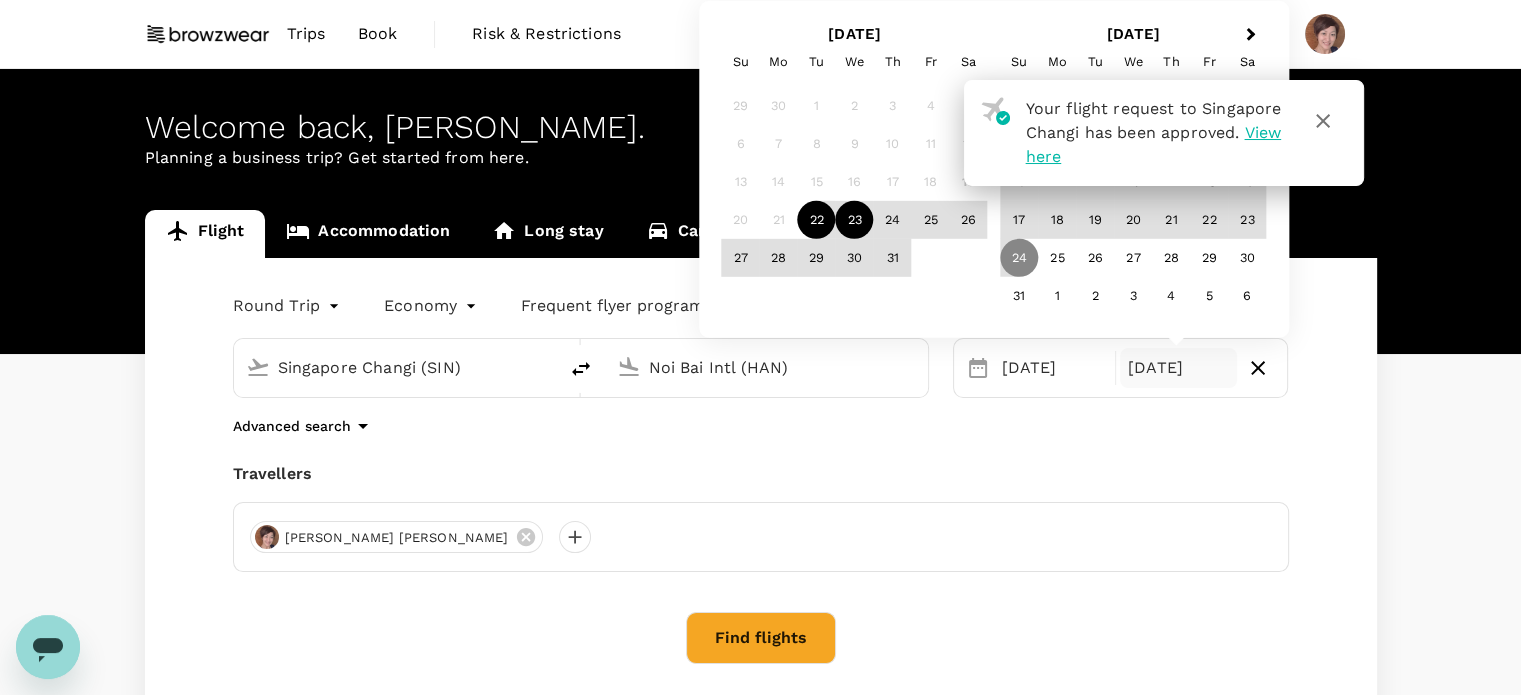 click on "23" at bounding box center [855, 220] 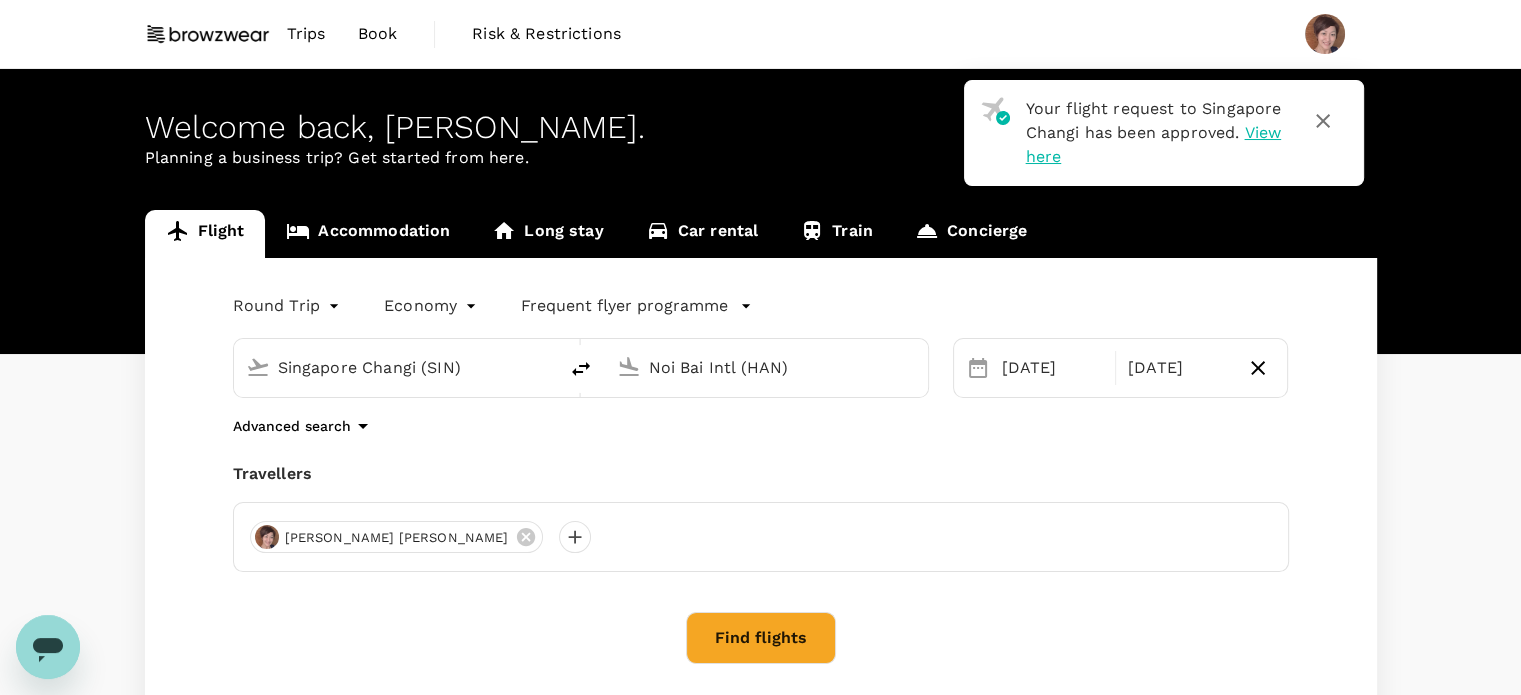 scroll, scrollTop: 100, scrollLeft: 0, axis: vertical 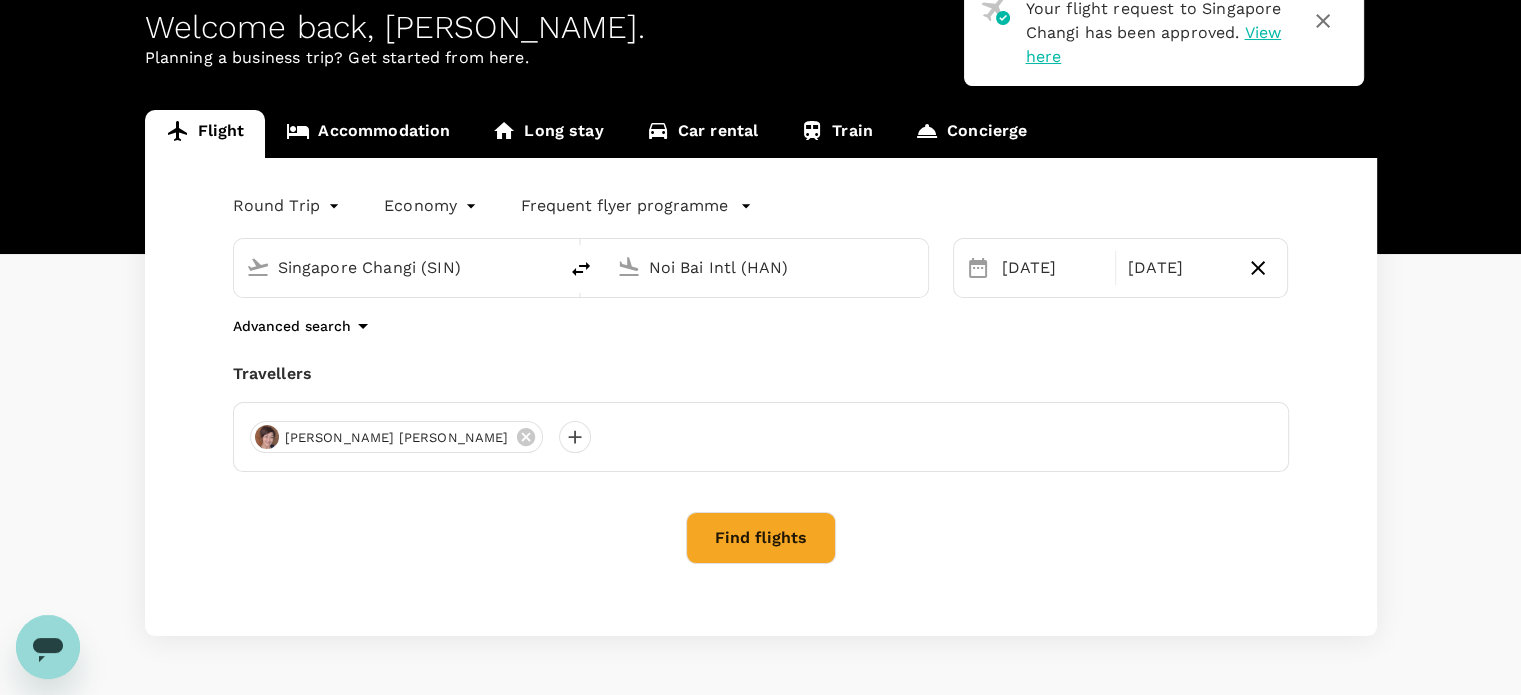 click on "Find flights" at bounding box center [761, 538] 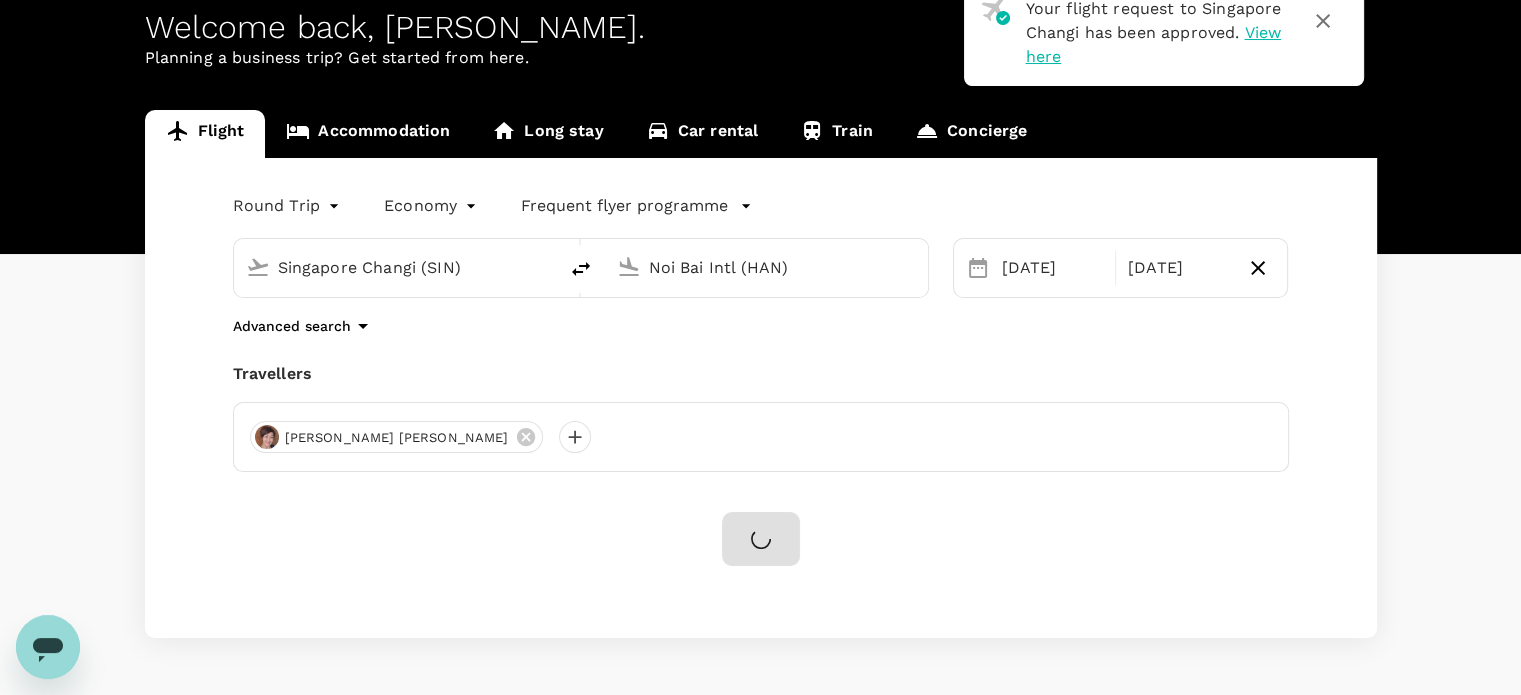 scroll, scrollTop: 0, scrollLeft: 0, axis: both 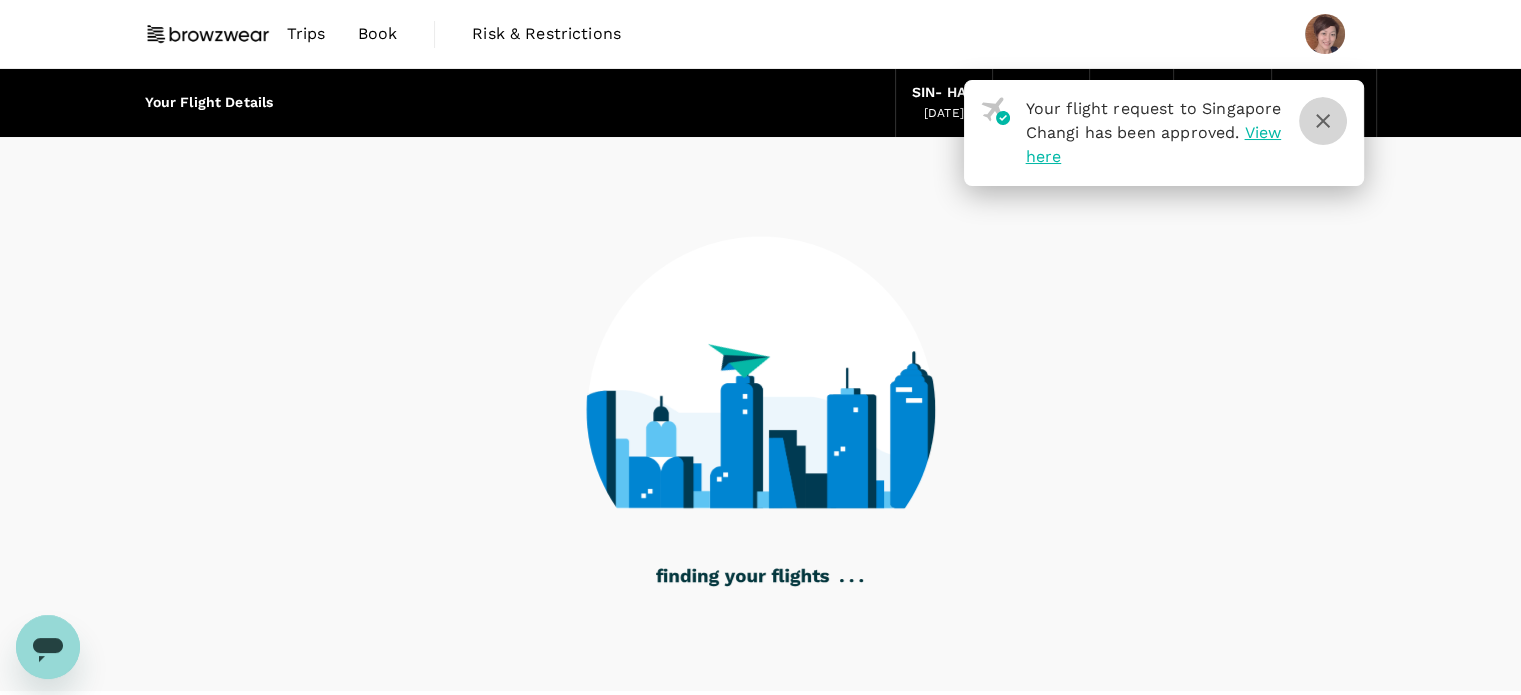 click 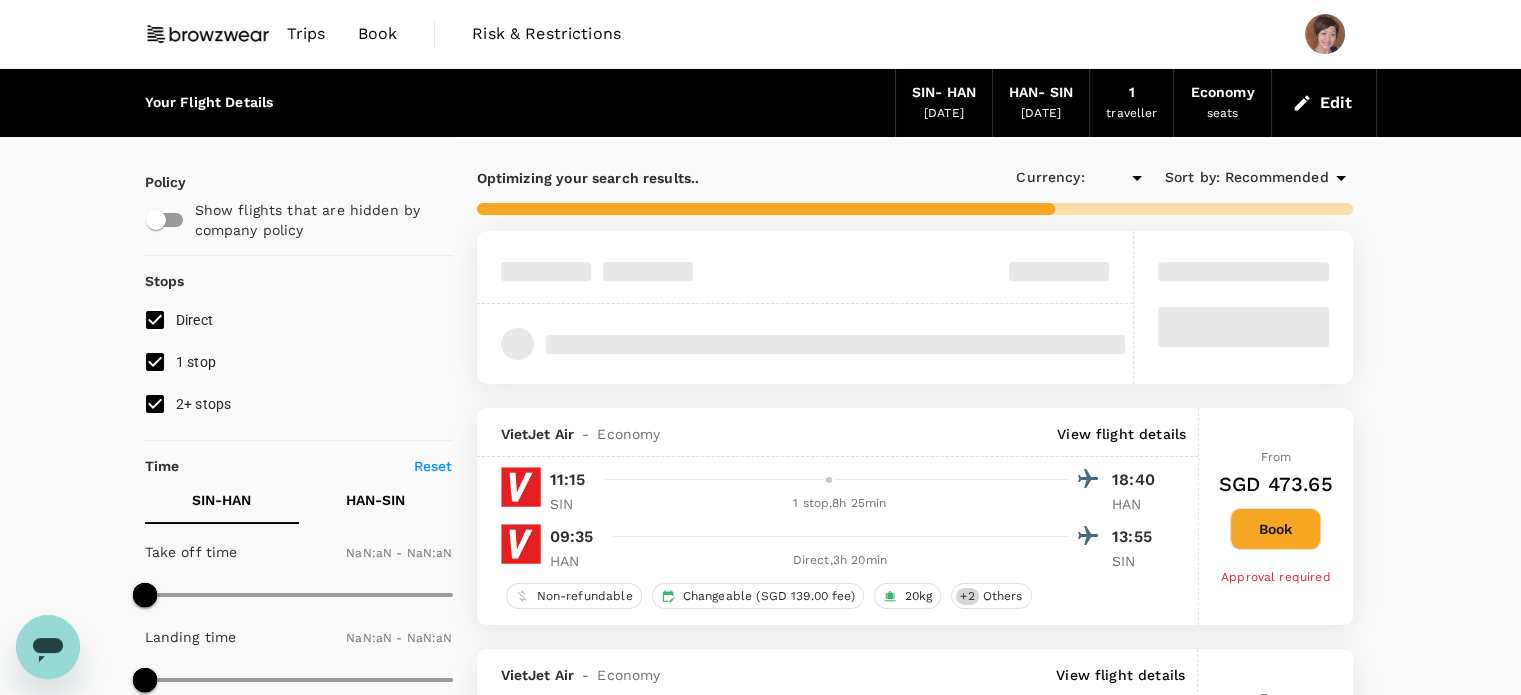 type on "SGD" 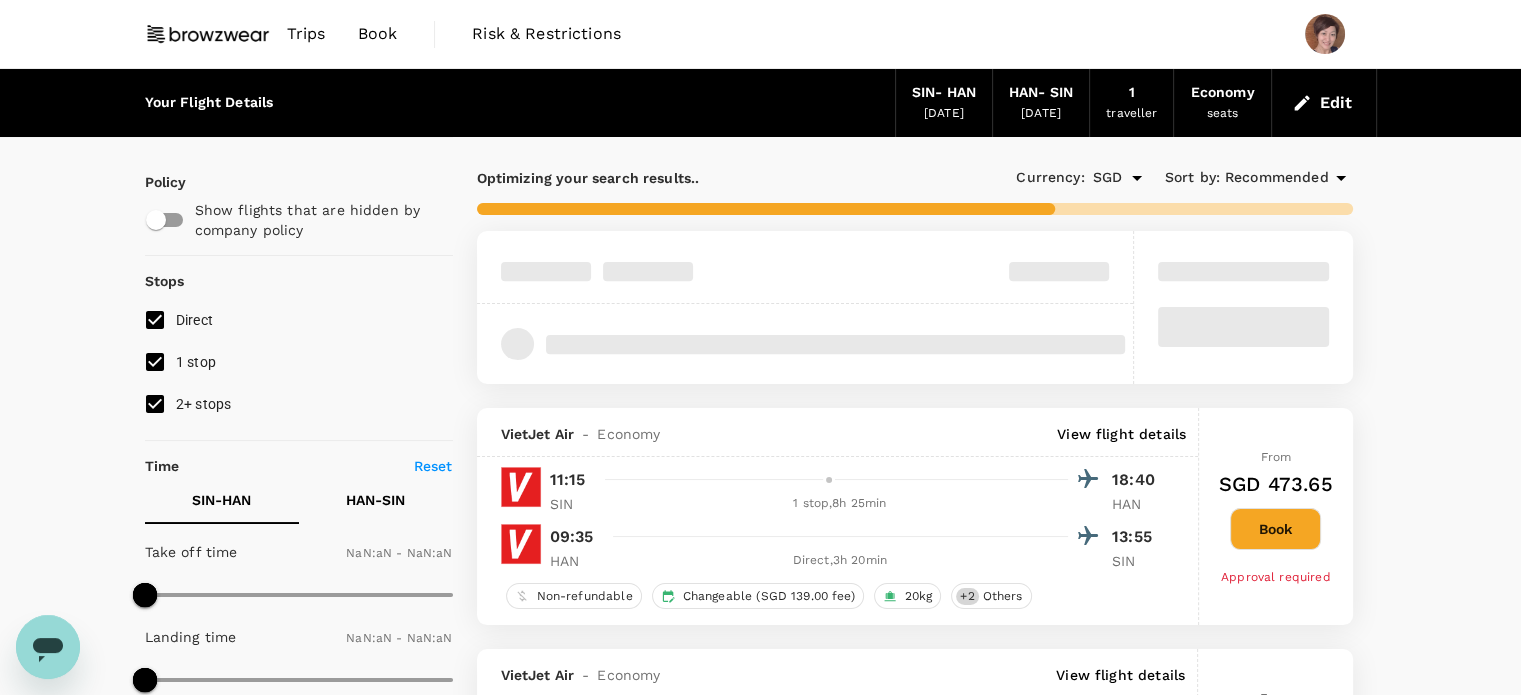 type on "1440" 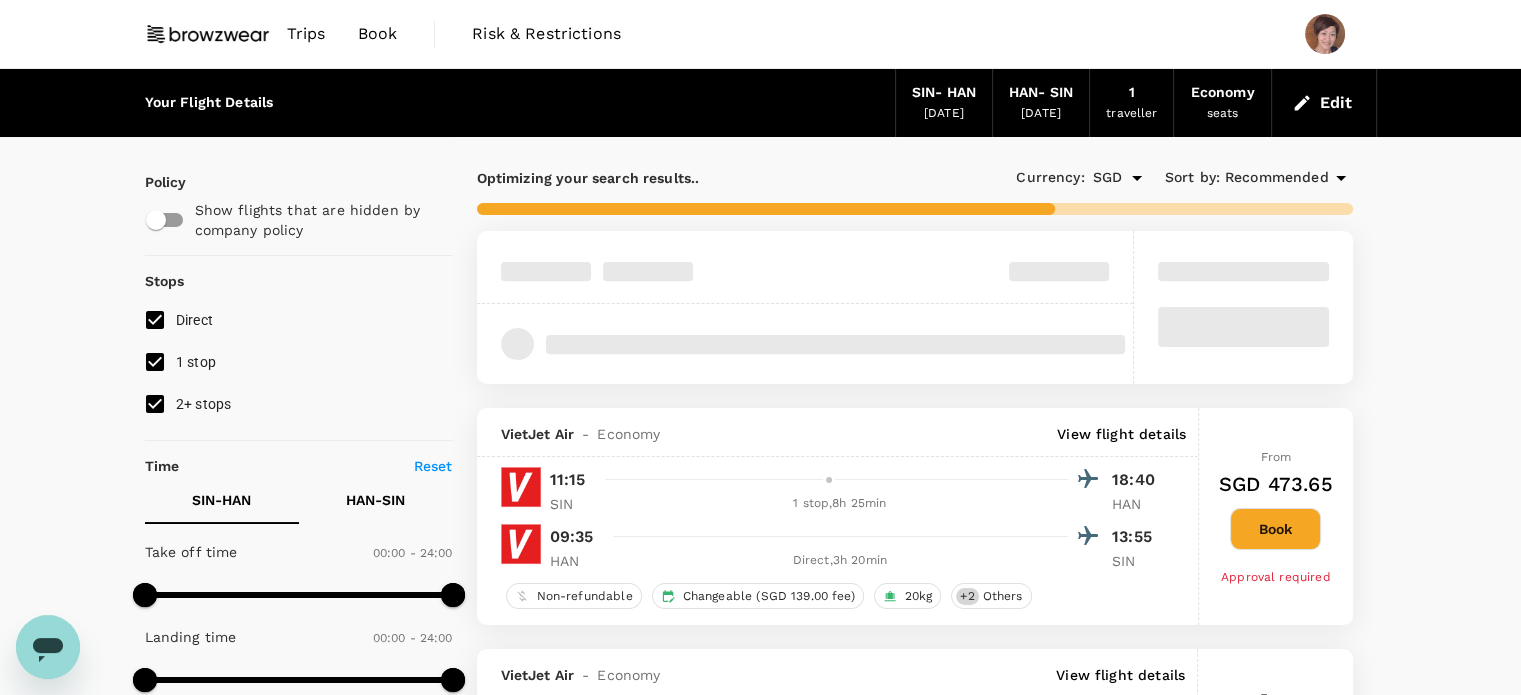 click on "1 stop" at bounding box center (155, 362) 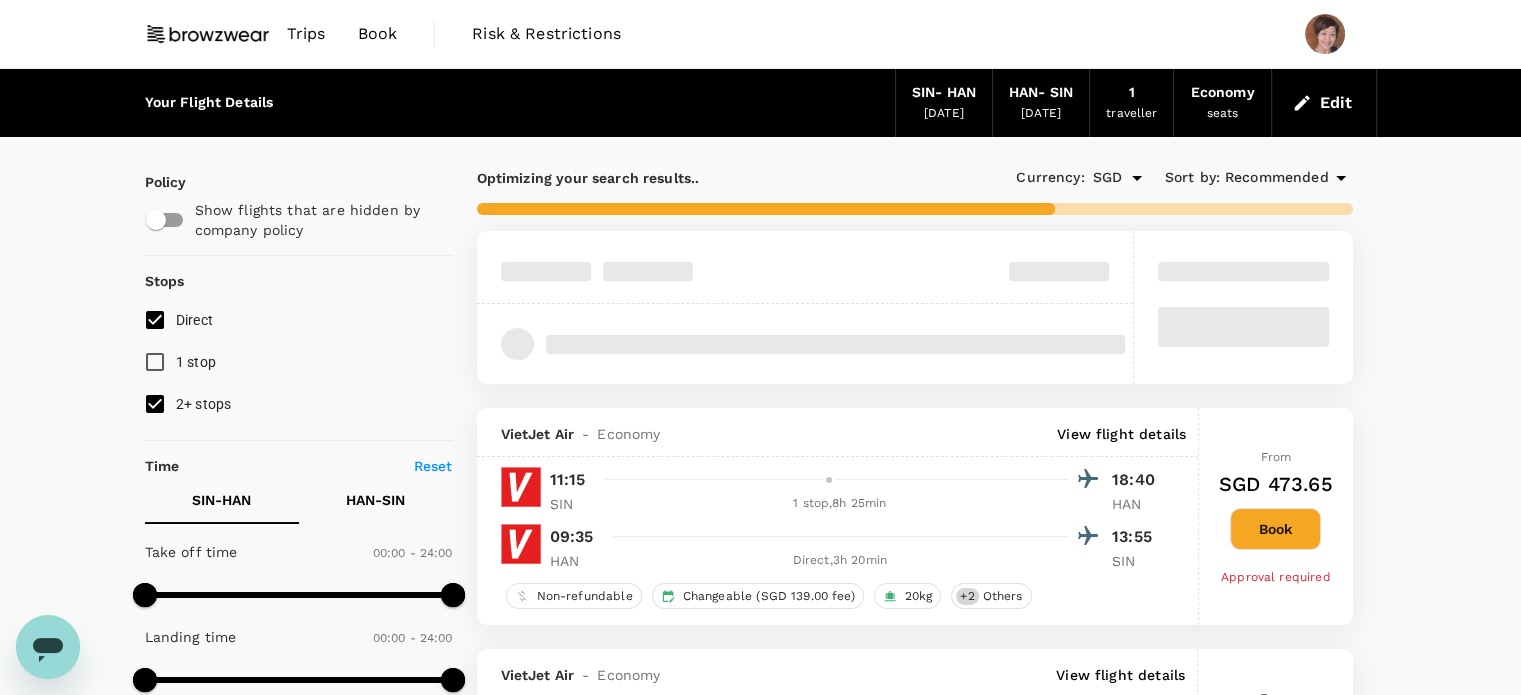 click on "2+ stops" at bounding box center [155, 404] 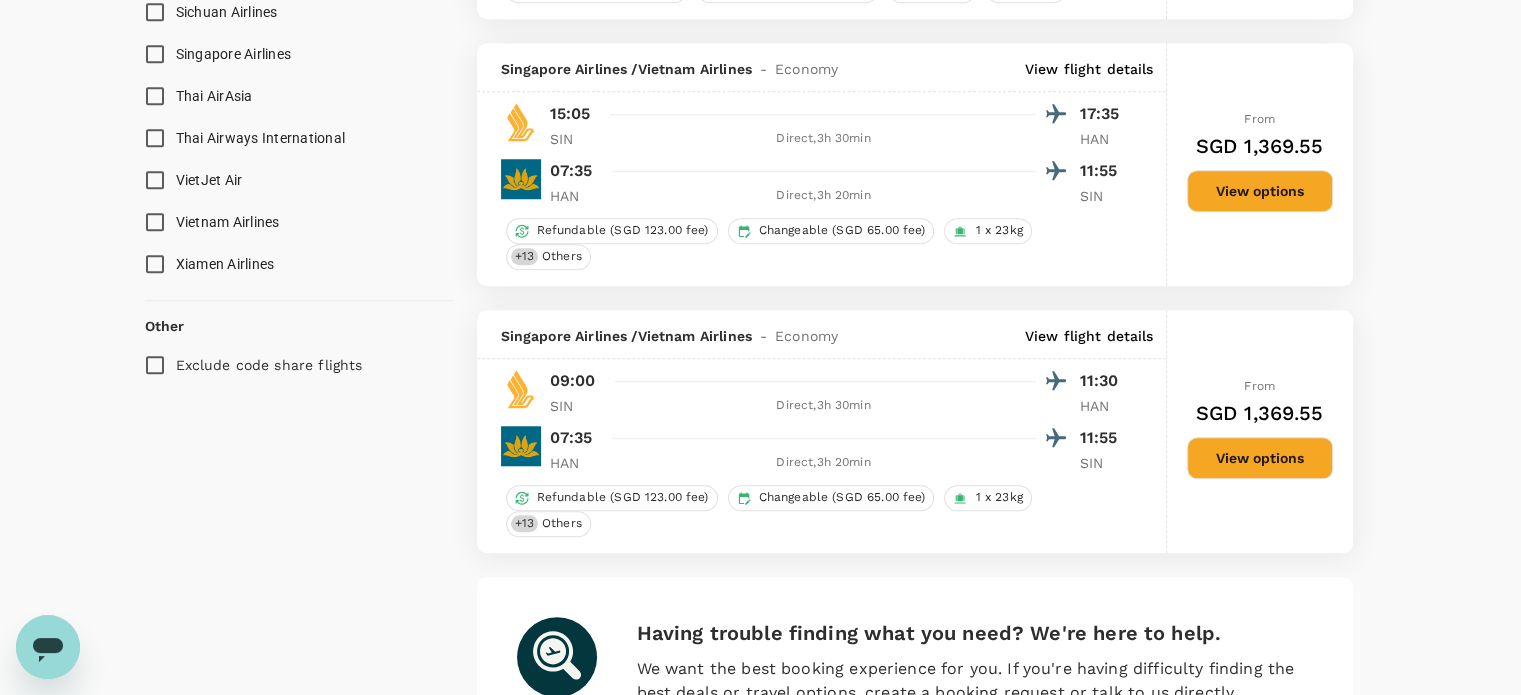 scroll, scrollTop: 1831, scrollLeft: 0, axis: vertical 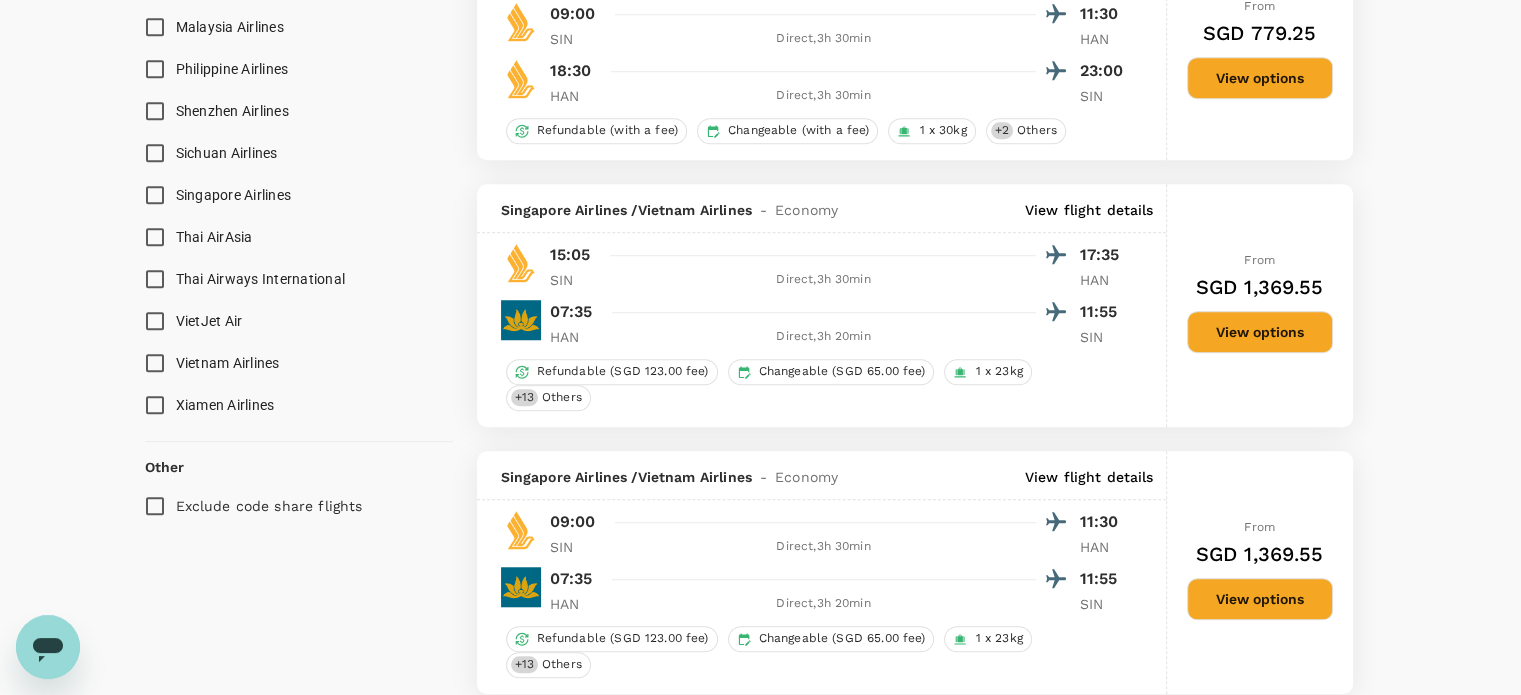 click on "VietJet Air" at bounding box center (155, 321) 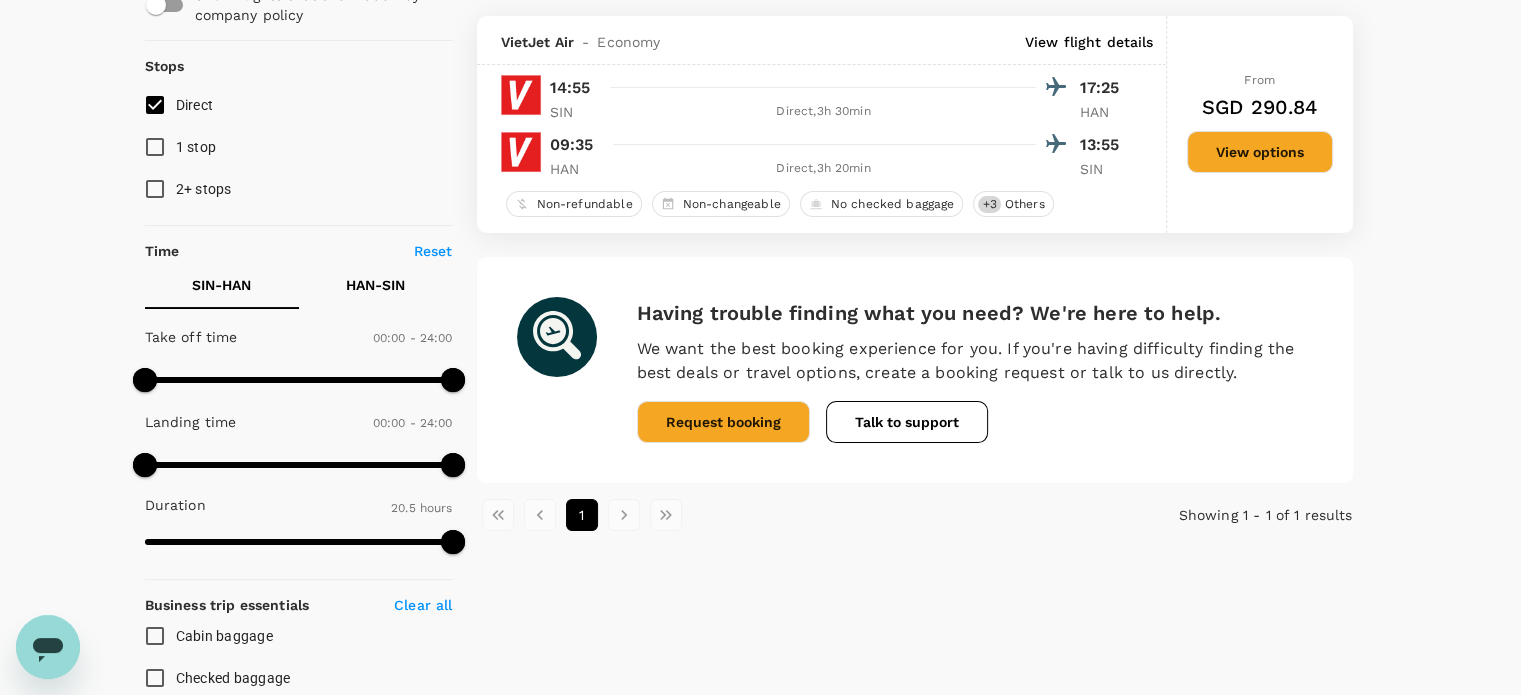 scroll, scrollTop: 0, scrollLeft: 0, axis: both 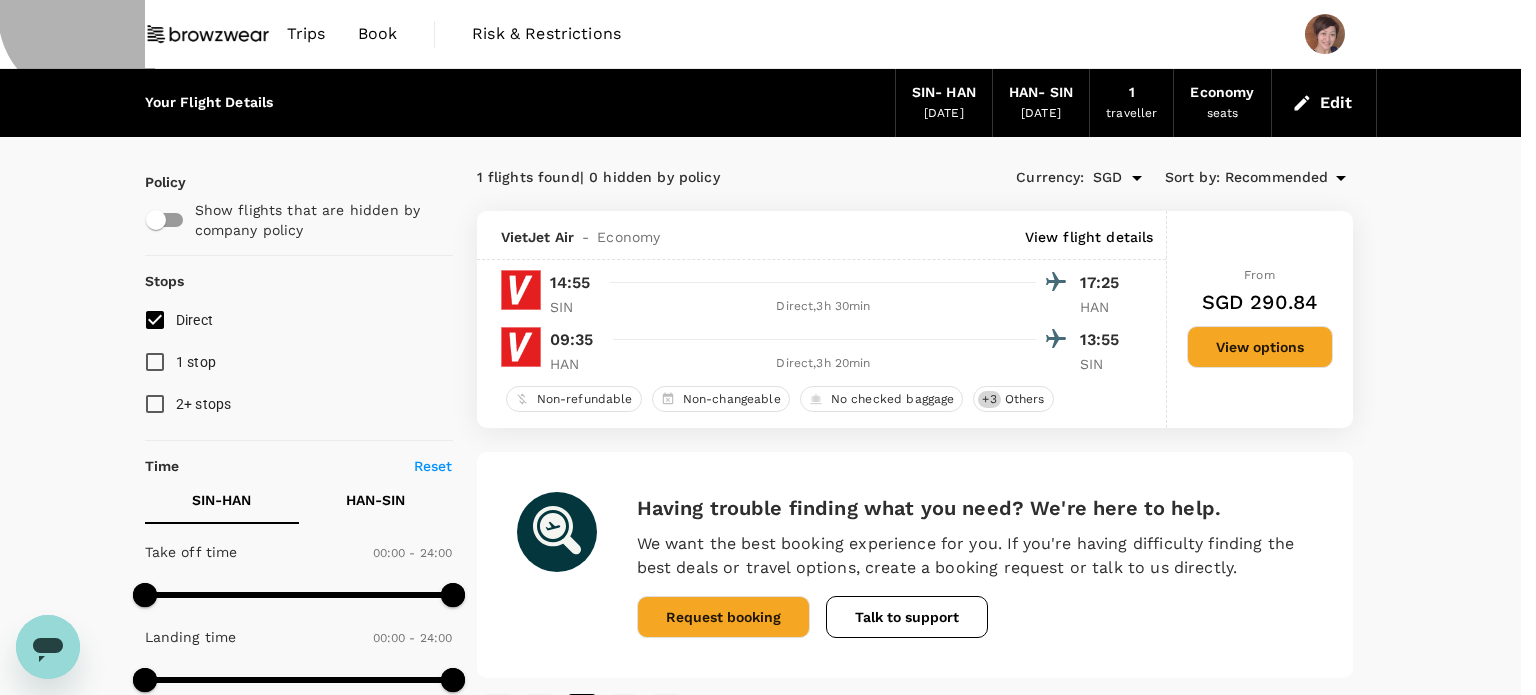 click on "Refresh Search" at bounding box center [48, 2264] 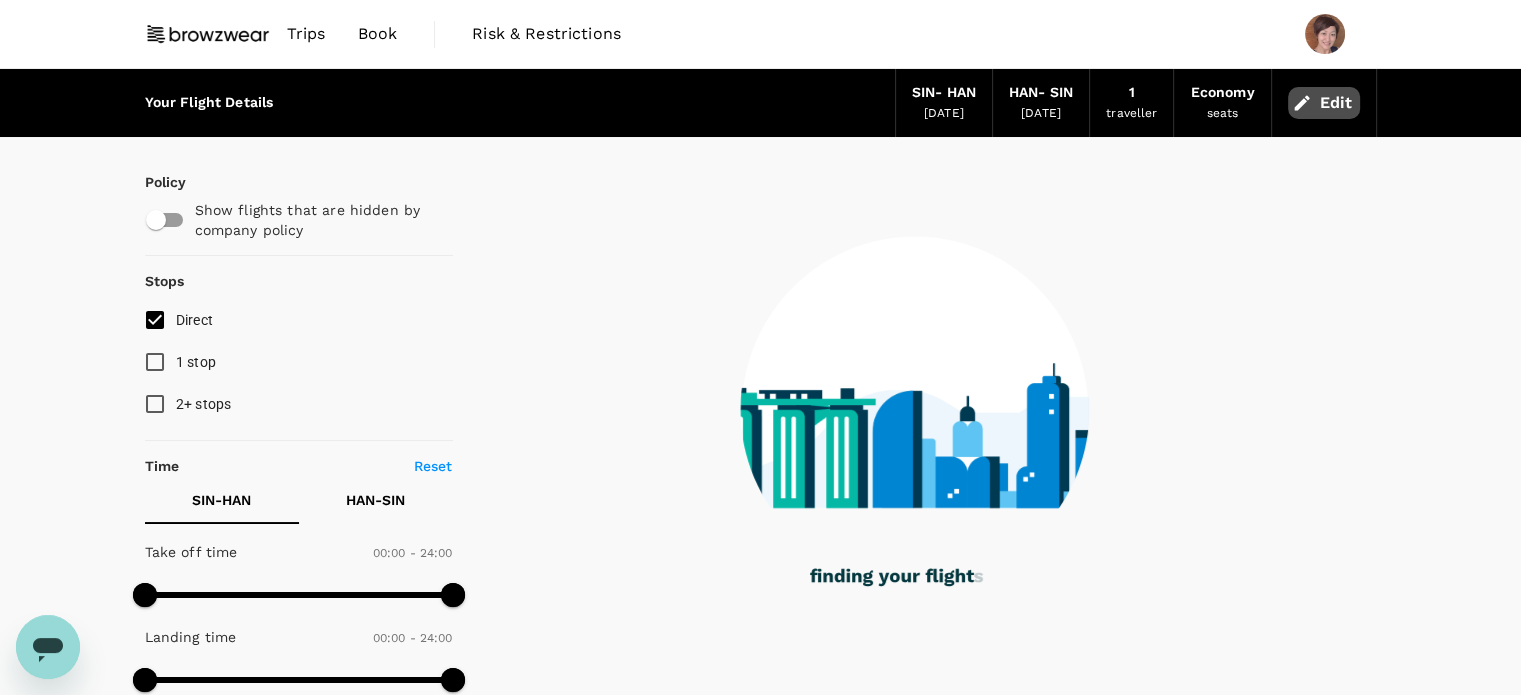 click on "Edit" at bounding box center [1324, 103] 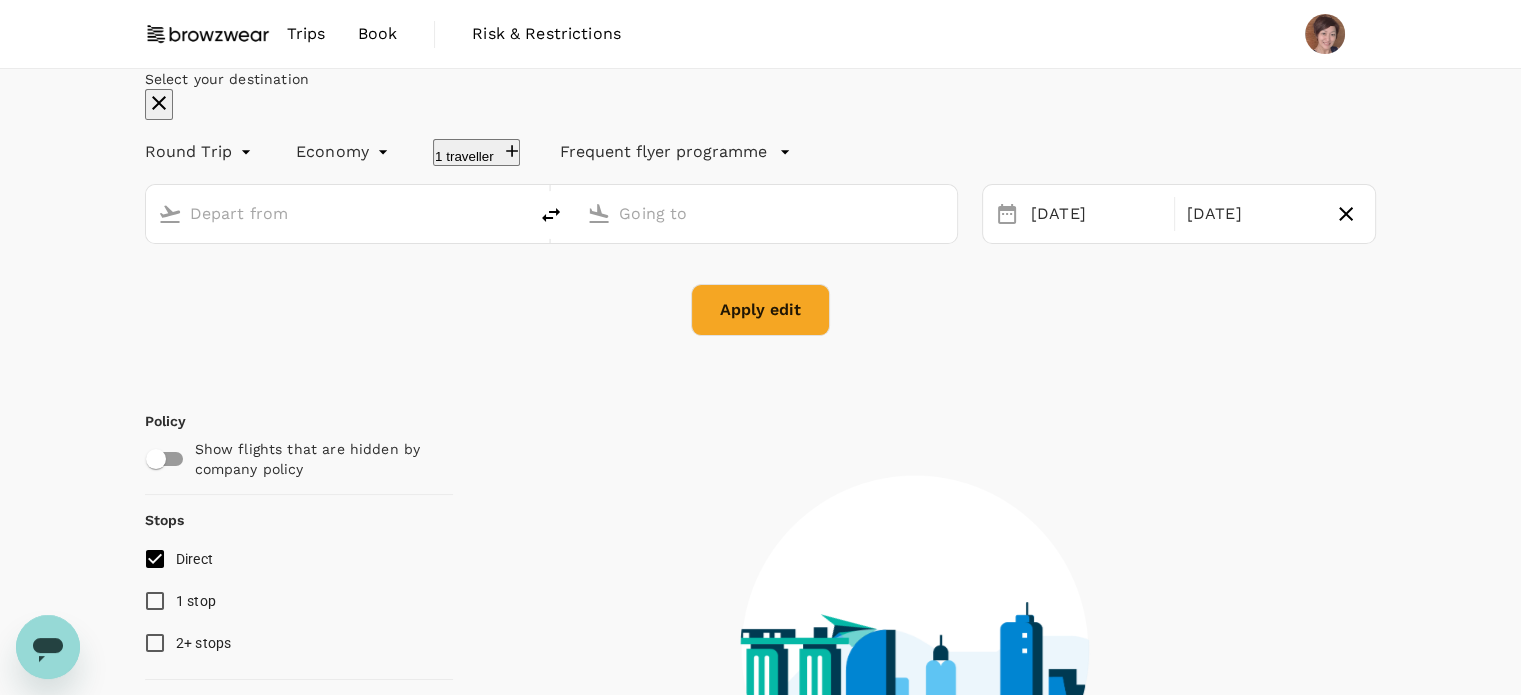 type on "Singapore Changi (SIN)" 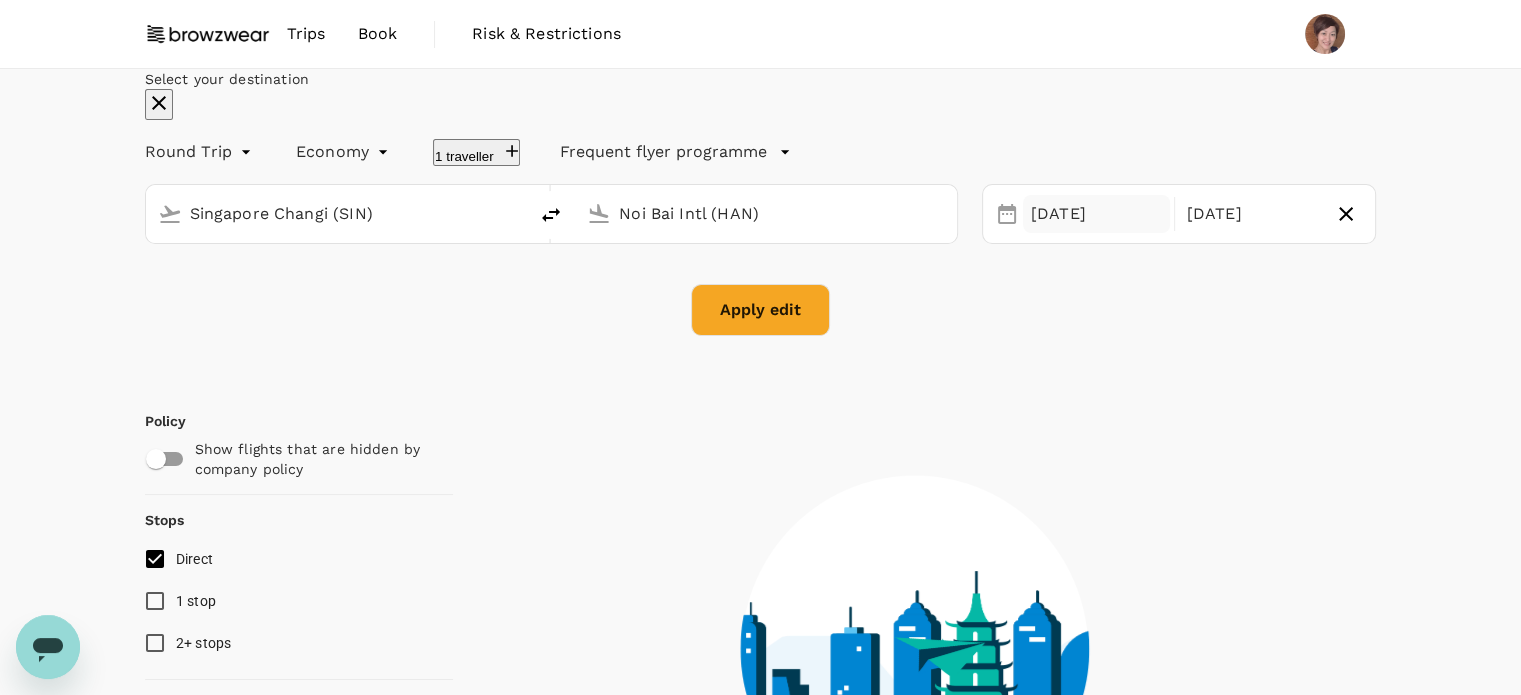 click on "[DATE]" at bounding box center [1096, 214] 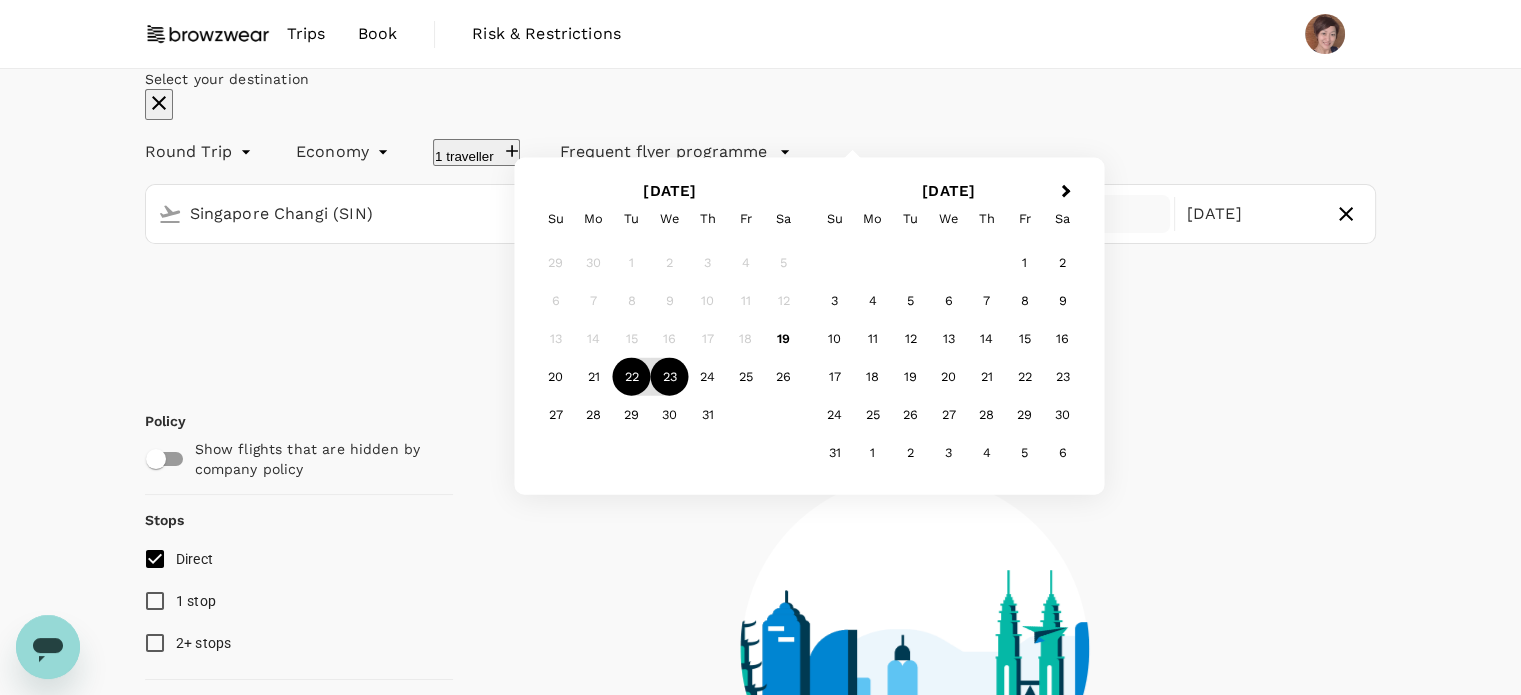 click on "Trips Book Risk & Restrictions Select your destination Round Trip roundtrip Economy economy 1   traveller Frequent flyer programme Singapore Changi (SIN) Noi Bai Intl (HAN) 22 Jul Next Month July 2025 Su Mo Tu We Th Fr Sa 29 30 1 2 3 4 5 6 7 8 9 10 11 12 13 14 15 16 17 18 19 20 21 22 23 24 25 26 27 28 29 30 31 August 2025 Su Mo Tu We Th Fr Sa 1 2 3 4 5 6 7 8 9 10 11 12 13 14 15 16 17 18 19 20 21 22 23 24 25 26 27 28 29 30 31 1 2 3 4 5 6 23 Jul Apply edit Policy Show flights that are hidden by company policy Stops Direct 1 stop 2+ stops Time Reset SIN - HAN HAN - SIN Take off time 00:00 - 24:00 Landing time 00:00 - 24:00 Duration 0.0 hours Take off time 00:00 - 24:00 Landing time 00:00 - 24:00 Duration 0.0 hours Business trip essentials Clear all Cabin baggage Checked baggage Flexible to change Refundable Free seat selection Complimentary drinks and meal Cabin class Change Economy Only economy Airlines Clear all Other Exclude code share flights Version 3.47.1 Privacy Policy Terms of Use Help Centre Add new" at bounding box center [760, 840] 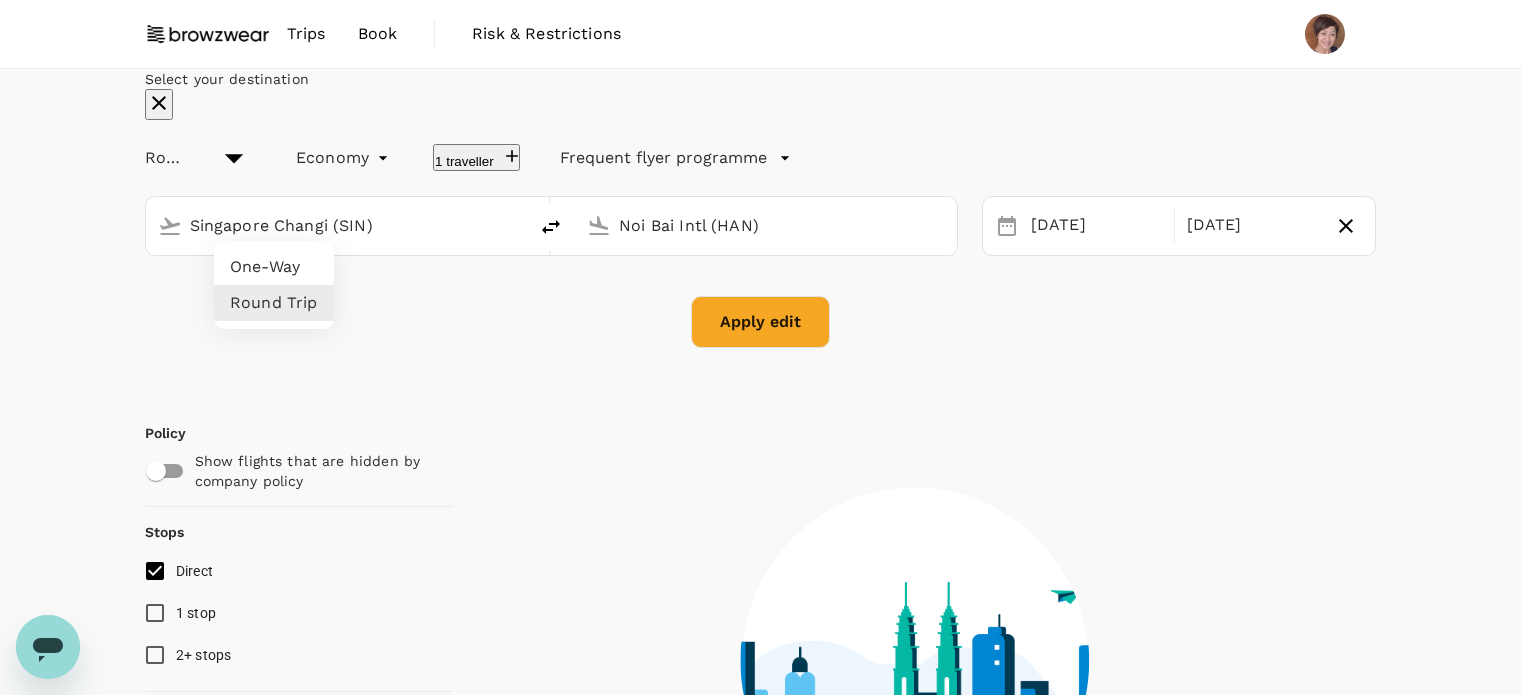type on "855" 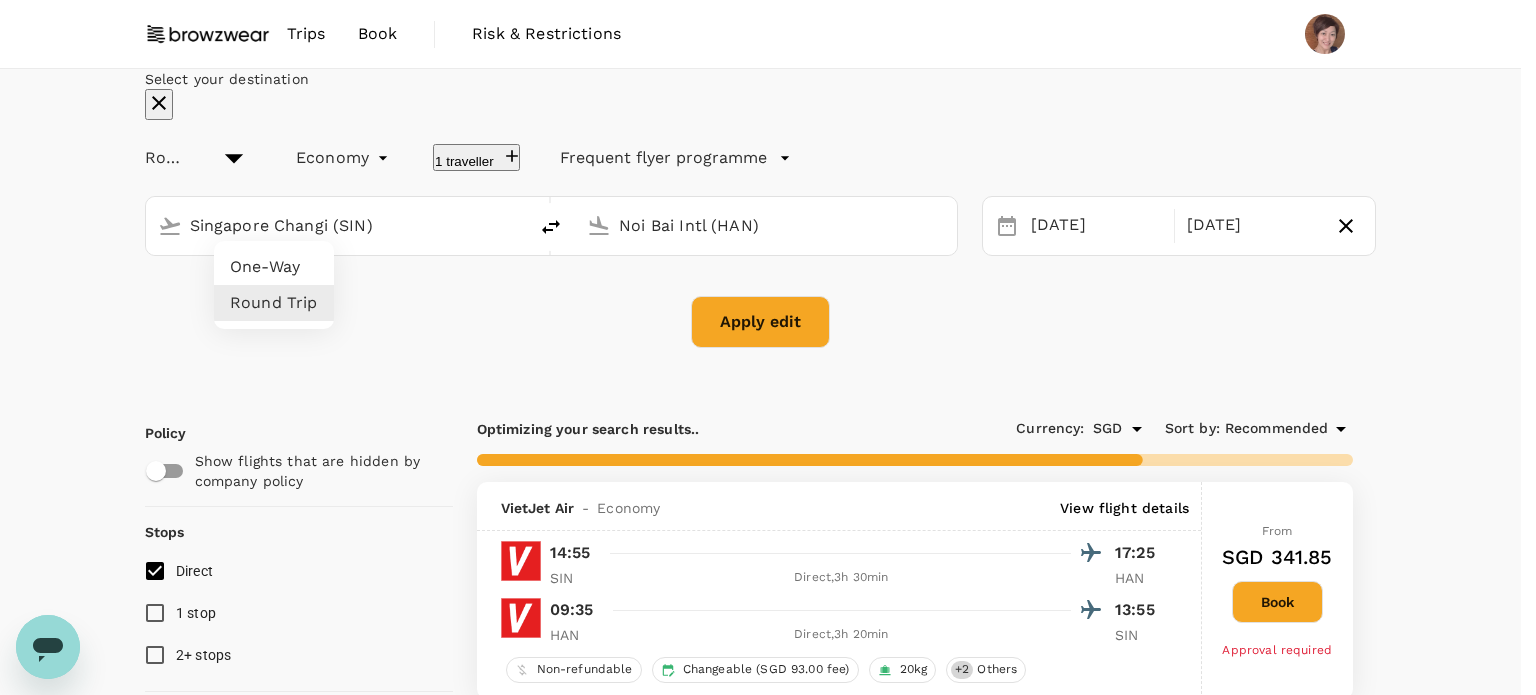 click on "One-Way" at bounding box center [274, 267] 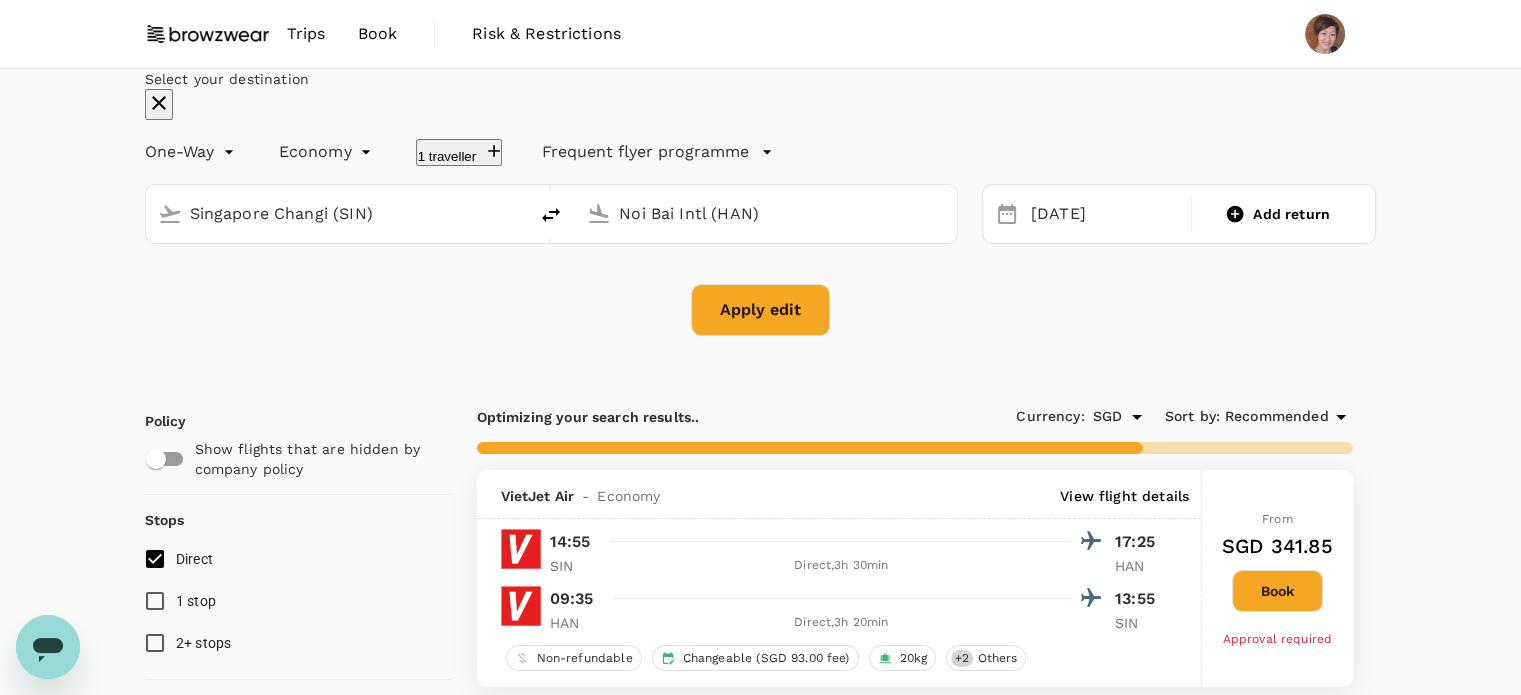 type on "1205" 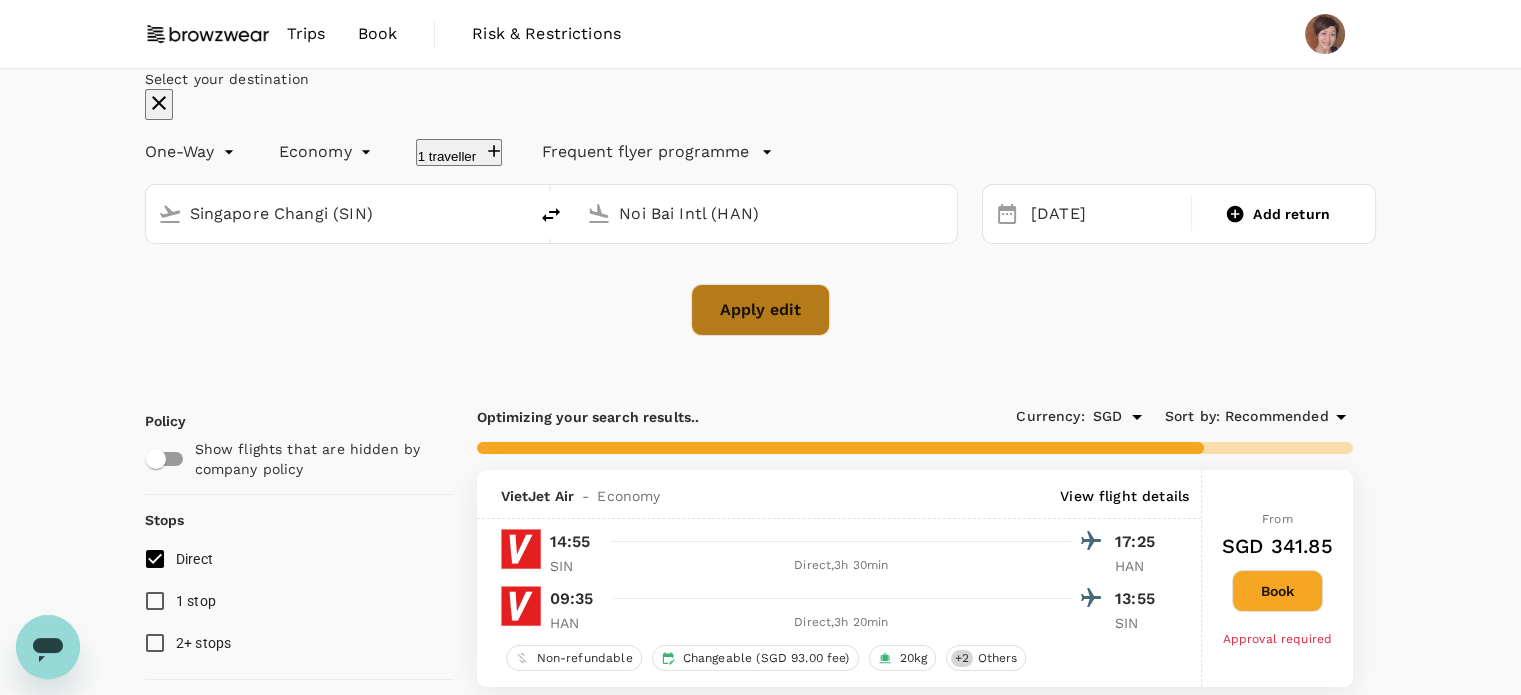 click on "Apply edit" at bounding box center (760, 310) 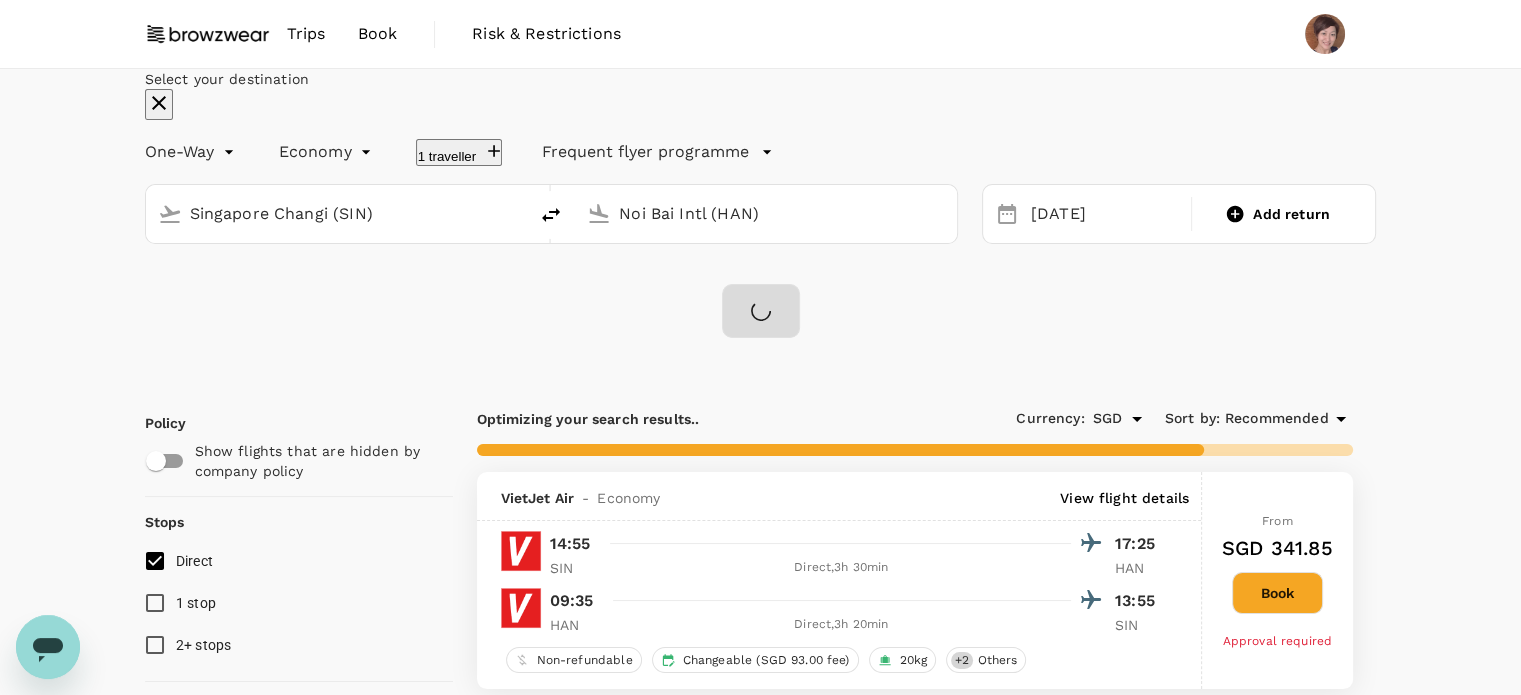 checkbox on "false" 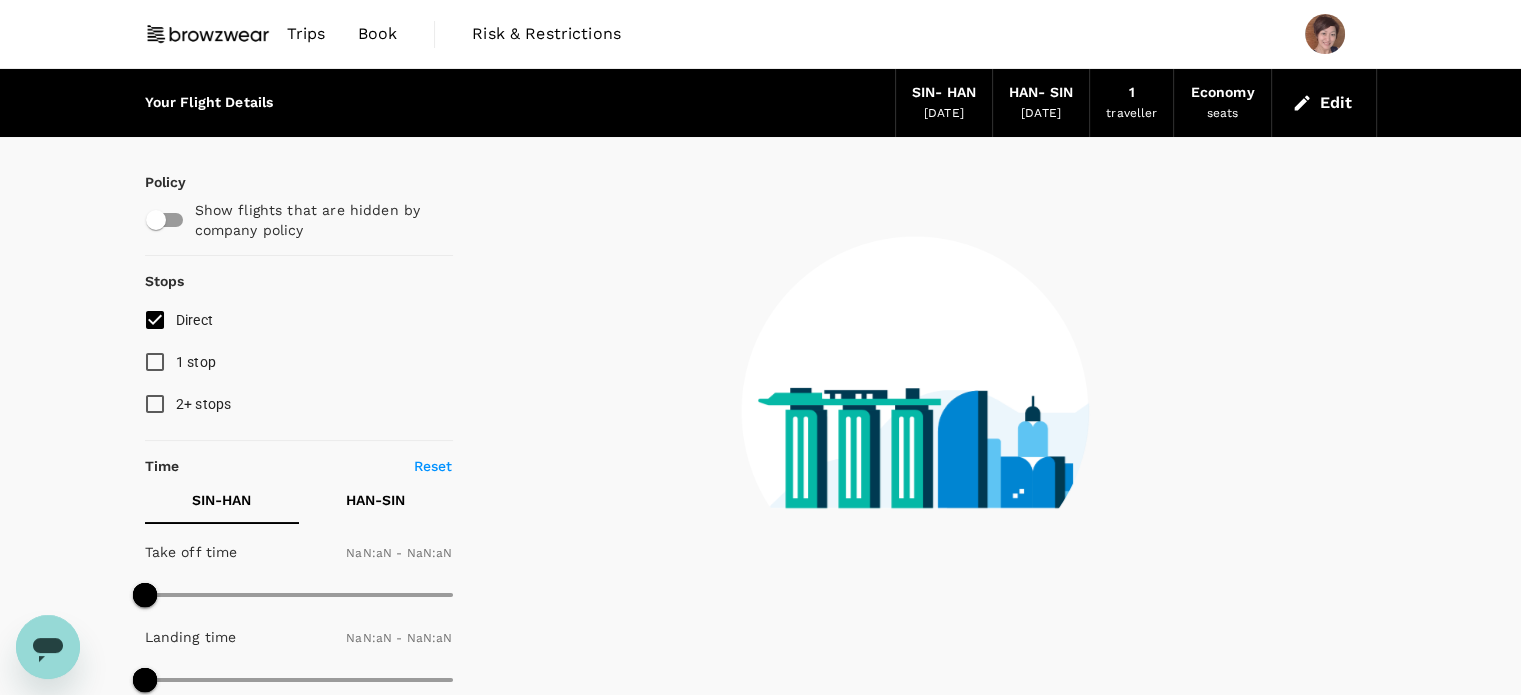 checkbox on "false" 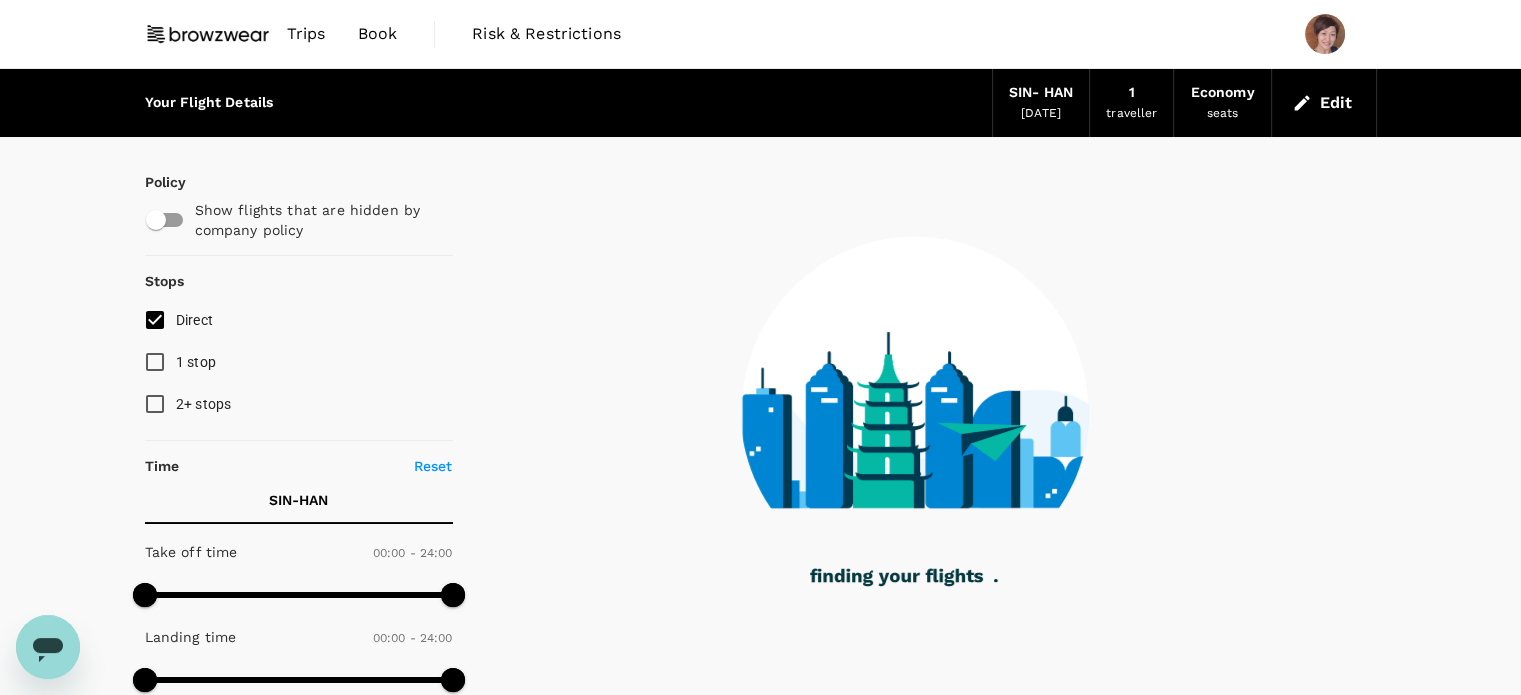 scroll, scrollTop: 100, scrollLeft: 0, axis: vertical 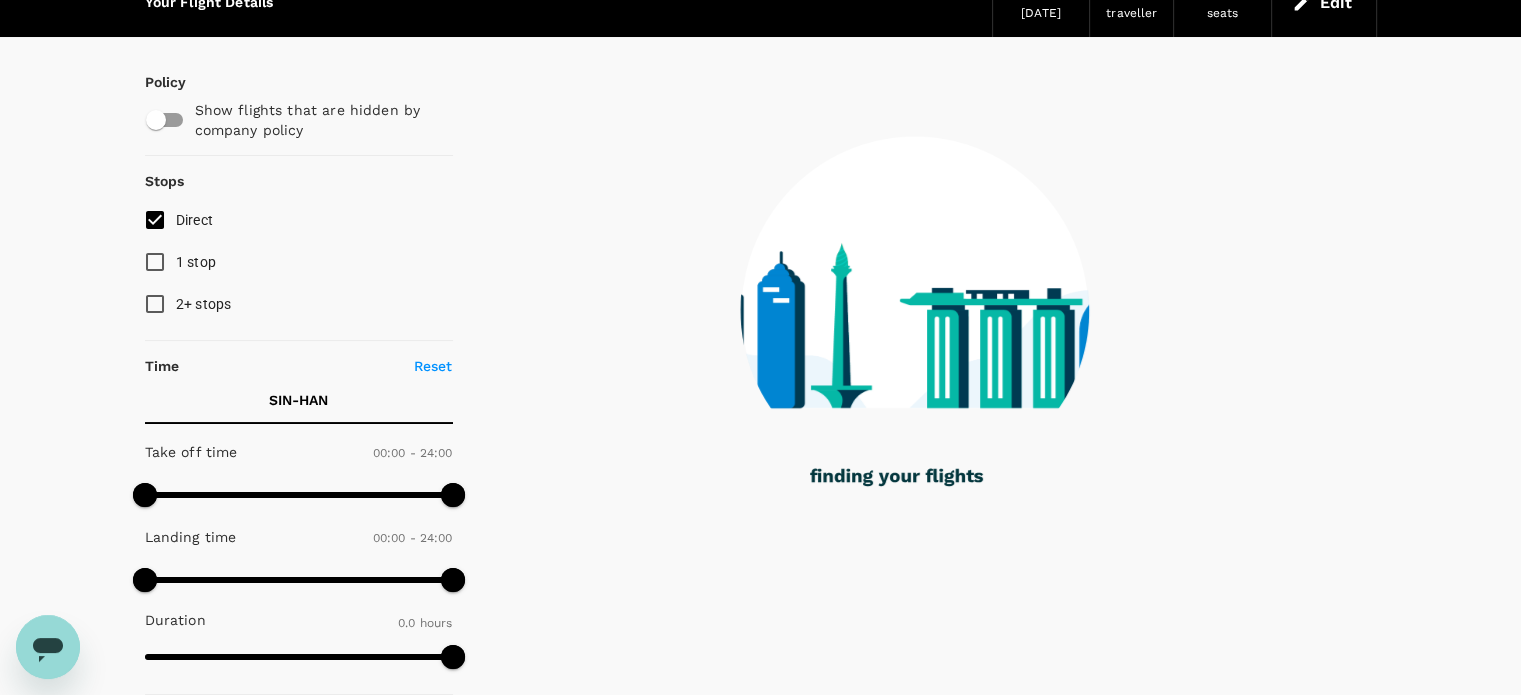 type on "1425" 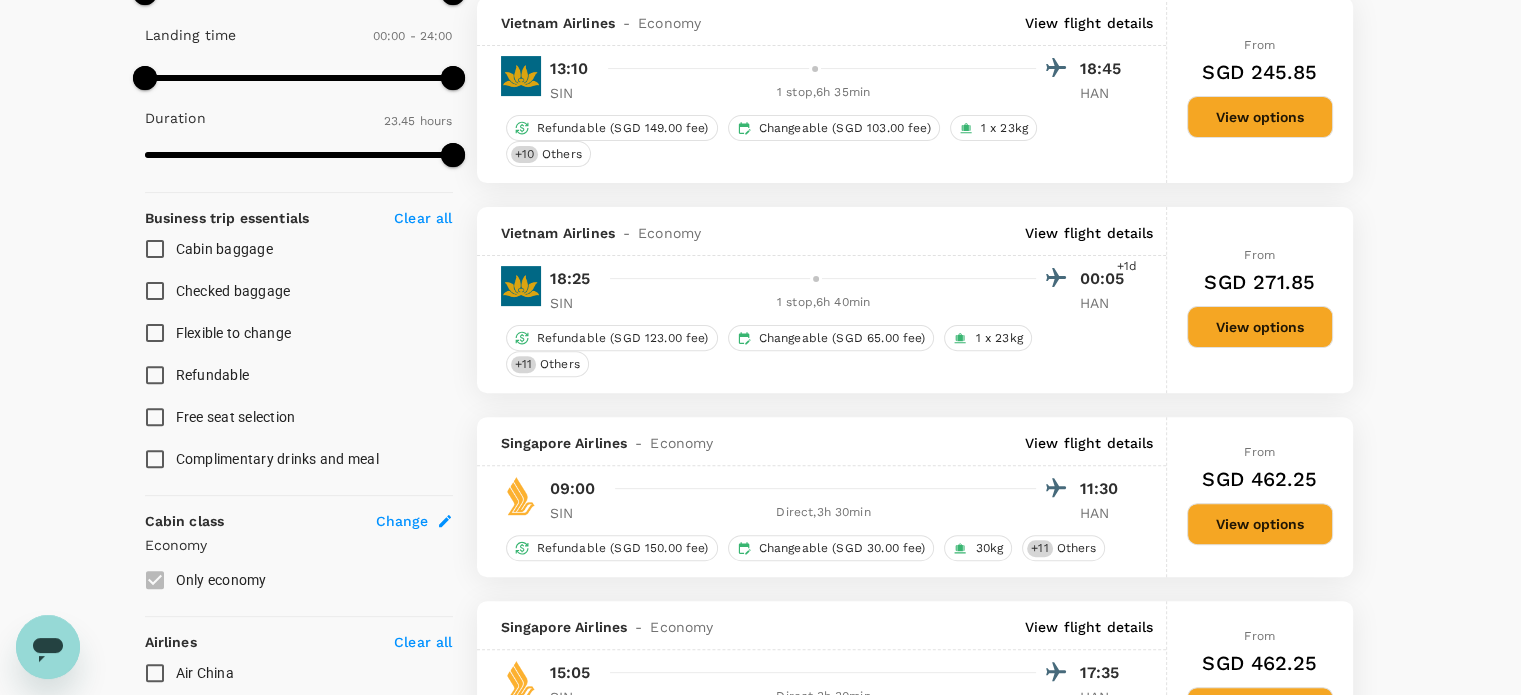 scroll, scrollTop: 500, scrollLeft: 0, axis: vertical 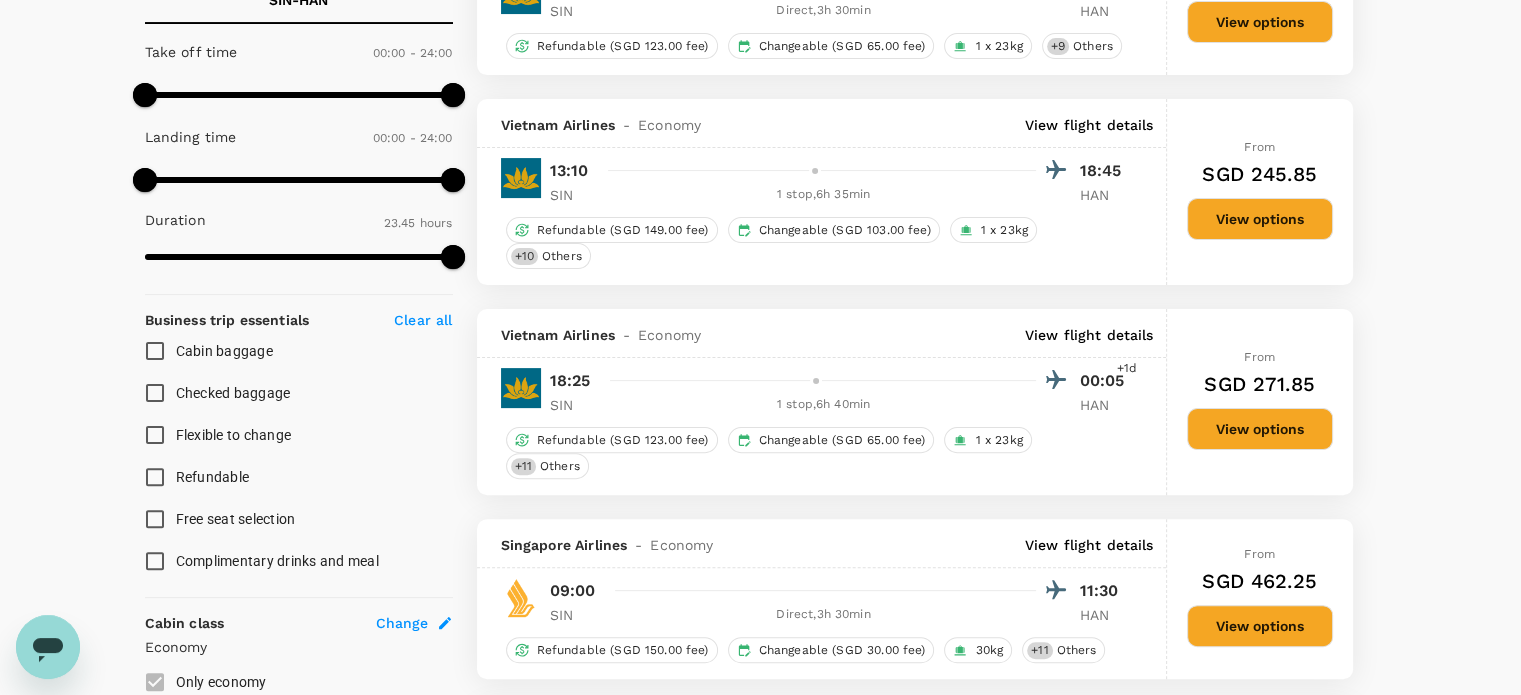 type on "1620" 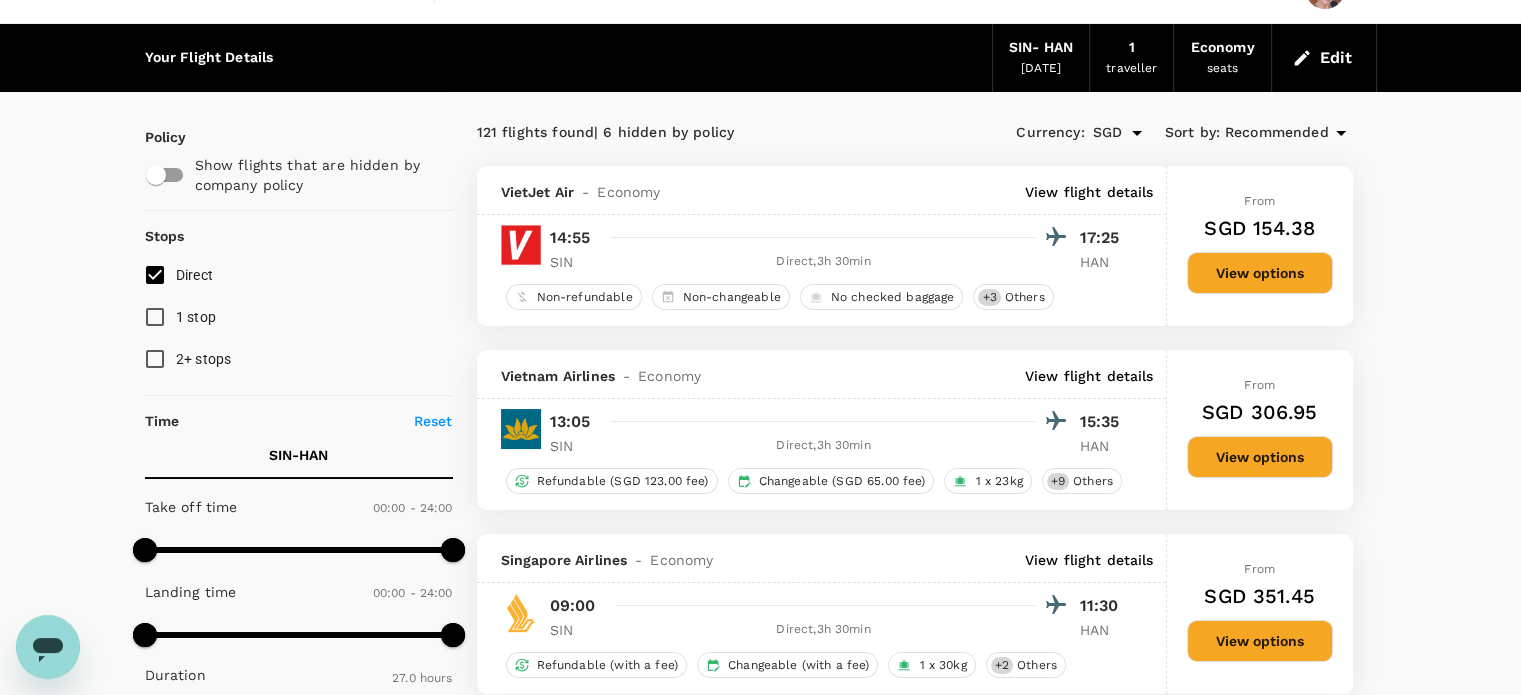 scroll, scrollTop: 0, scrollLeft: 0, axis: both 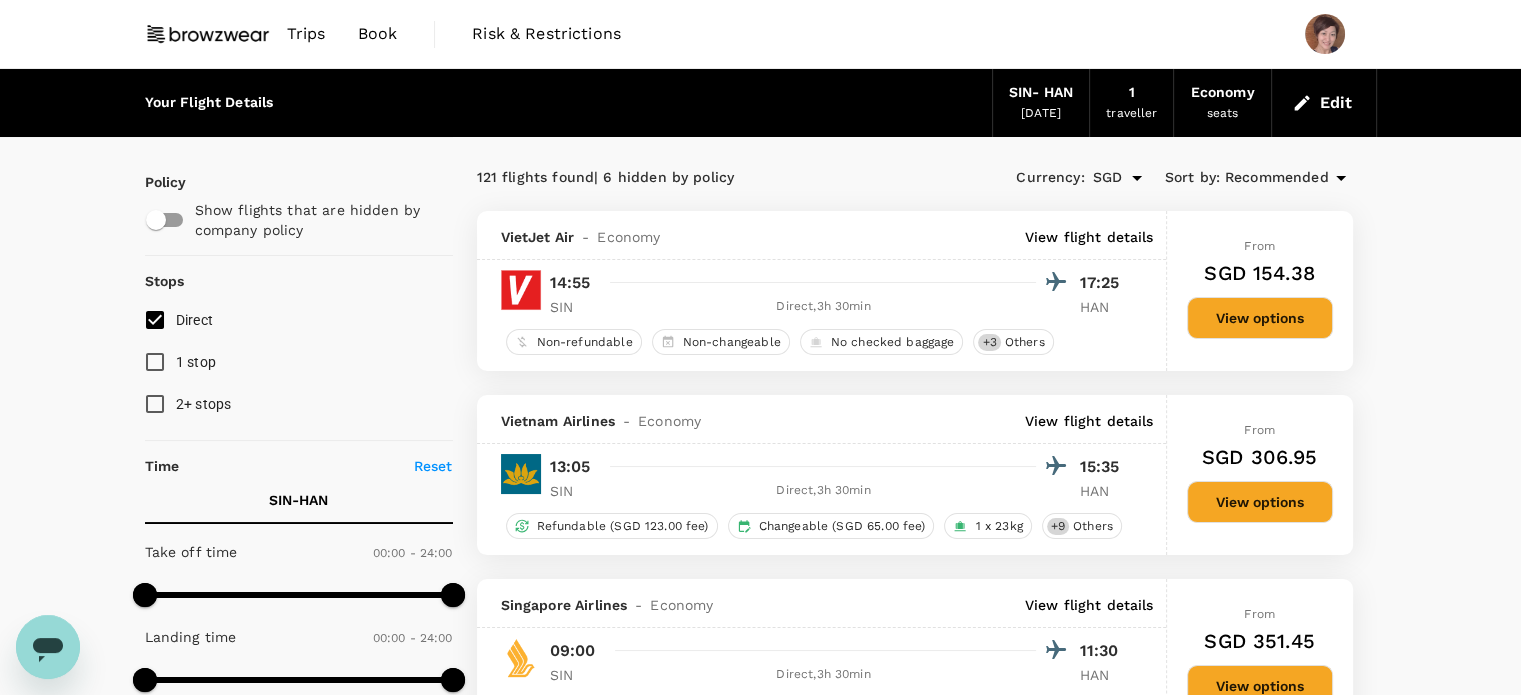 click on "View options" at bounding box center (1260, 318) 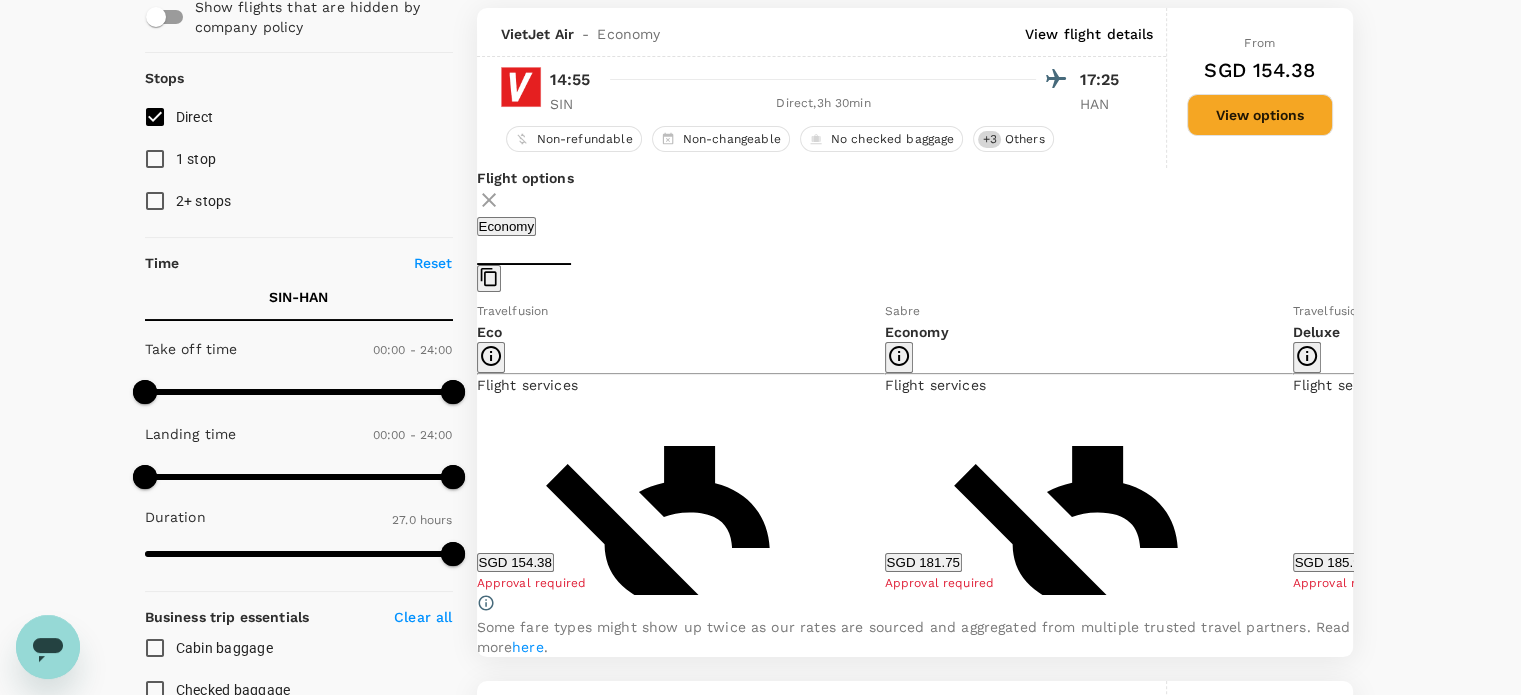scroll, scrollTop: 211, scrollLeft: 0, axis: vertical 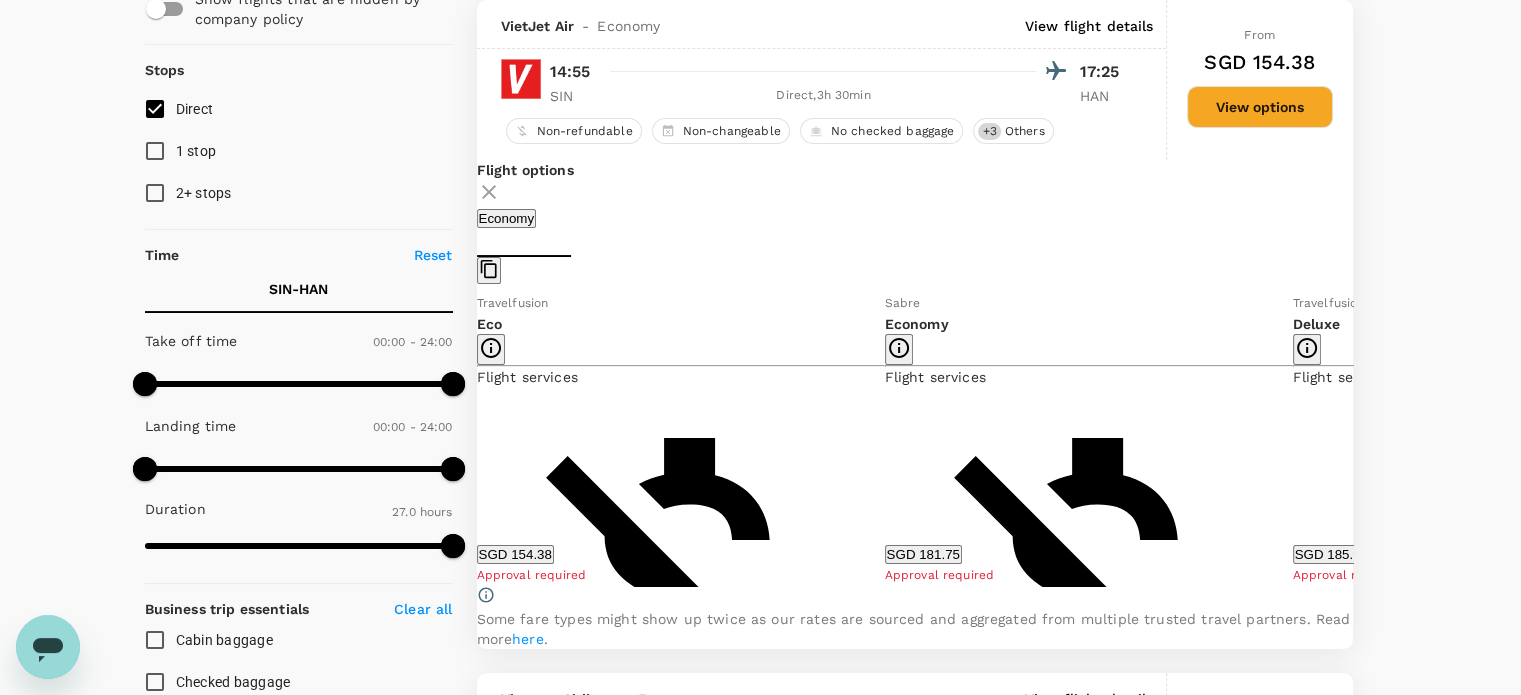 click on "SGD 154.38" at bounding box center (515, 554) 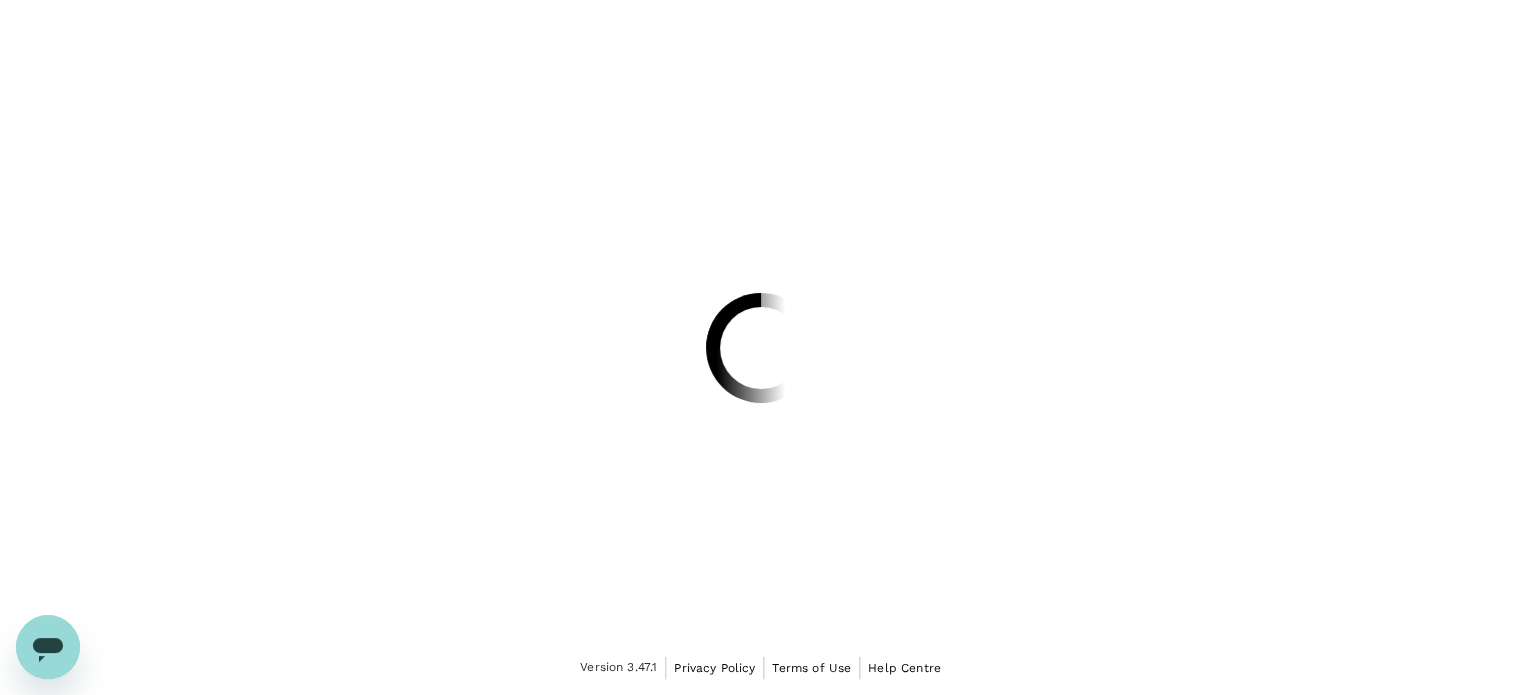 scroll, scrollTop: 0, scrollLeft: 0, axis: both 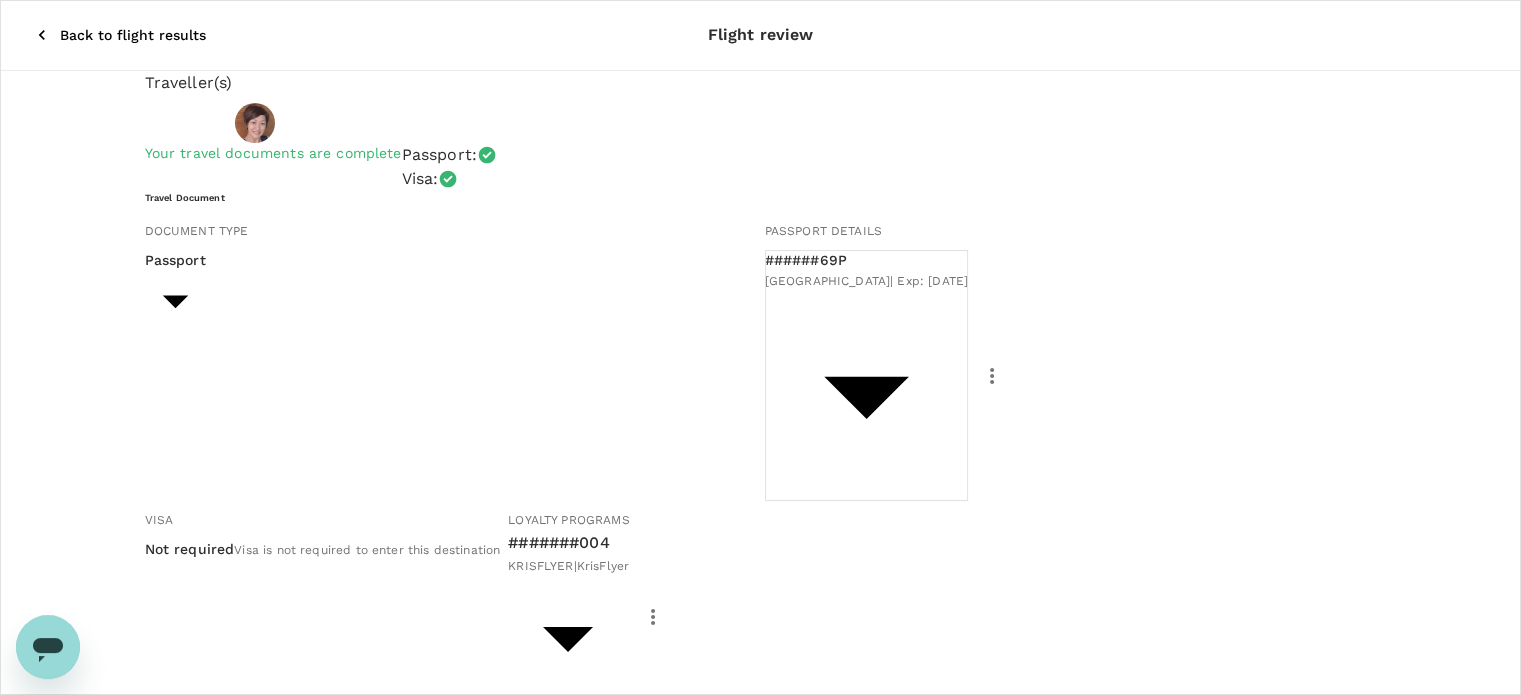 click 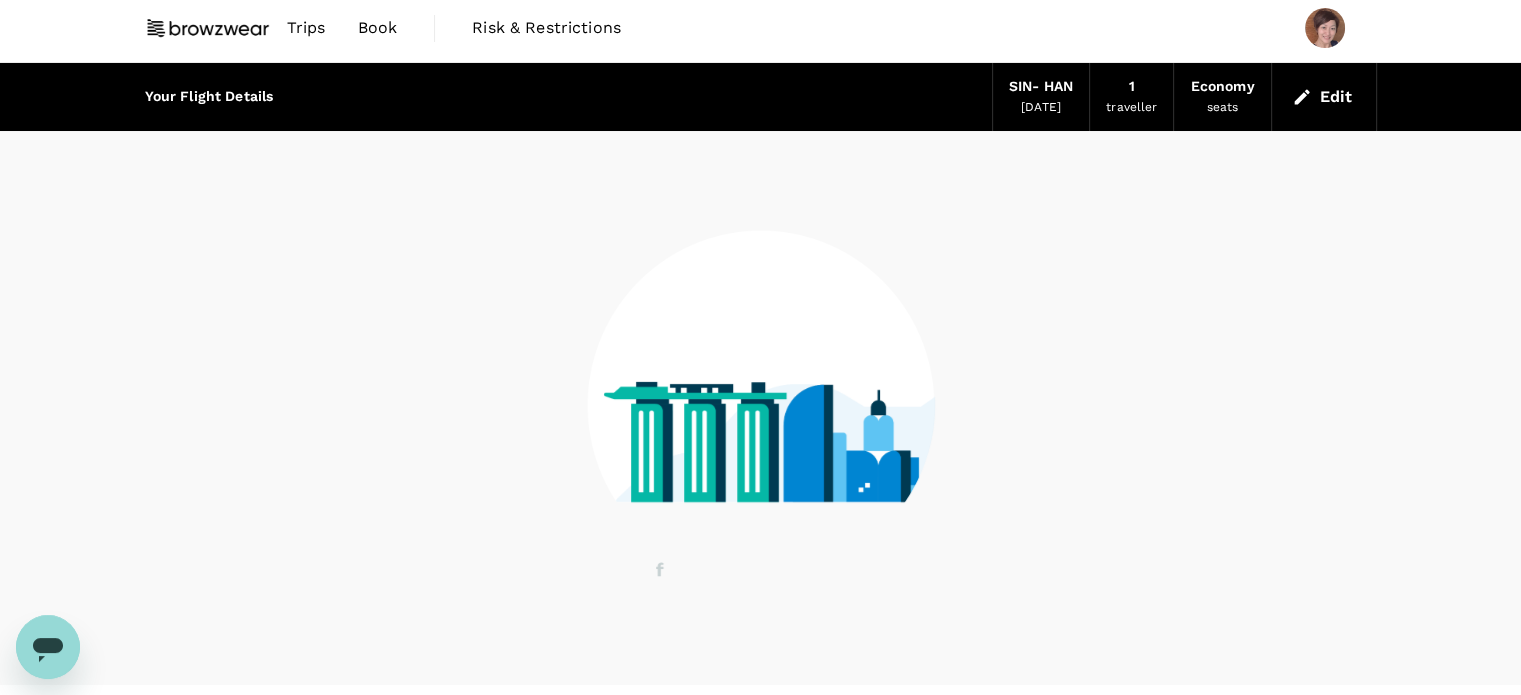 scroll, scrollTop: 48, scrollLeft: 0, axis: vertical 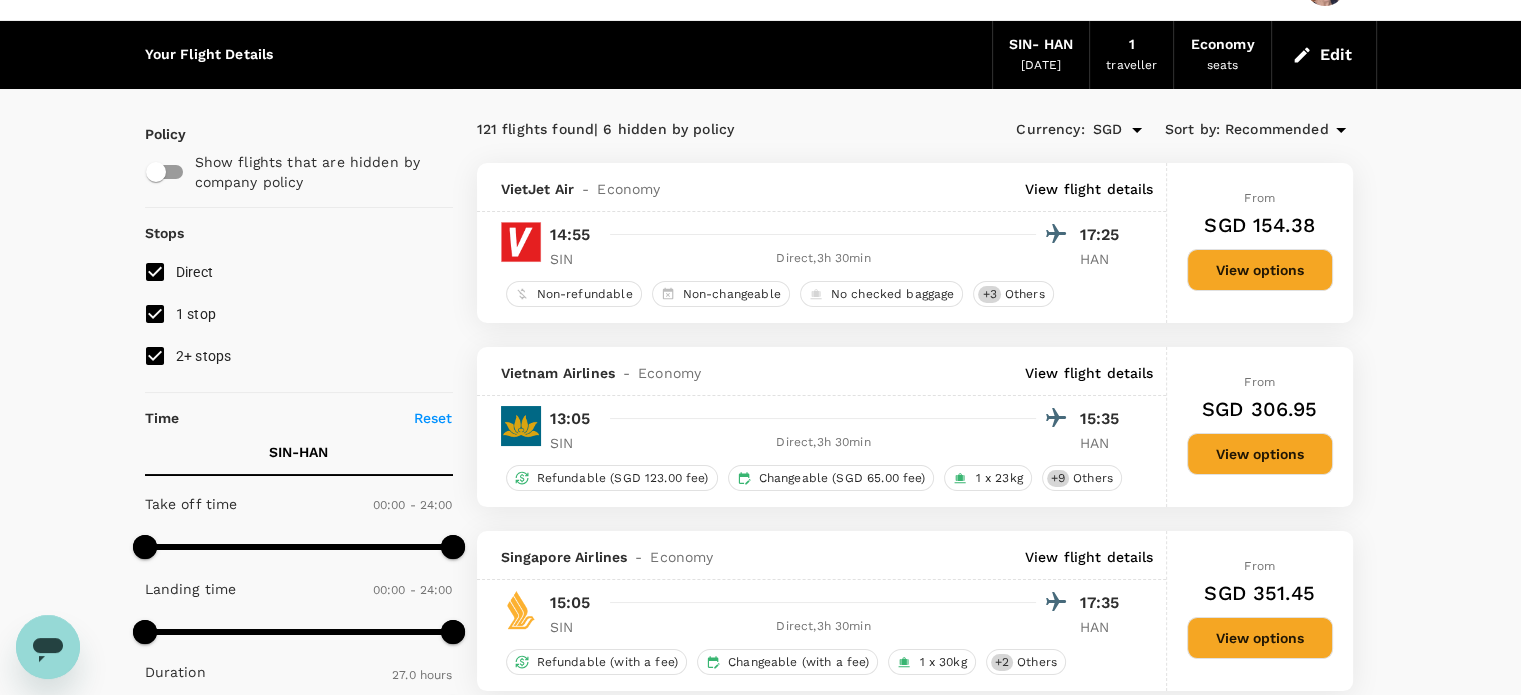 click on "1 stop" at bounding box center [155, 314] 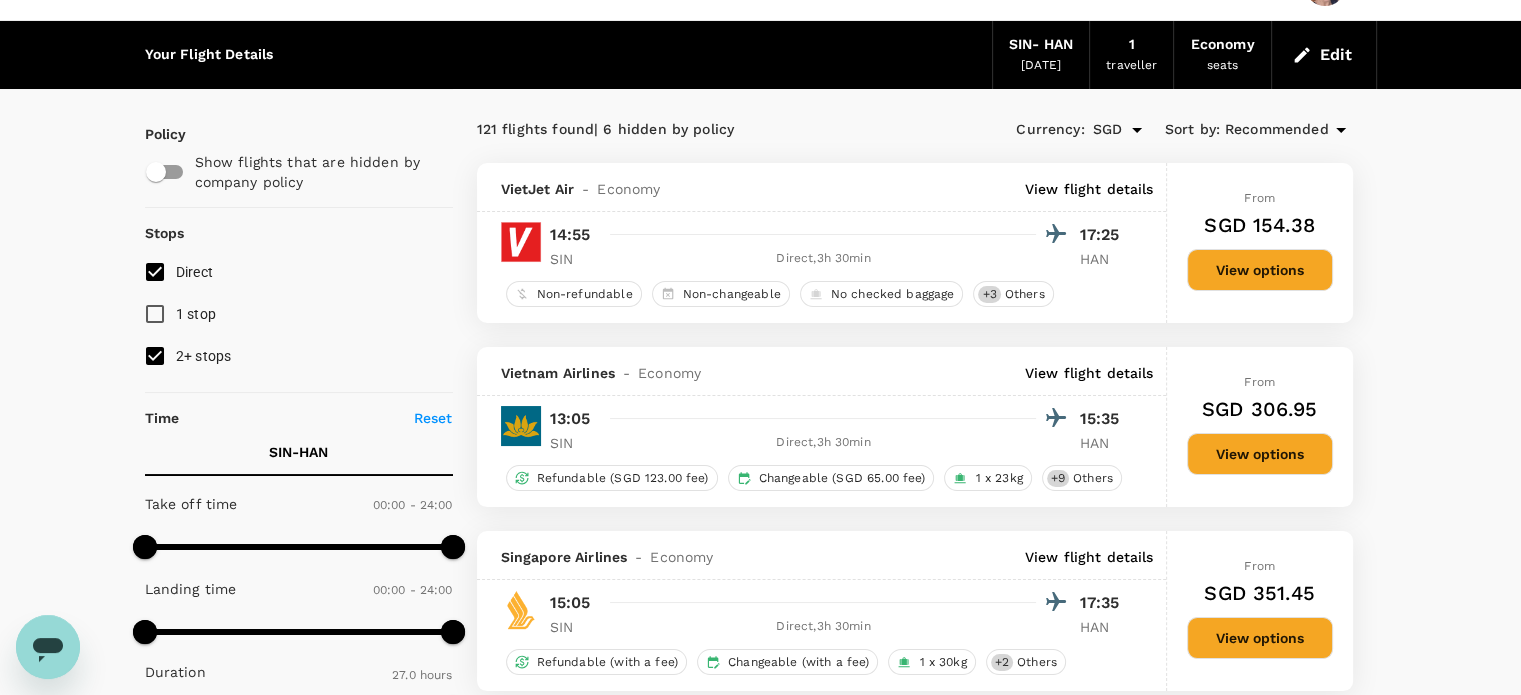 click on "2+ stops" at bounding box center (155, 356) 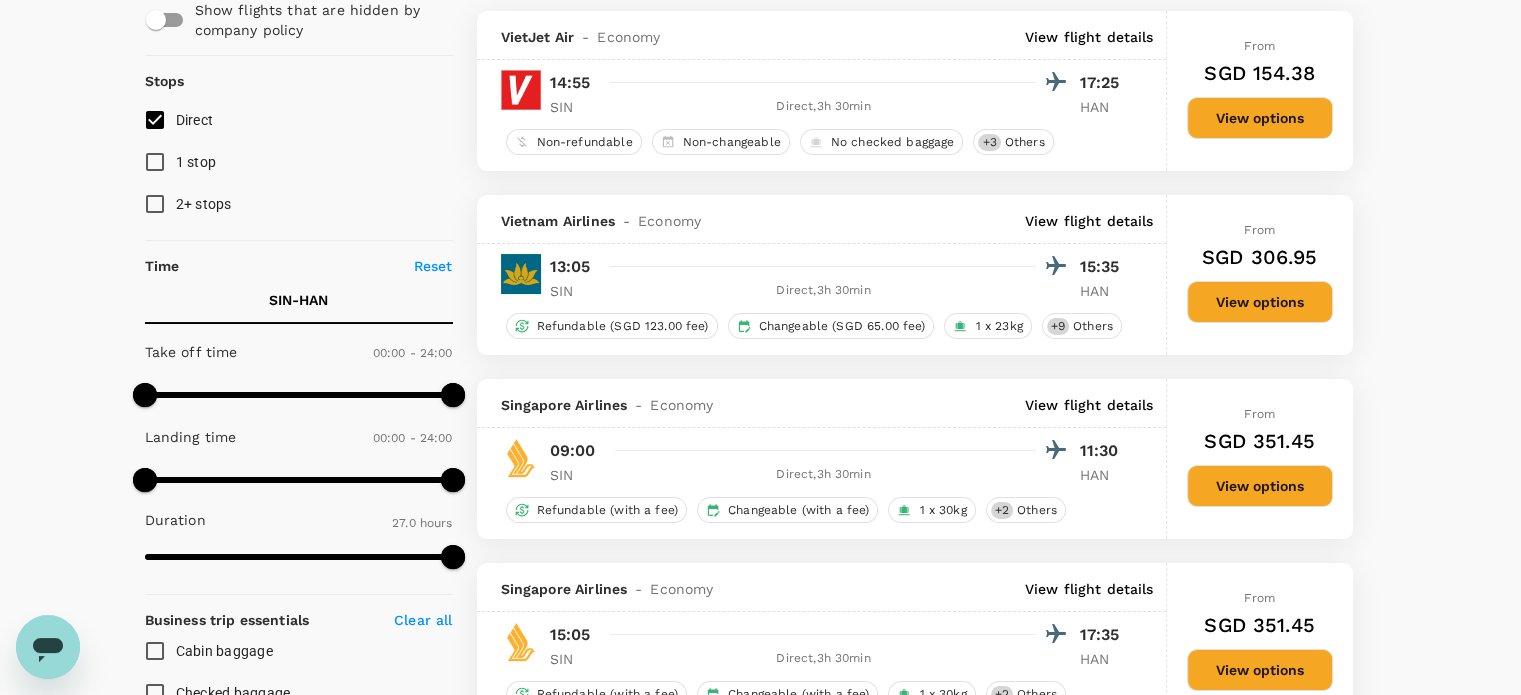 scroll, scrollTop: 100, scrollLeft: 0, axis: vertical 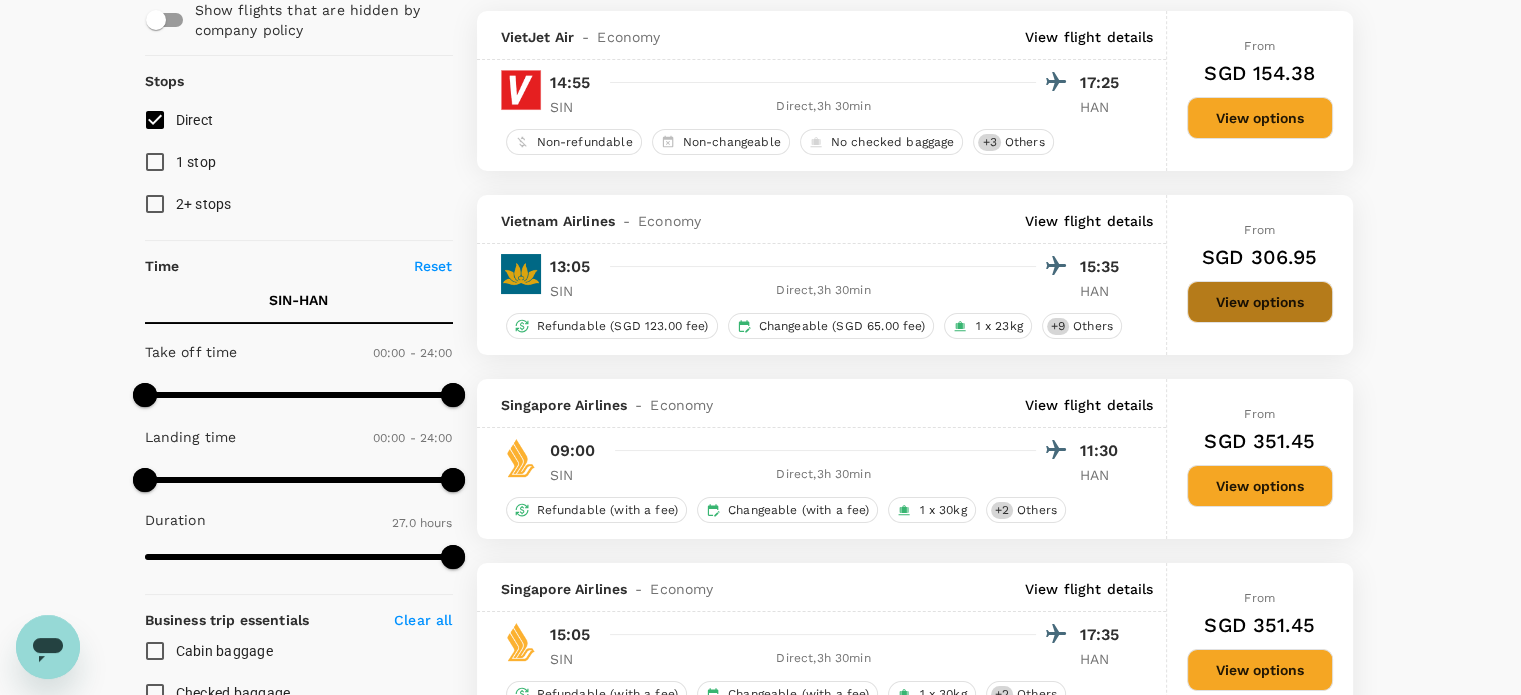 click on "View options" at bounding box center (1260, 302) 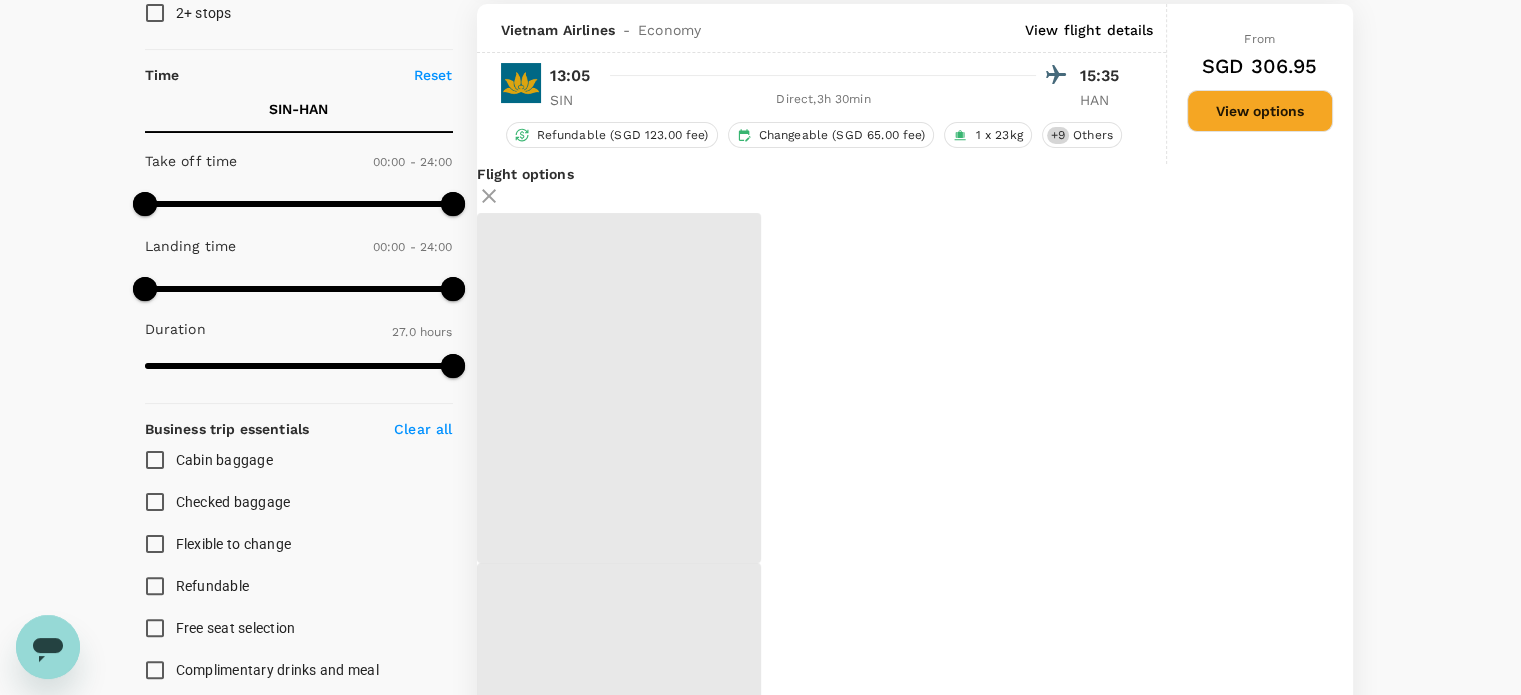 scroll, scrollTop: 395, scrollLeft: 0, axis: vertical 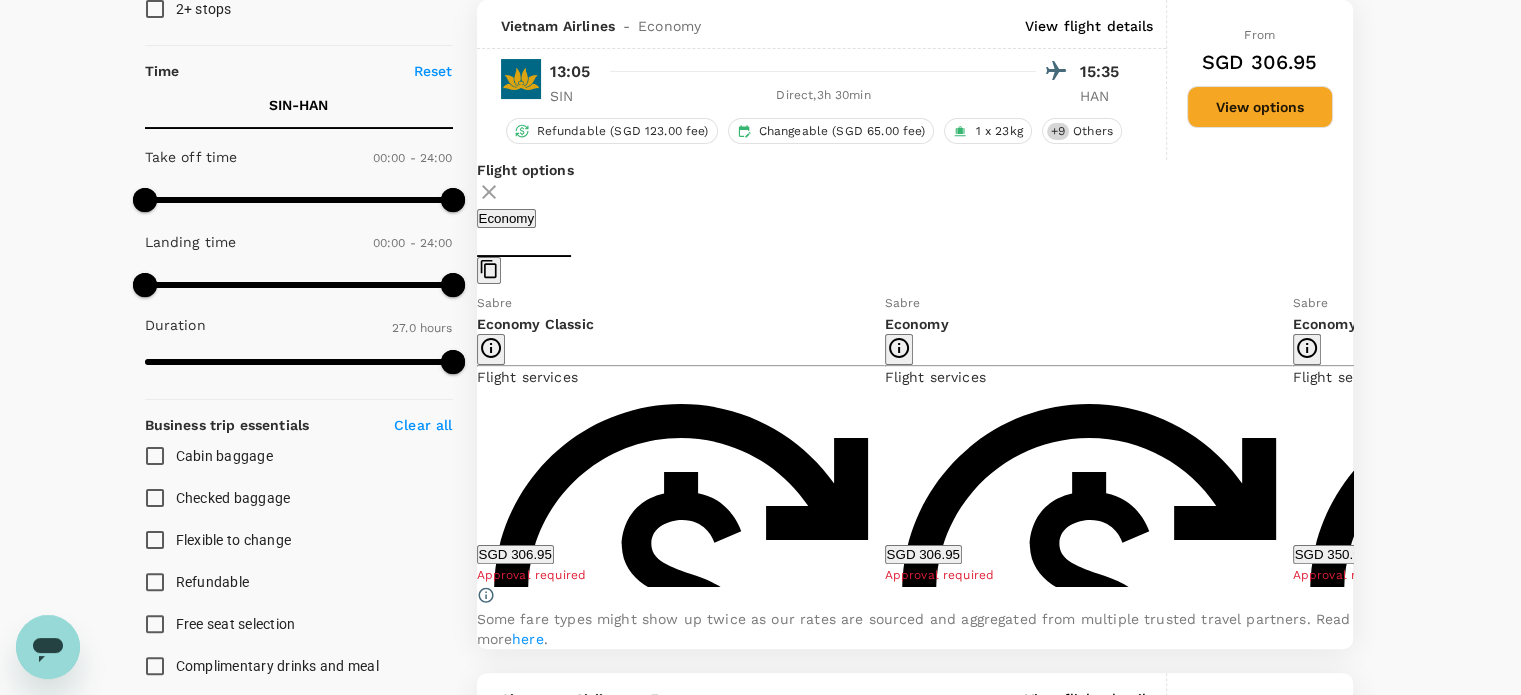 click on "SGD 306.95" at bounding box center (515, 554) 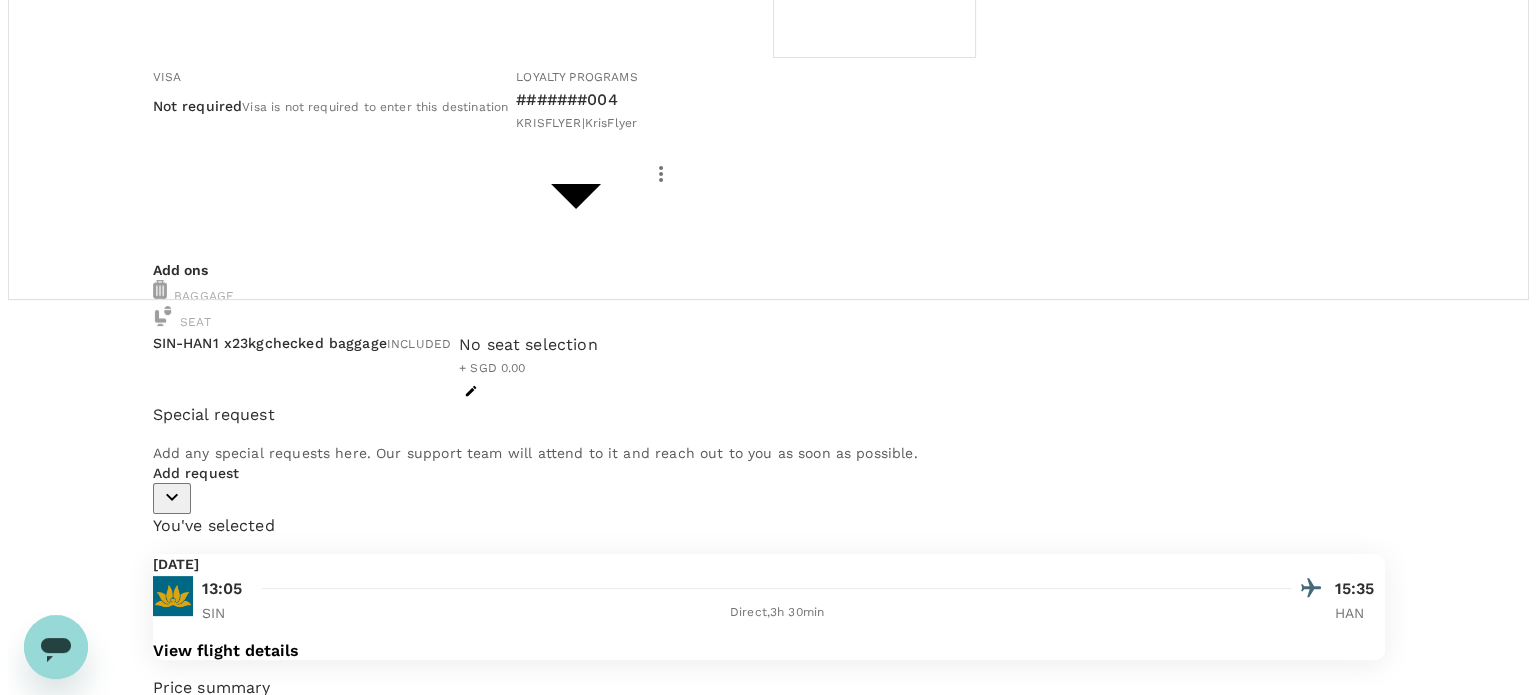 scroll, scrollTop: 0, scrollLeft: 0, axis: both 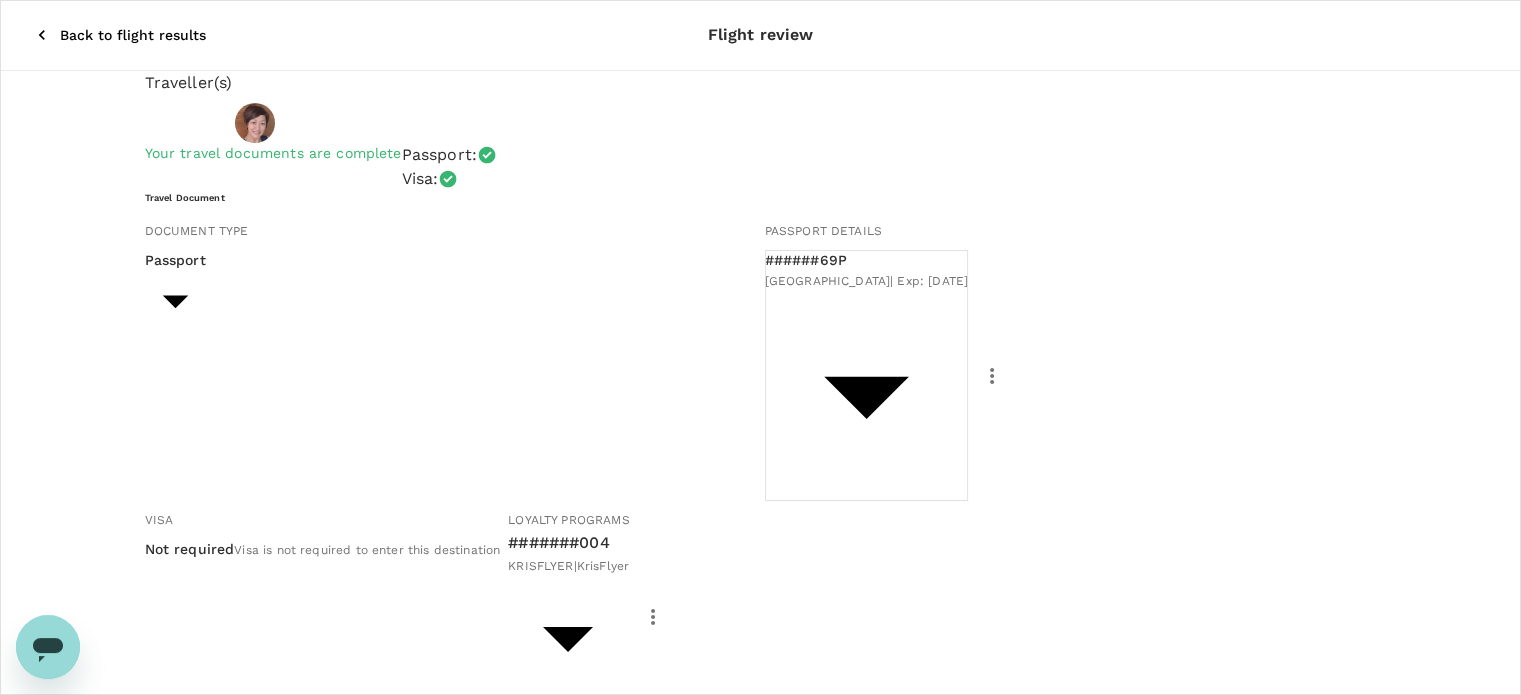 click 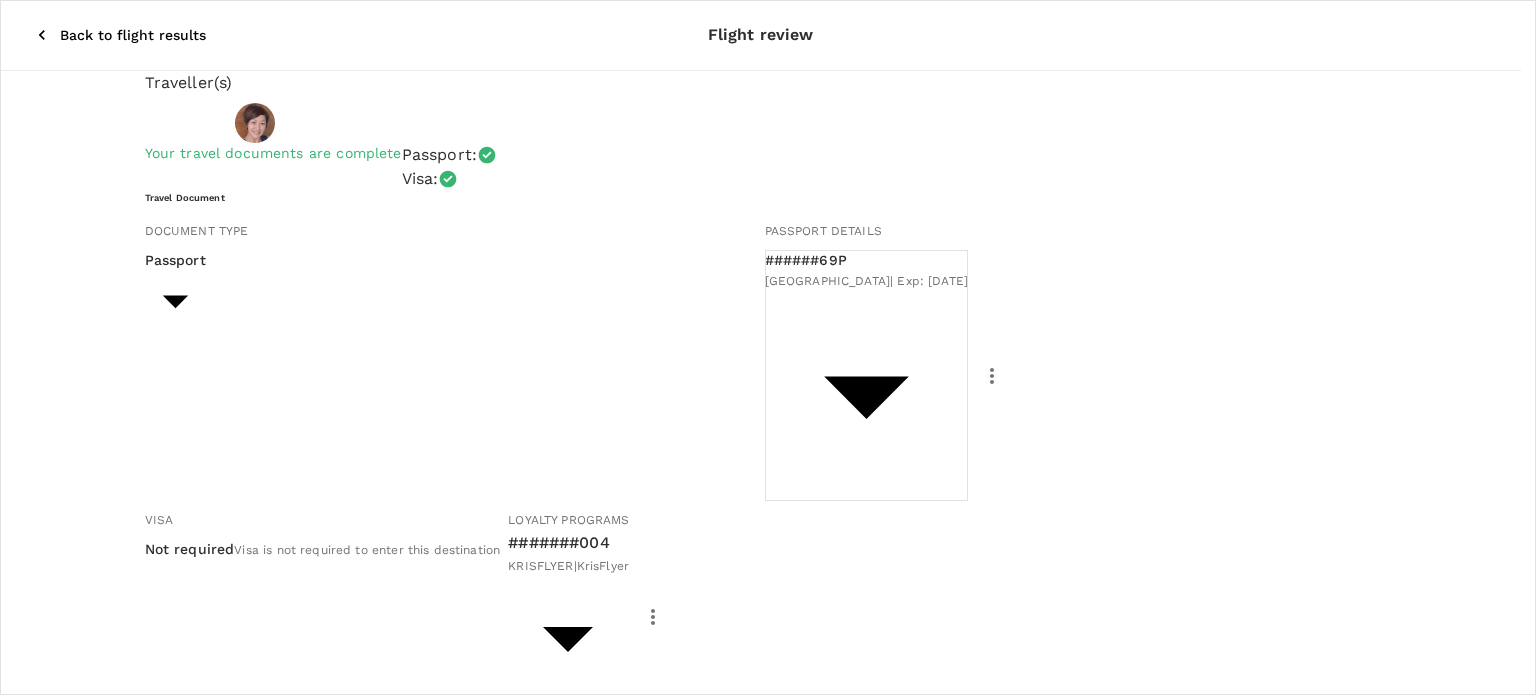 scroll, scrollTop: 1300, scrollLeft: 0, axis: vertical 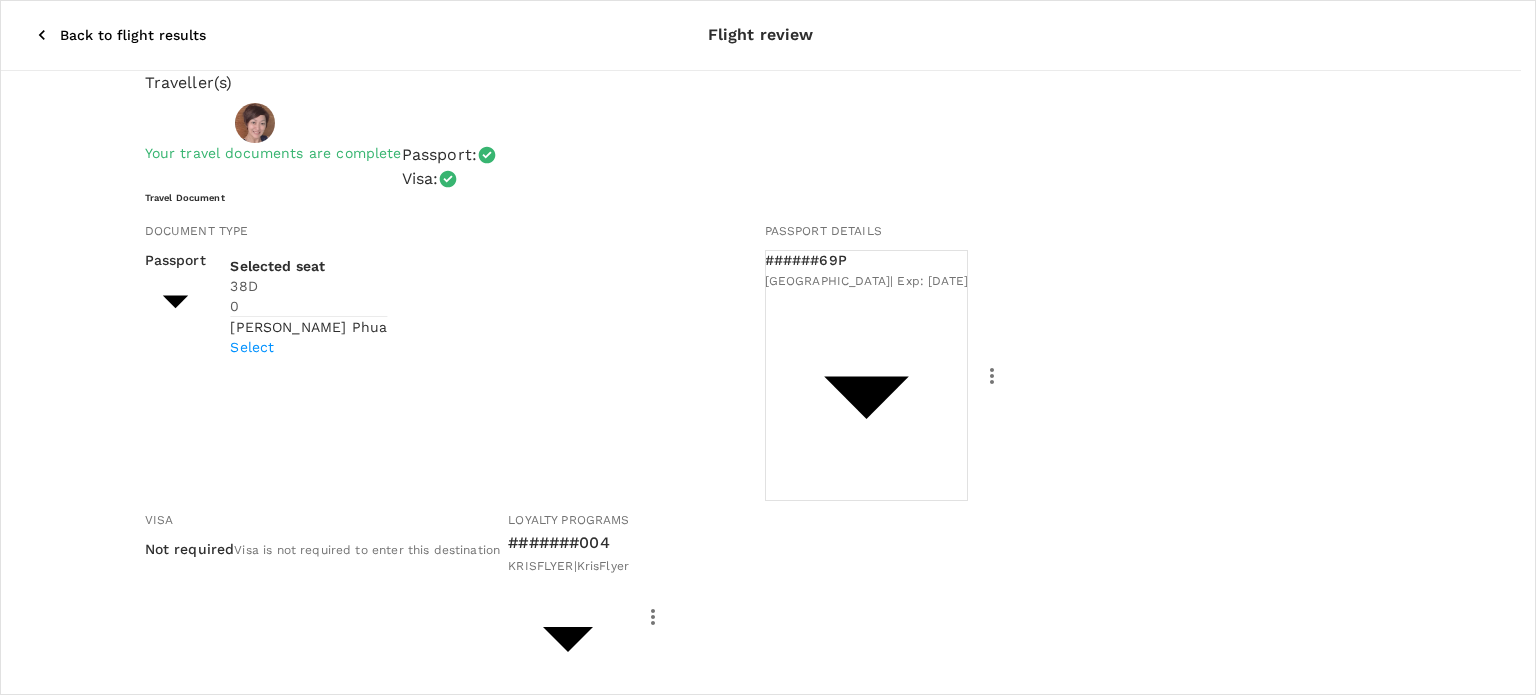 click on "Select" at bounding box center [308, 347] 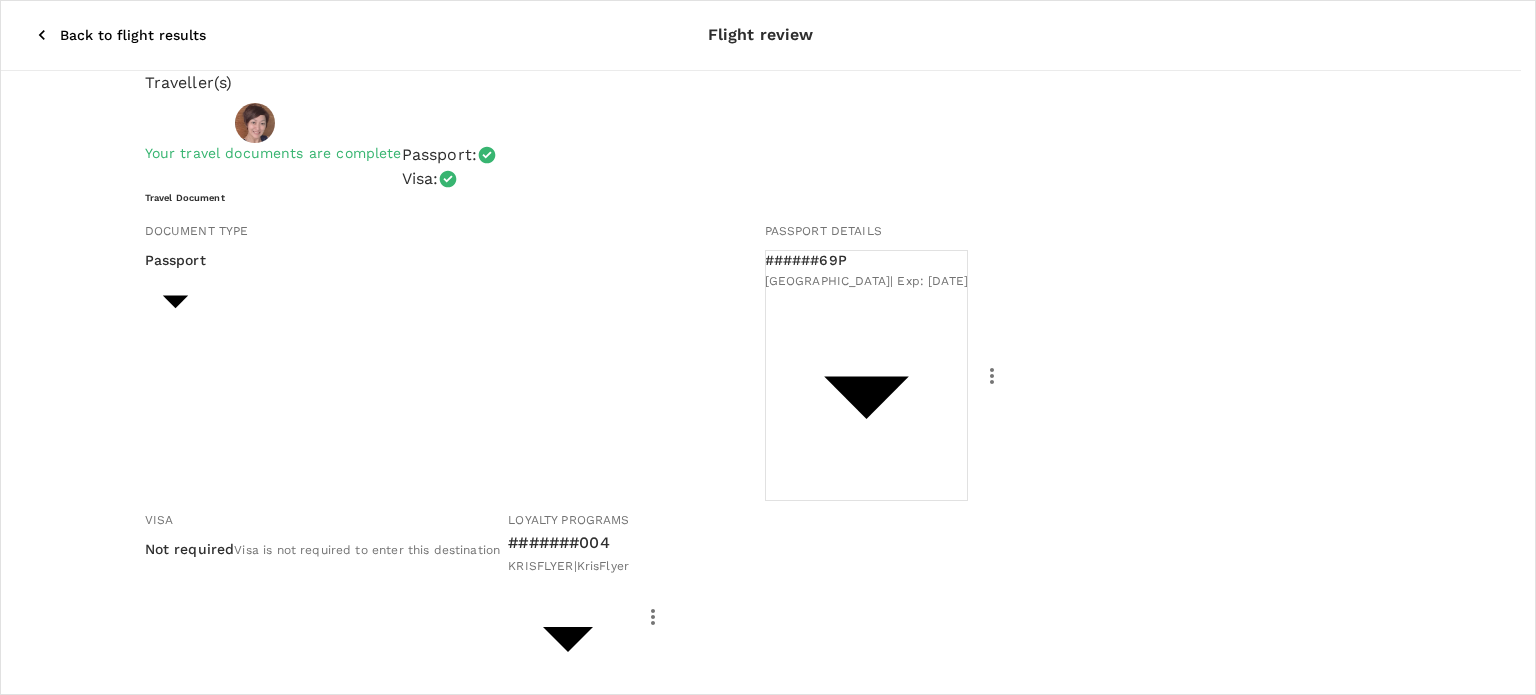 click 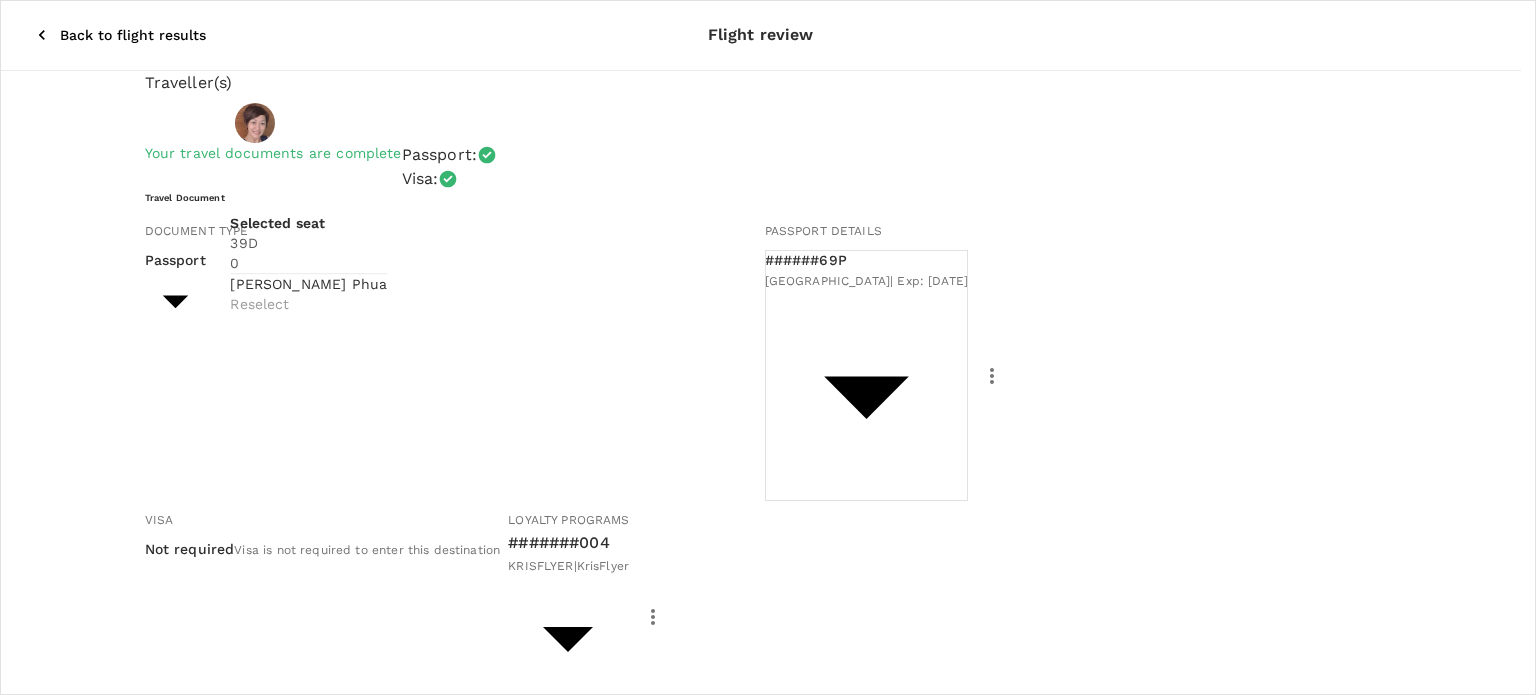 click on "Exit Exit" at bounding box center (304, 2975) 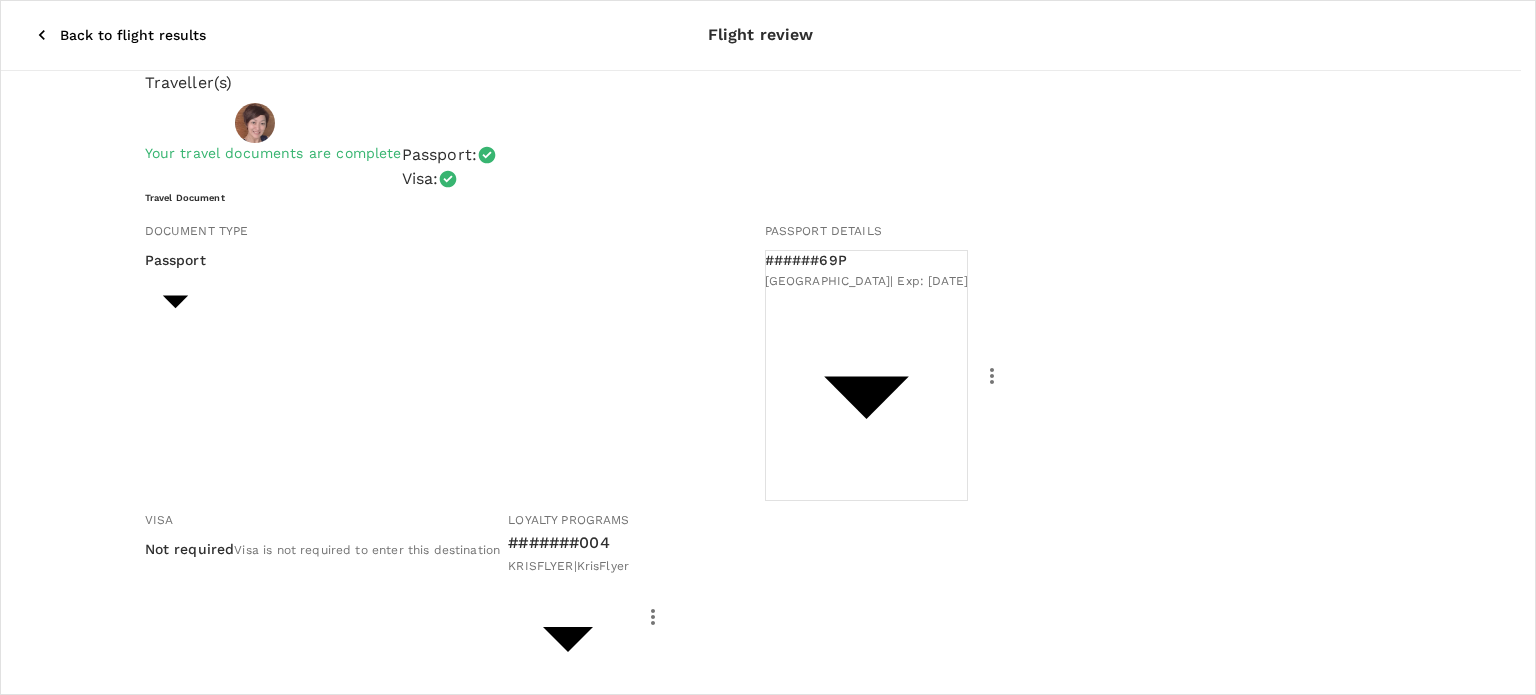 click 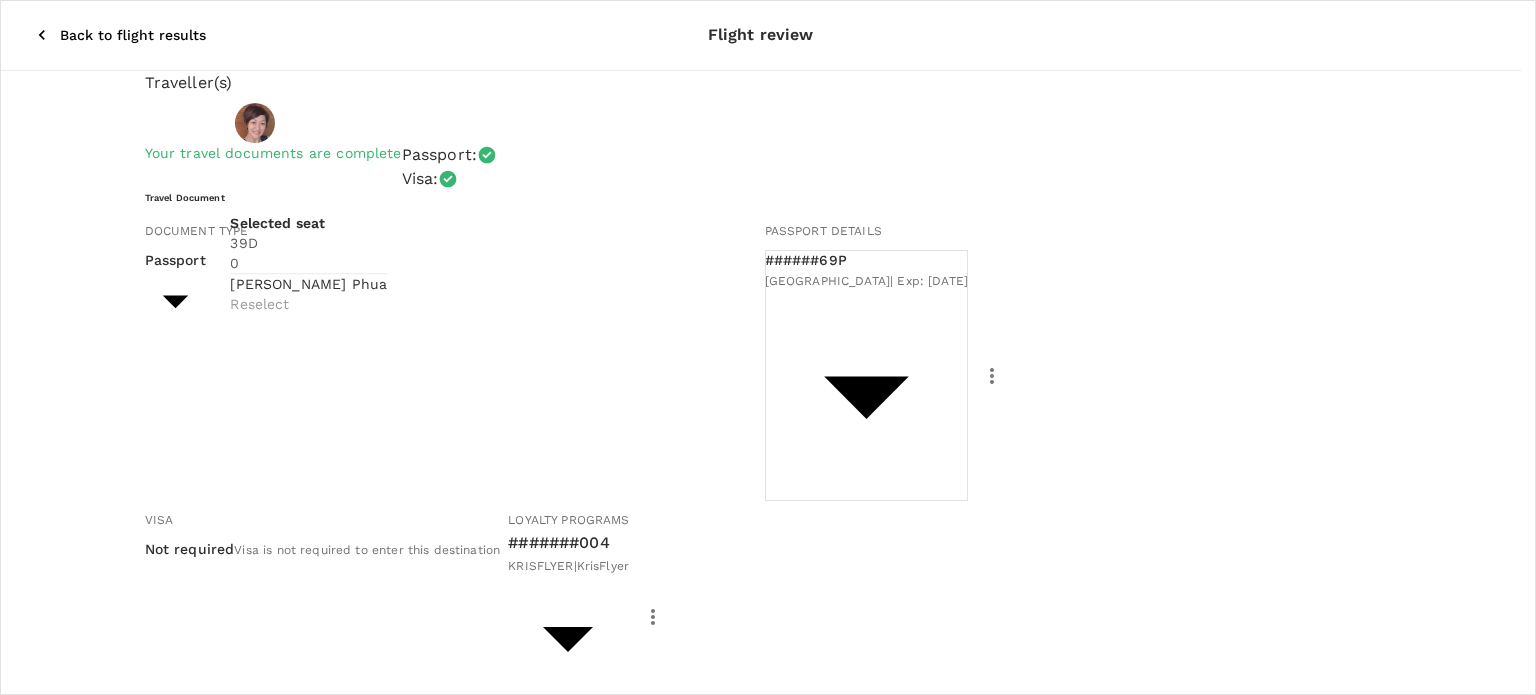 click on "Reselect" at bounding box center (308, 304) 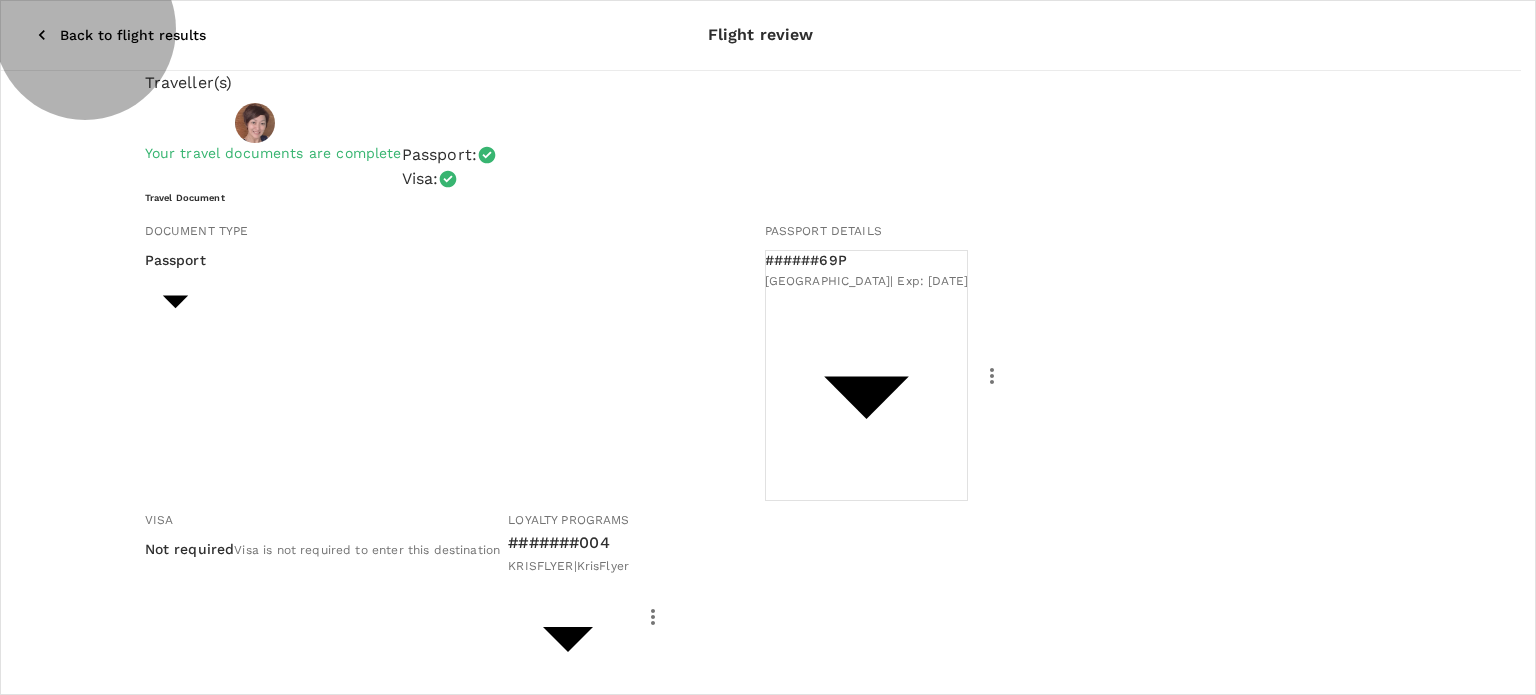 click on "Finish" at bounding box center [36, 3404] 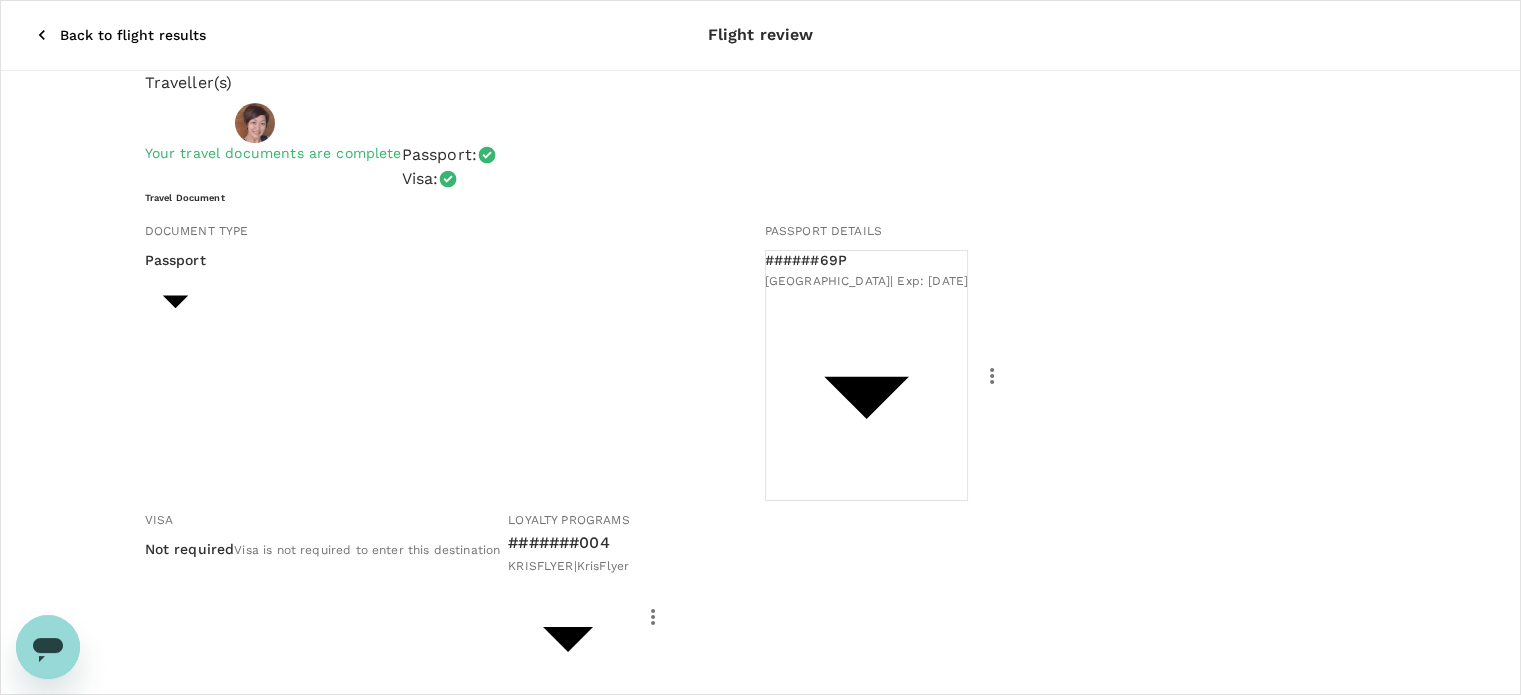click on "Continue to payment details" at bounding box center [761, 1473] 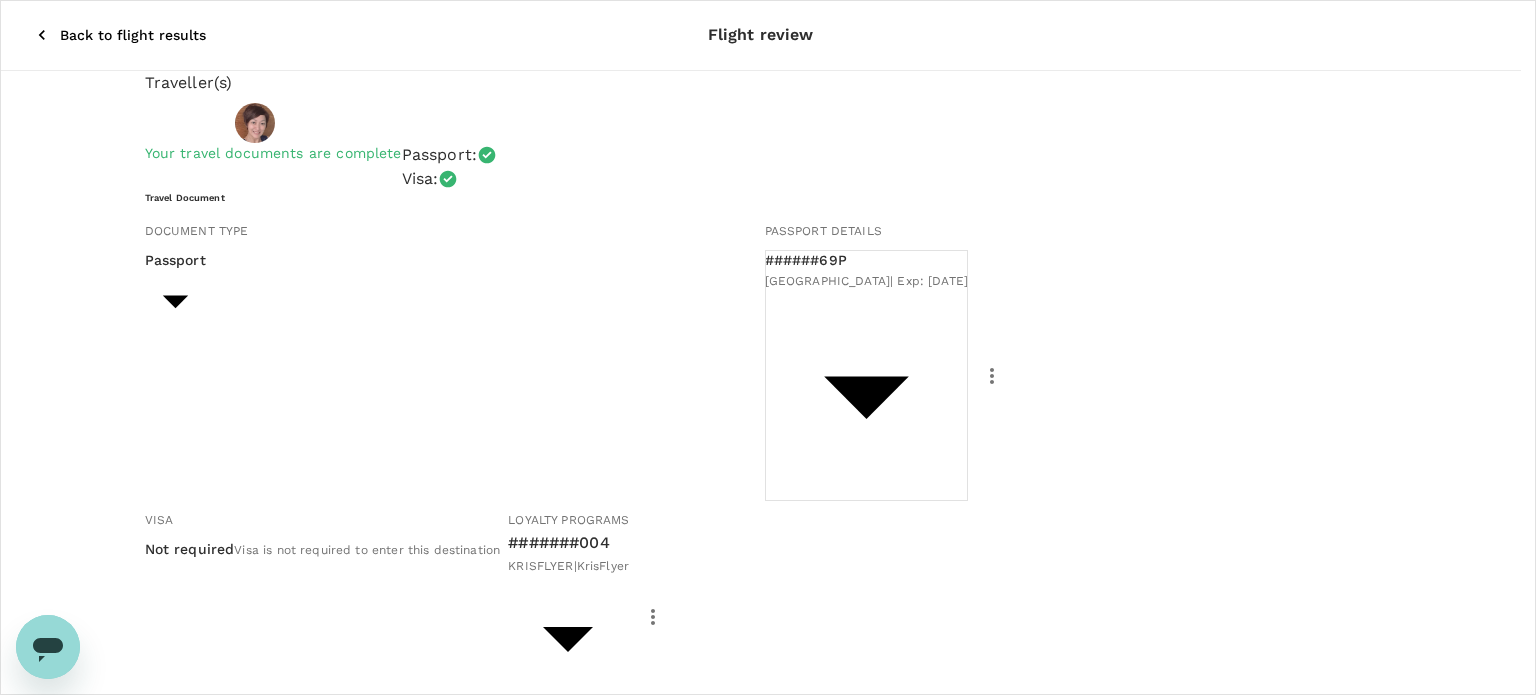 click at bounding box center [387, 1819] 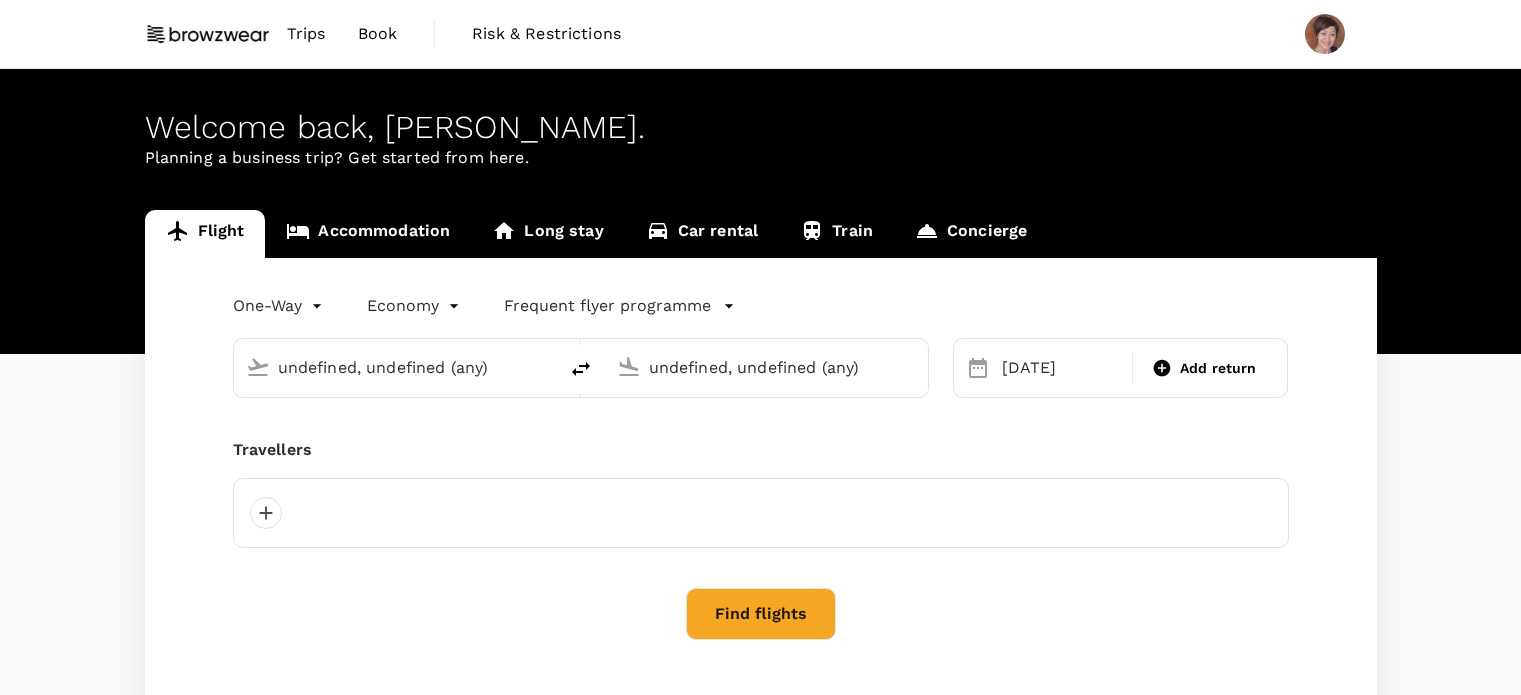 type on "Singapore Changi (SIN)" 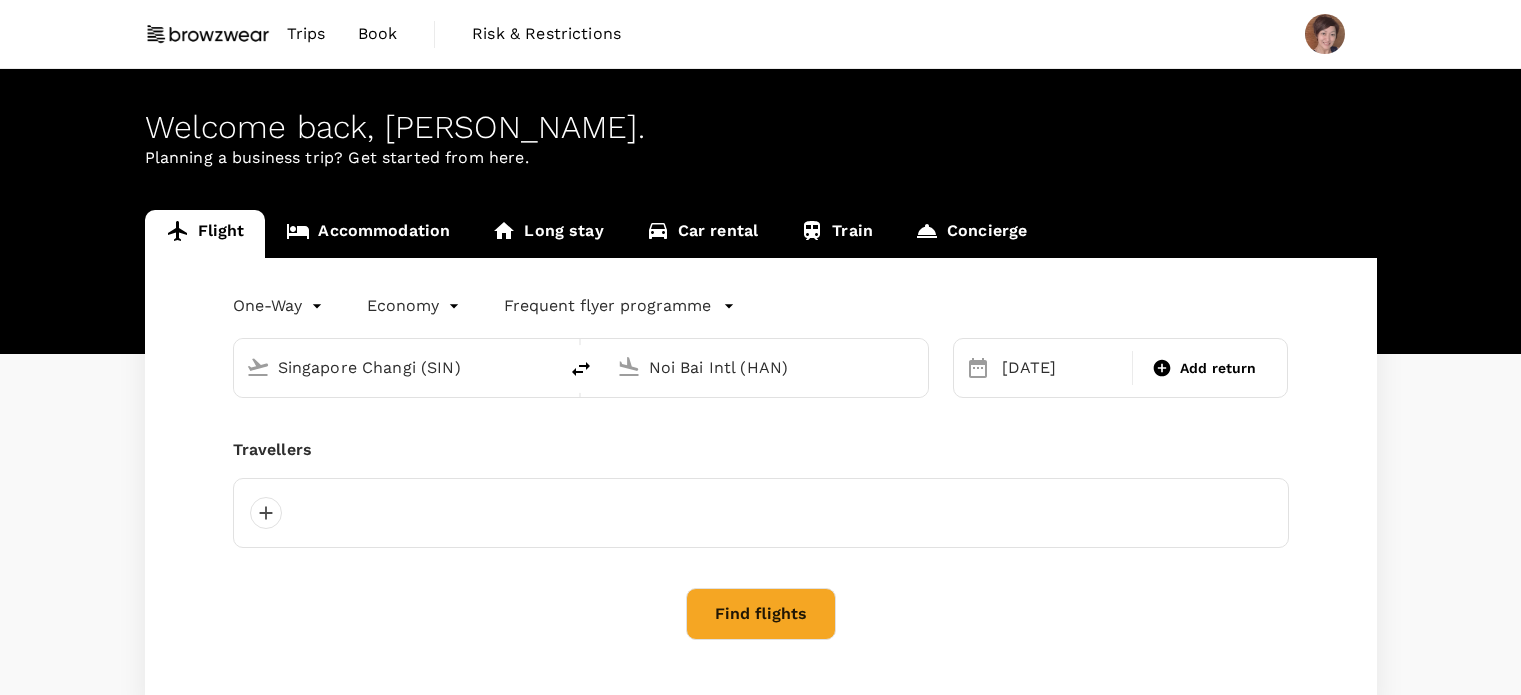 type 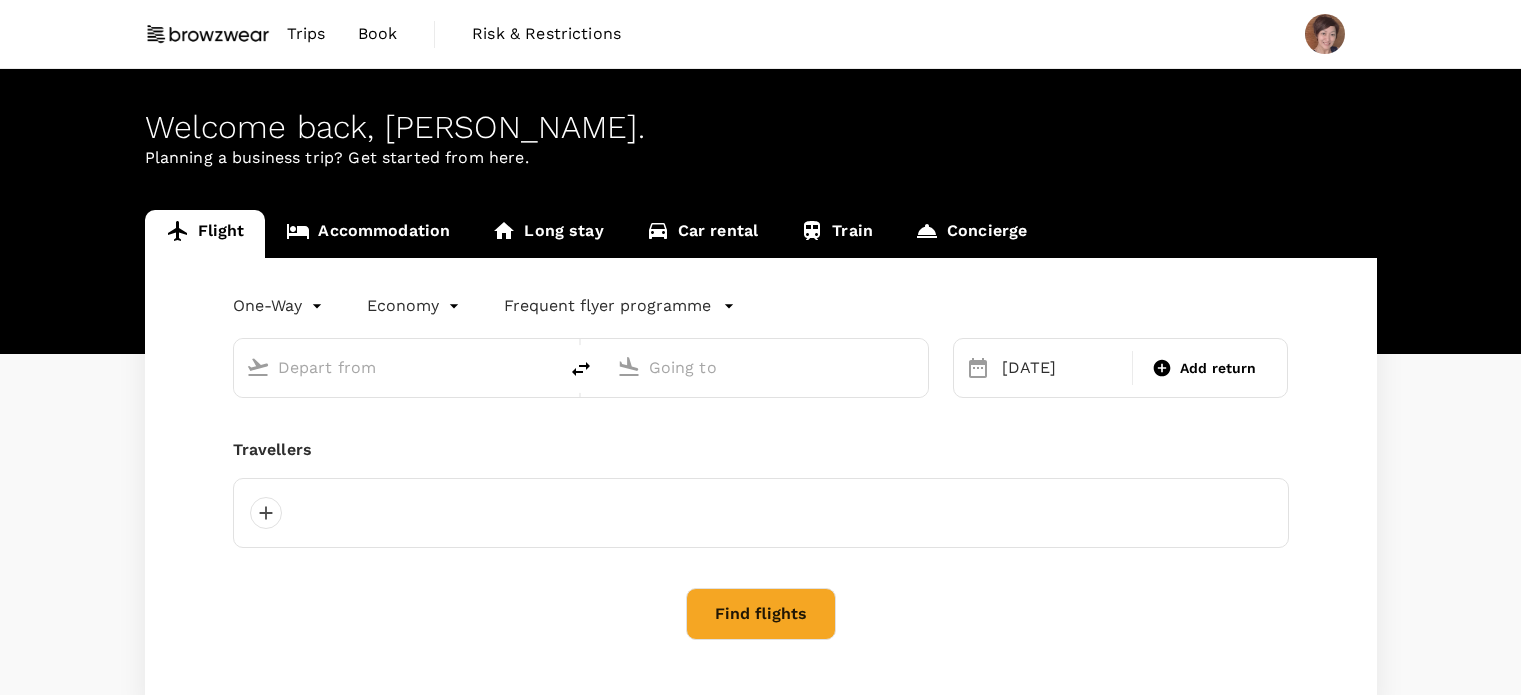 scroll, scrollTop: 0, scrollLeft: 0, axis: both 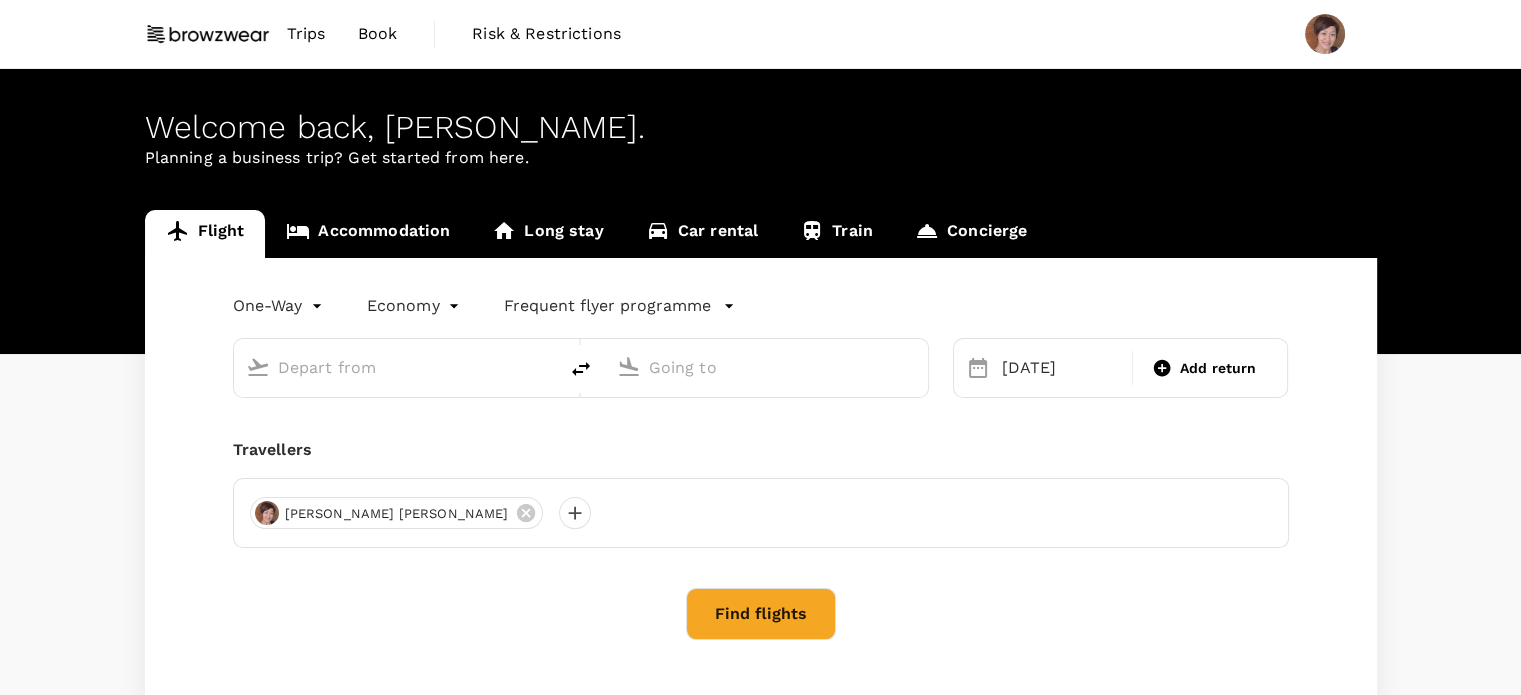 type on "Singapore Changi (SIN)" 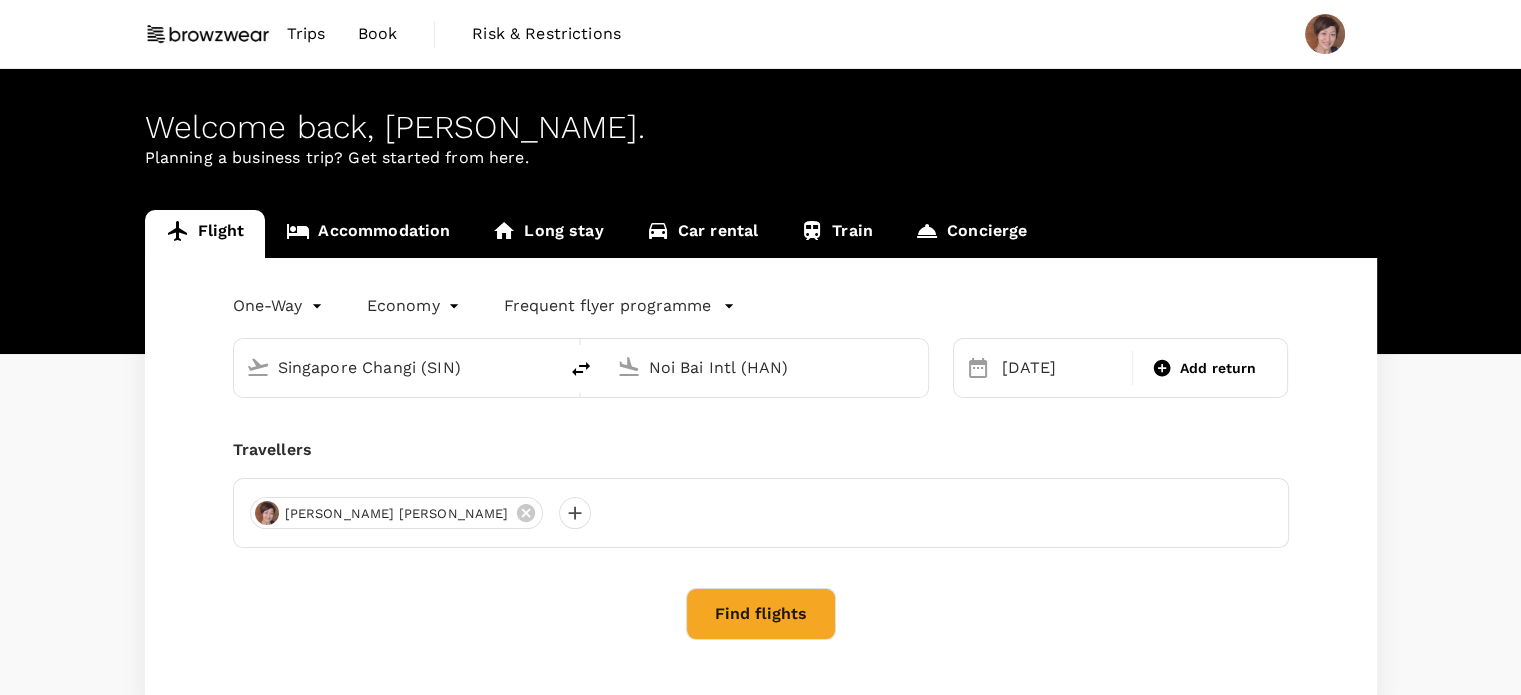 type 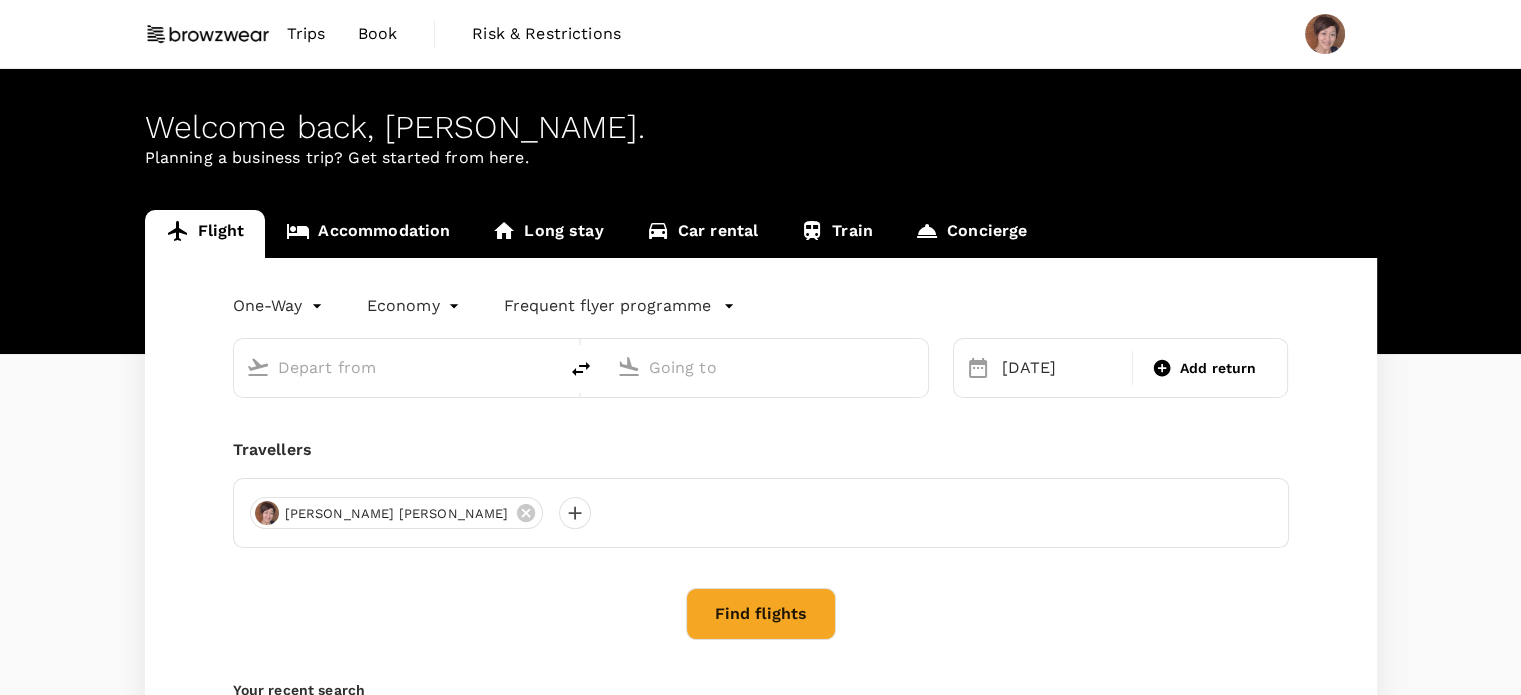 scroll, scrollTop: 0, scrollLeft: 0, axis: both 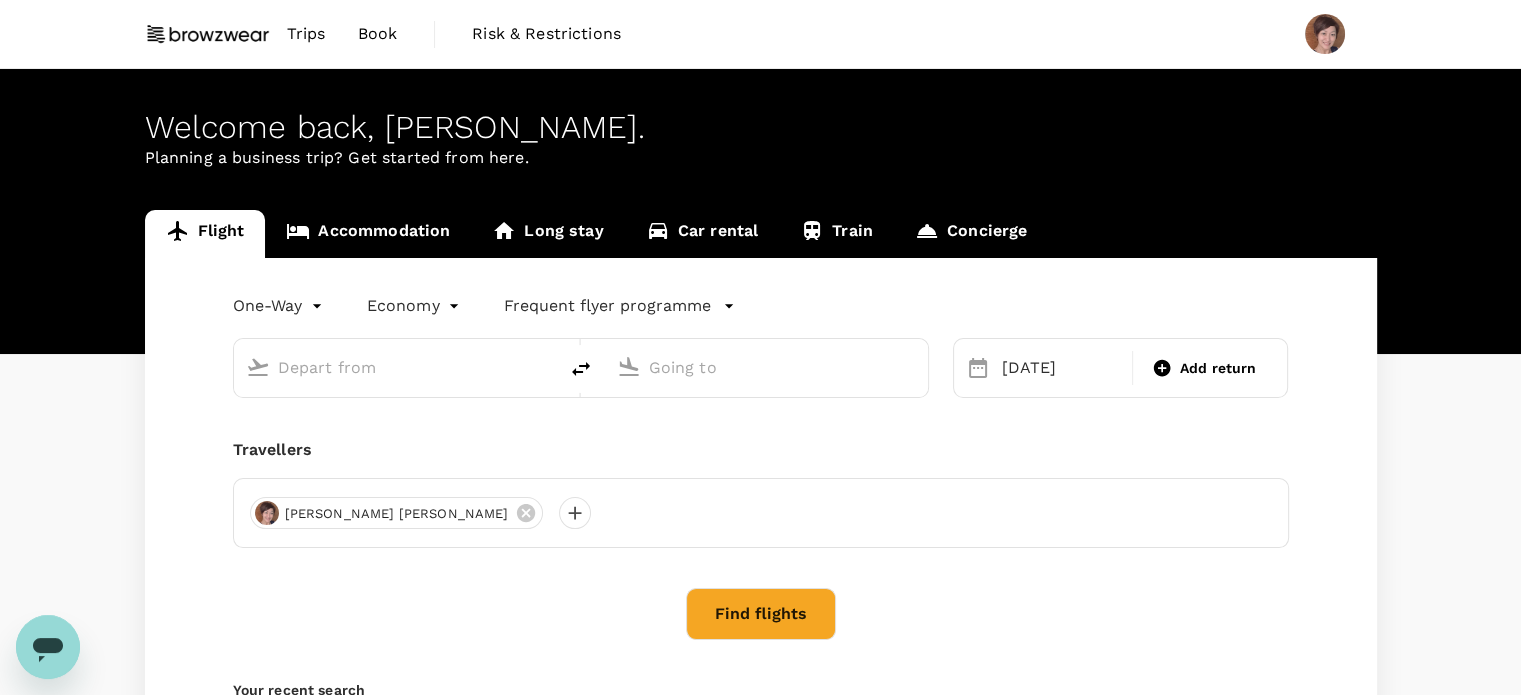 type on "Singapore Changi (SIN)" 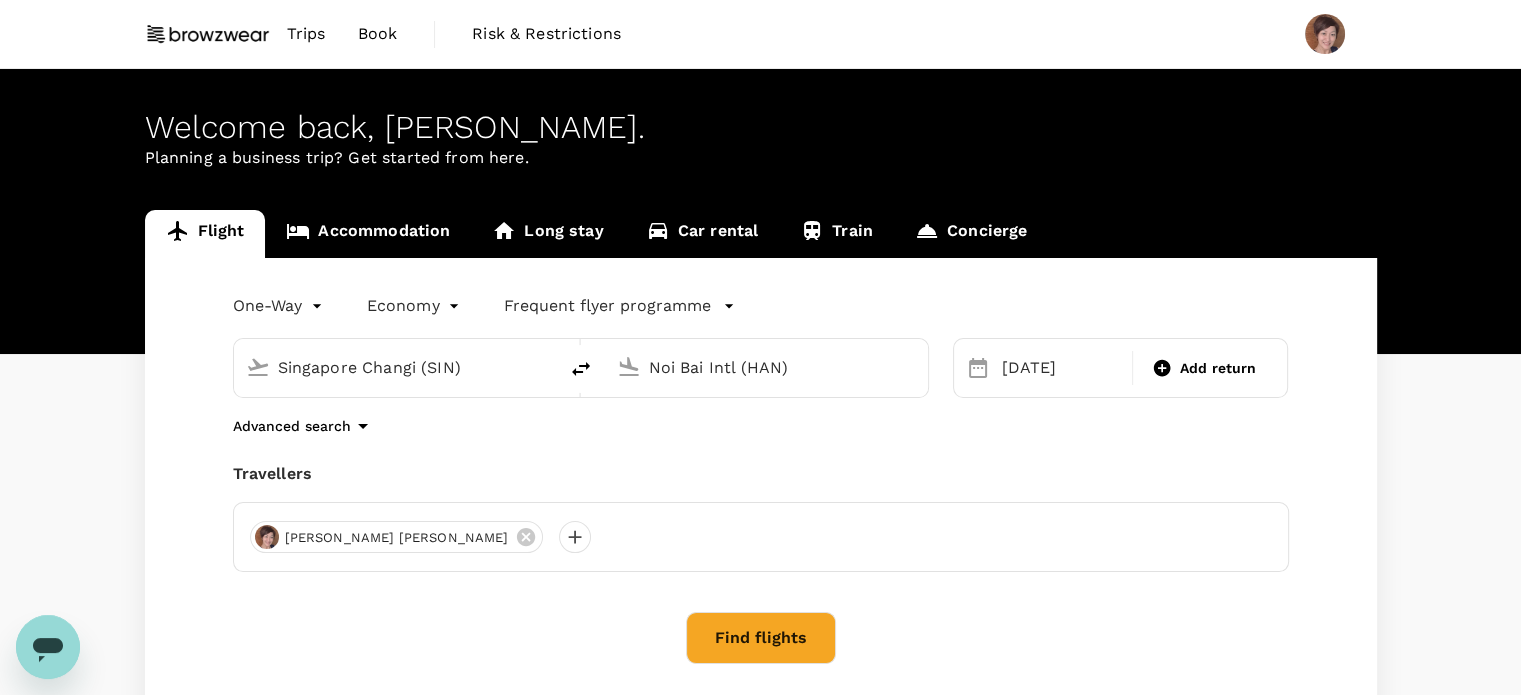 click 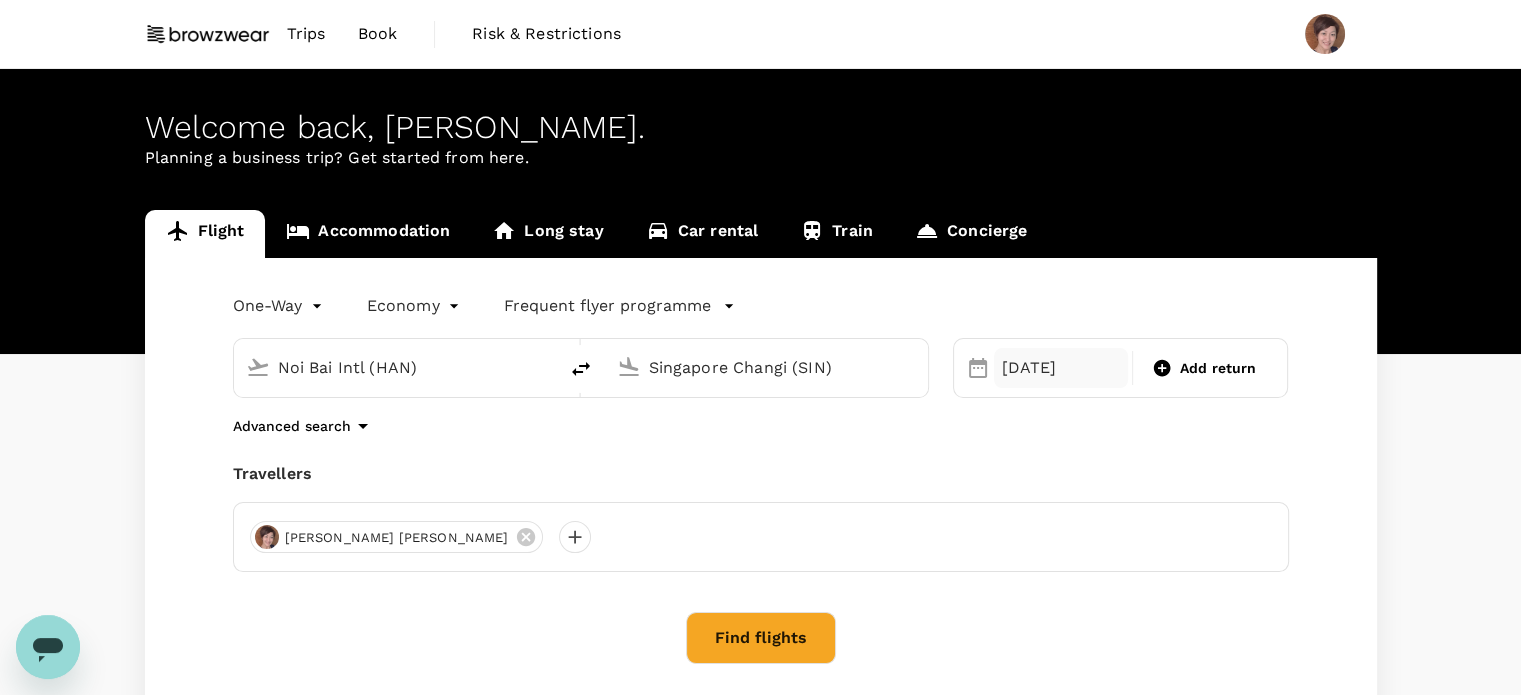 click on "[DATE]" at bounding box center [1061, 368] 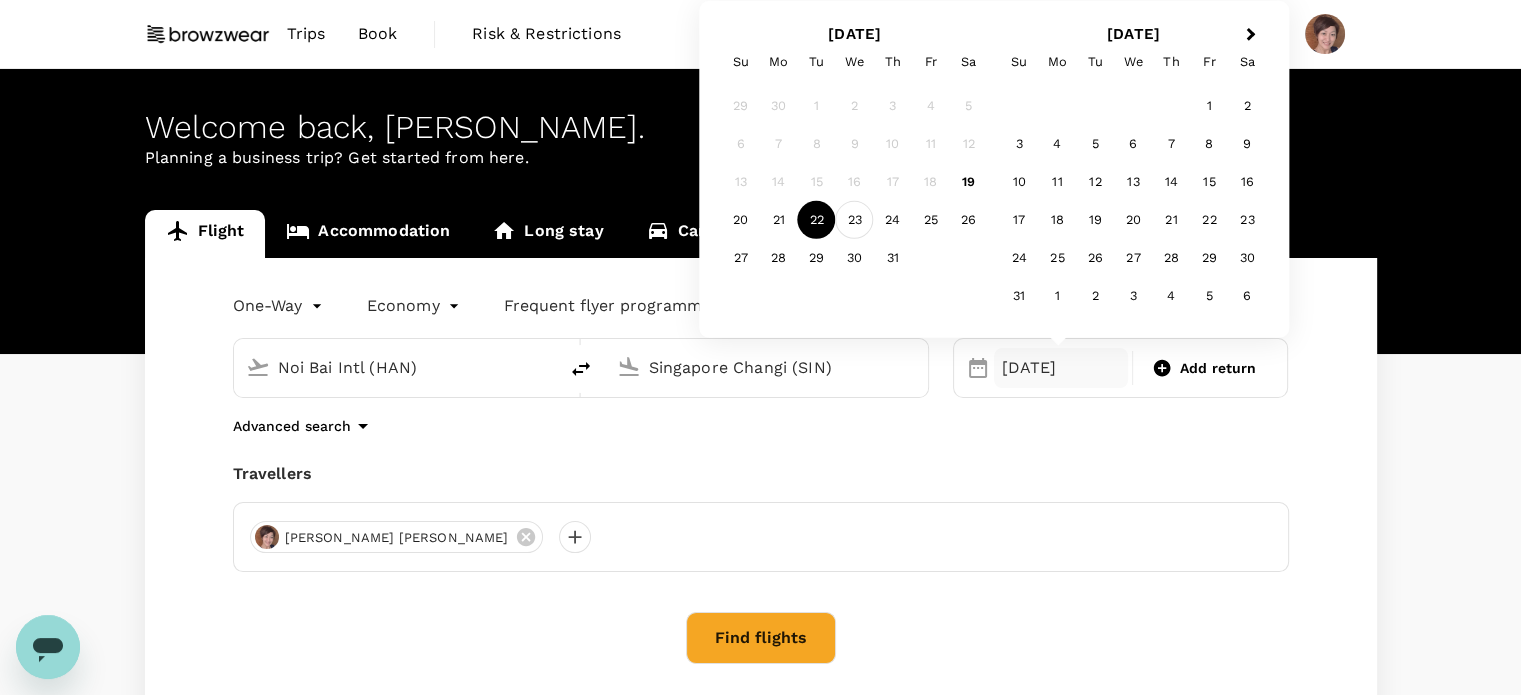 click on "23" at bounding box center (855, 220) 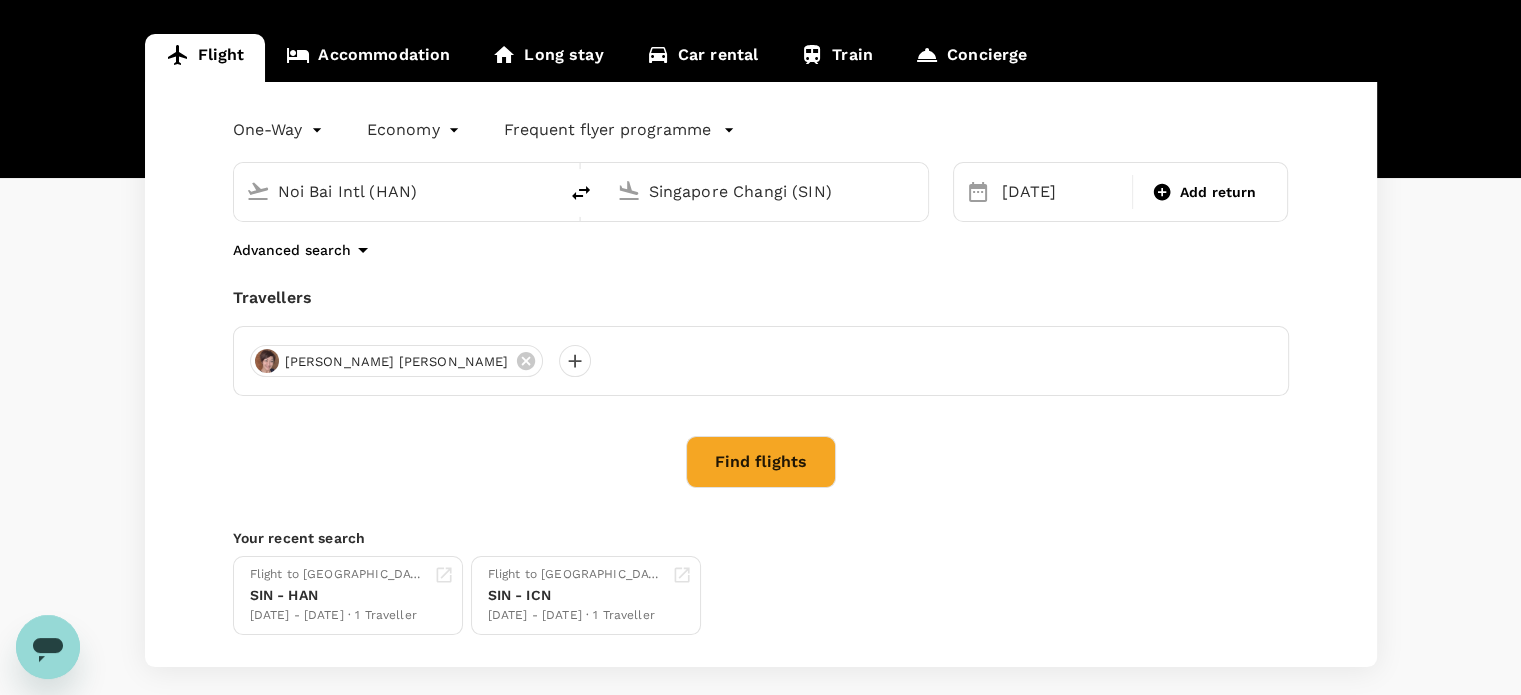 scroll, scrollTop: 200, scrollLeft: 0, axis: vertical 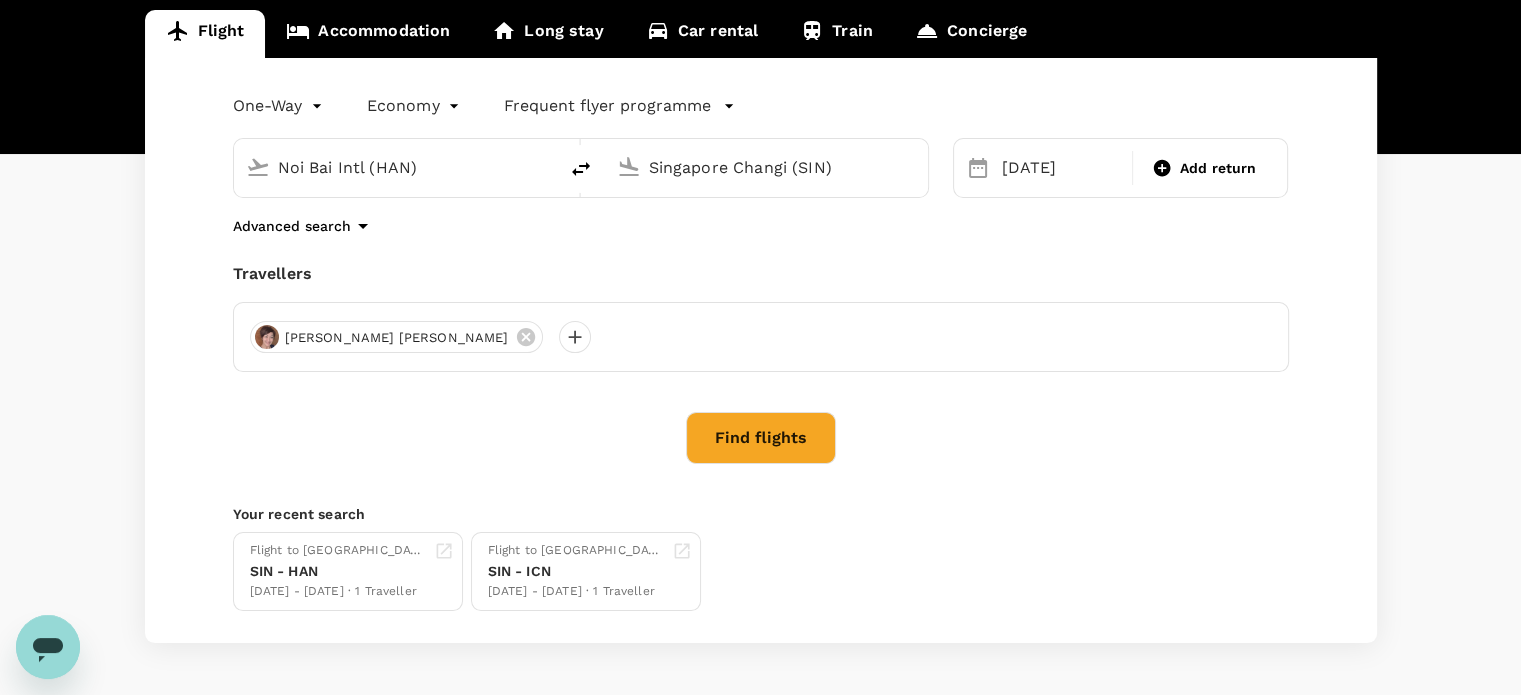 click on "Find flights" at bounding box center (761, 438) 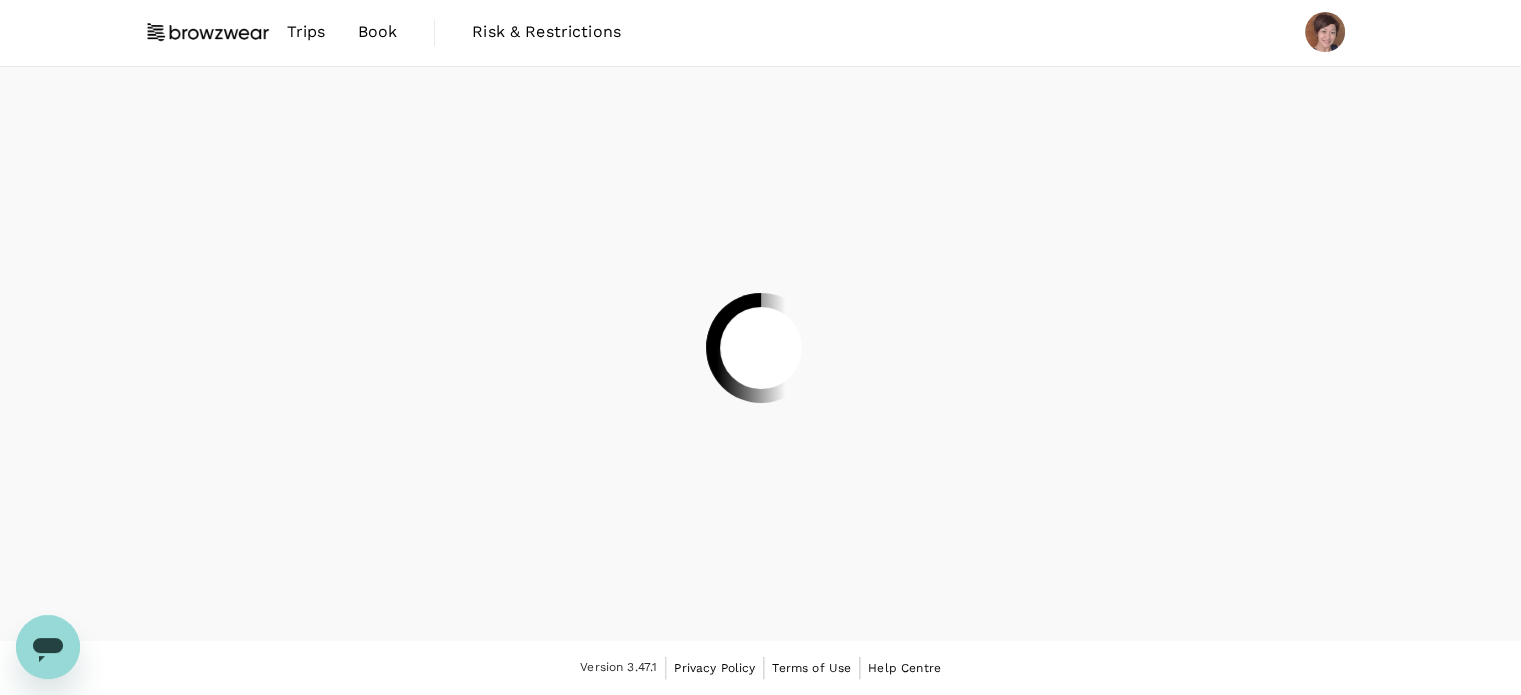 scroll, scrollTop: 0, scrollLeft: 0, axis: both 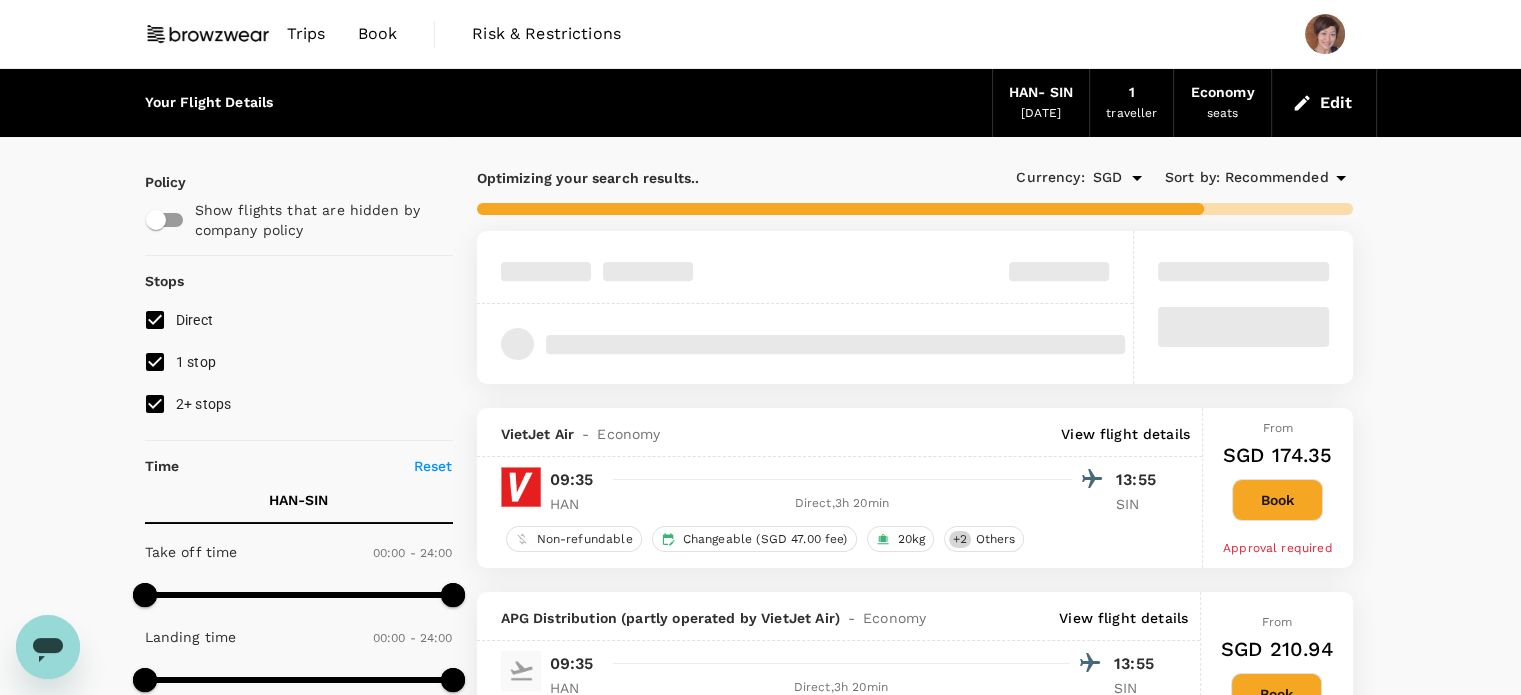 click on "1 stop" at bounding box center (155, 362) 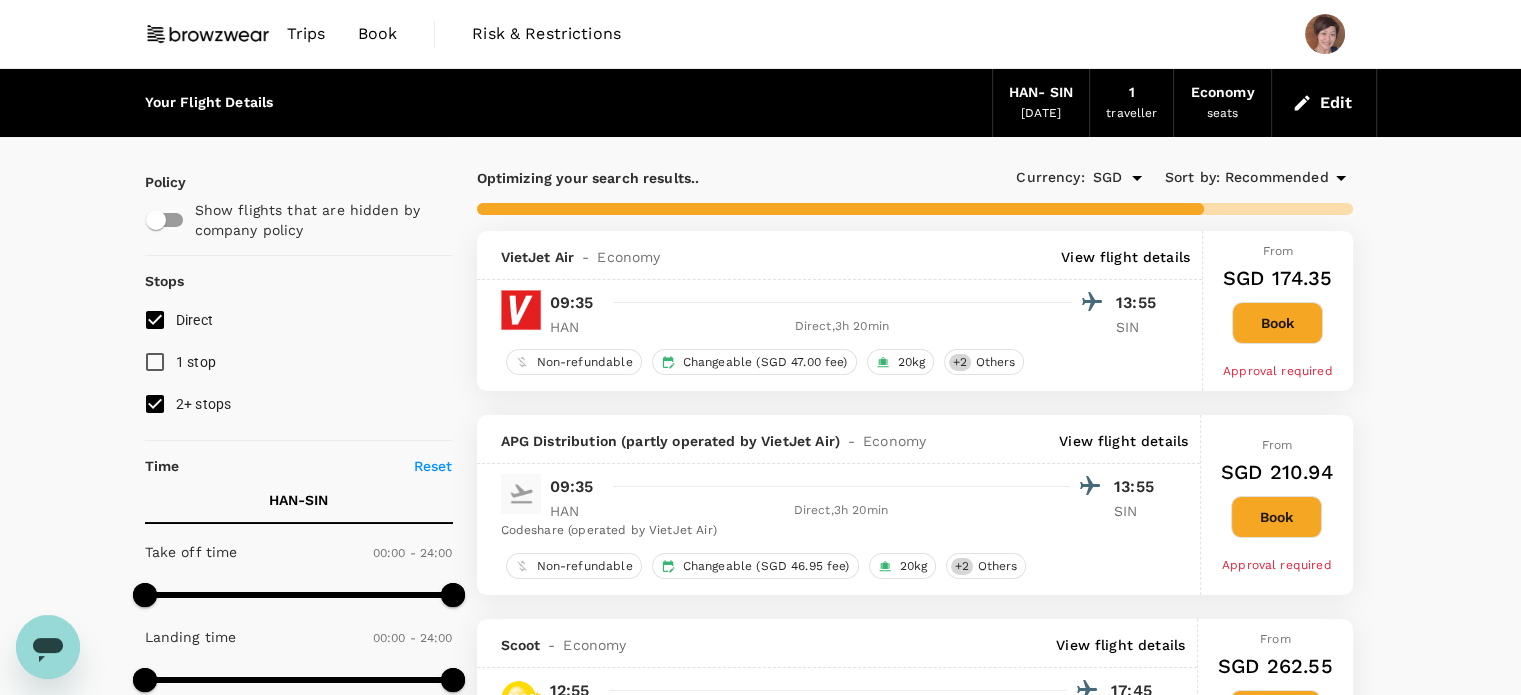 click on "2+ stops" at bounding box center (155, 404) 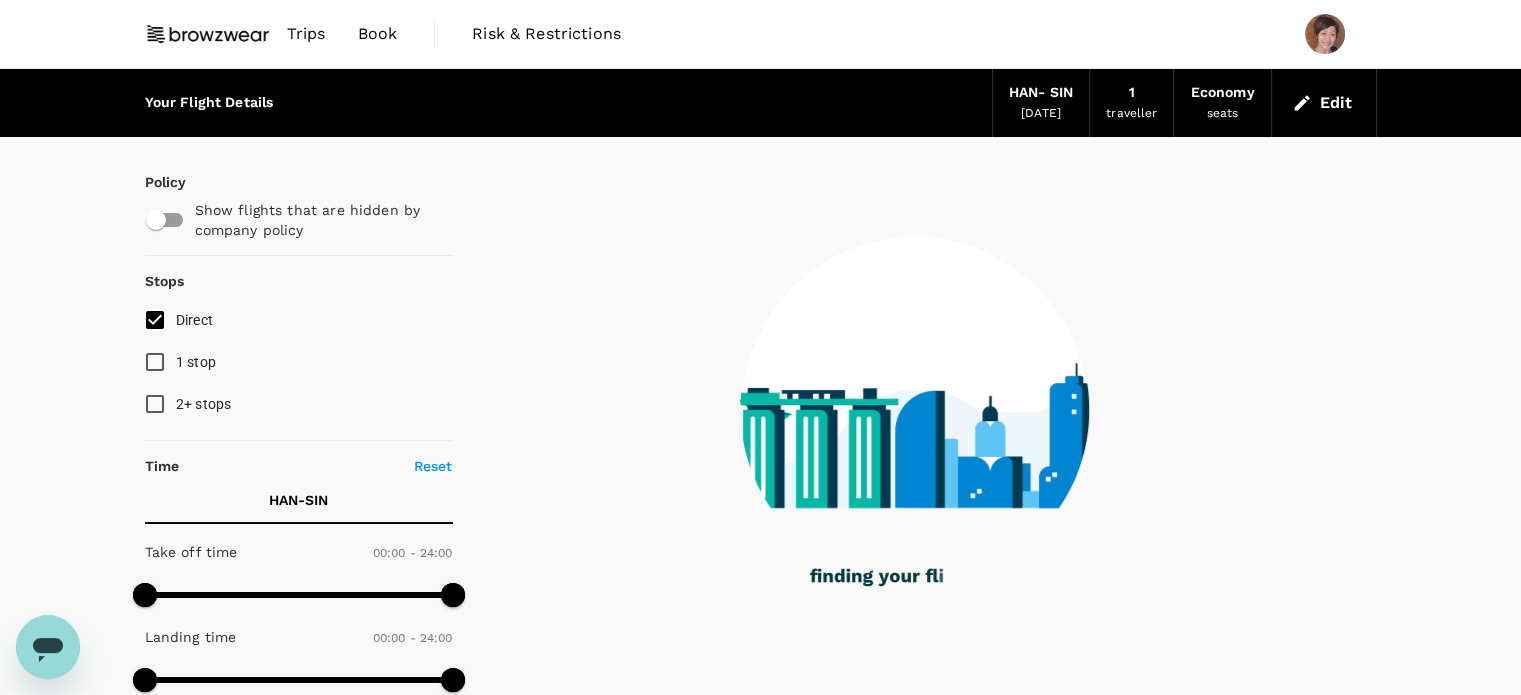 type on "1265" 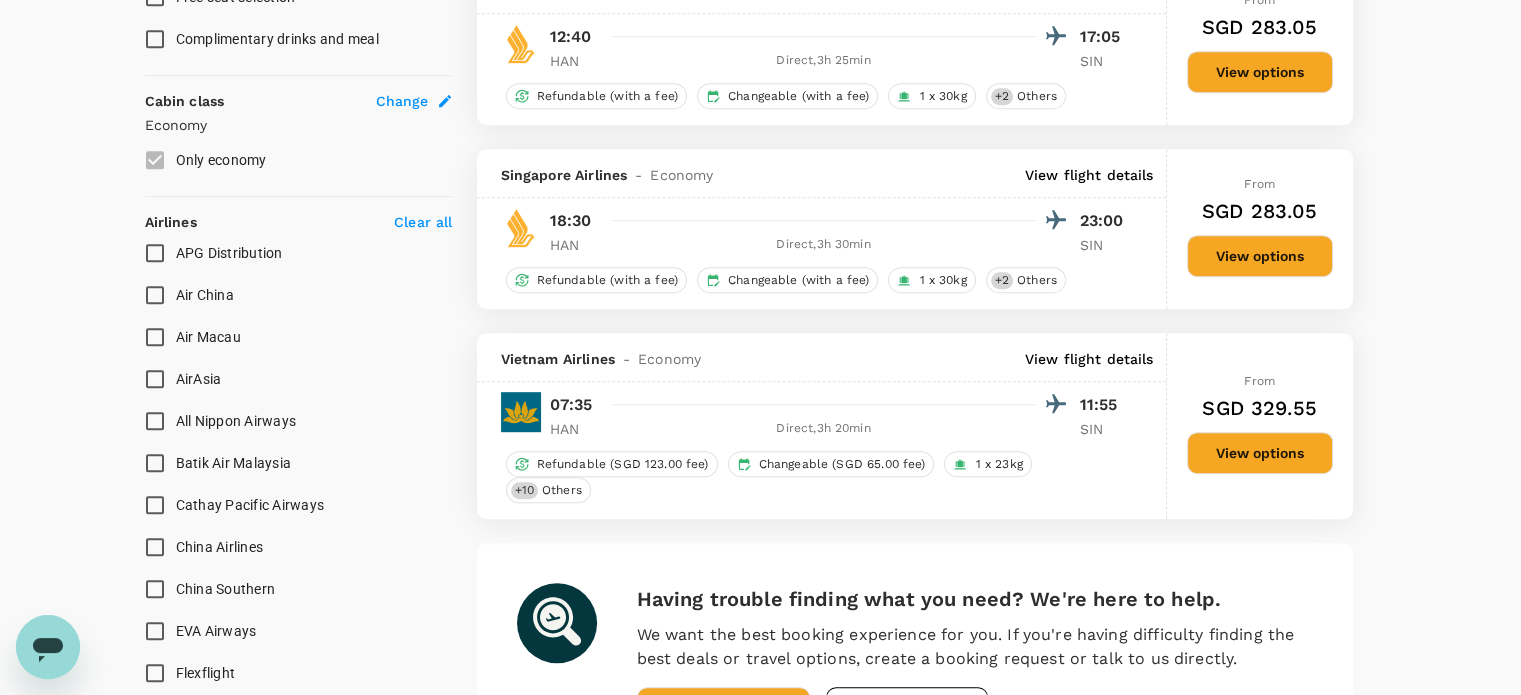 scroll, scrollTop: 1000, scrollLeft: 0, axis: vertical 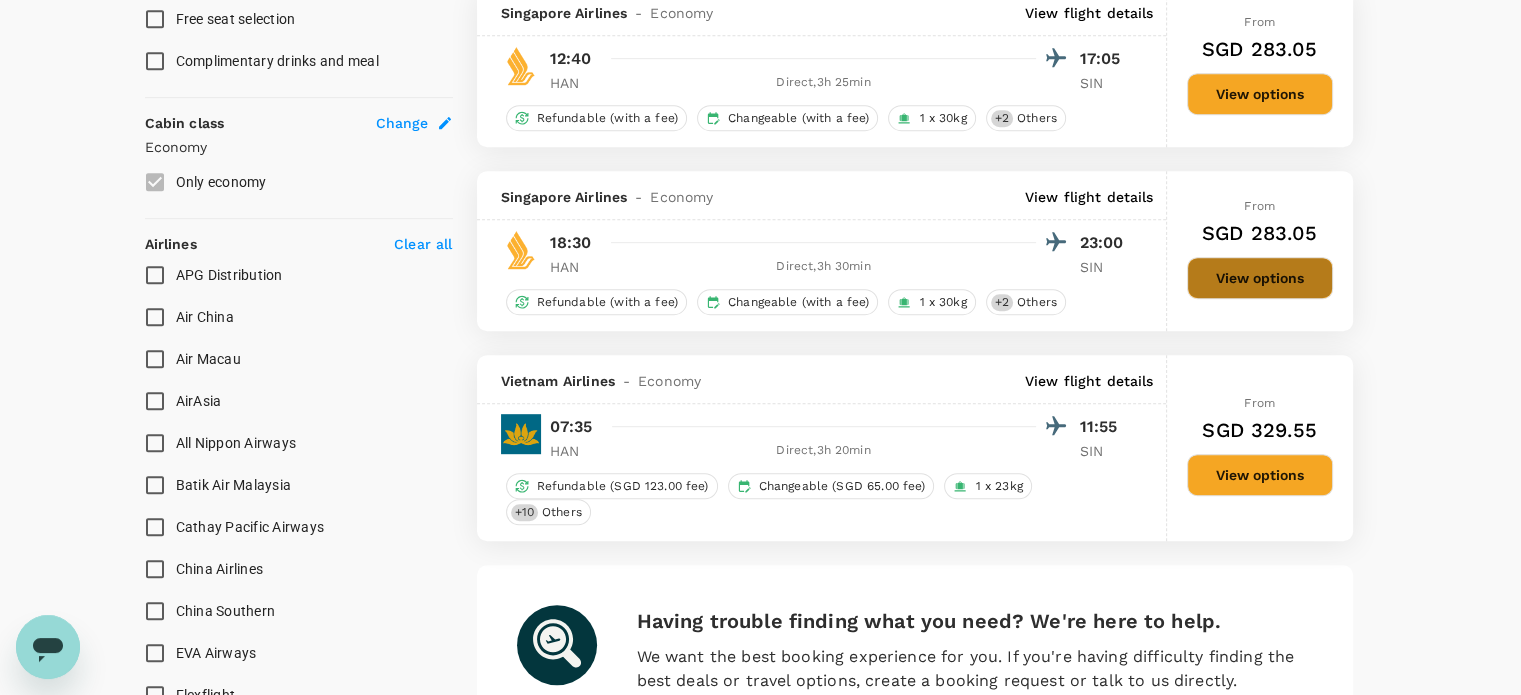 click on "View options" at bounding box center (1260, 278) 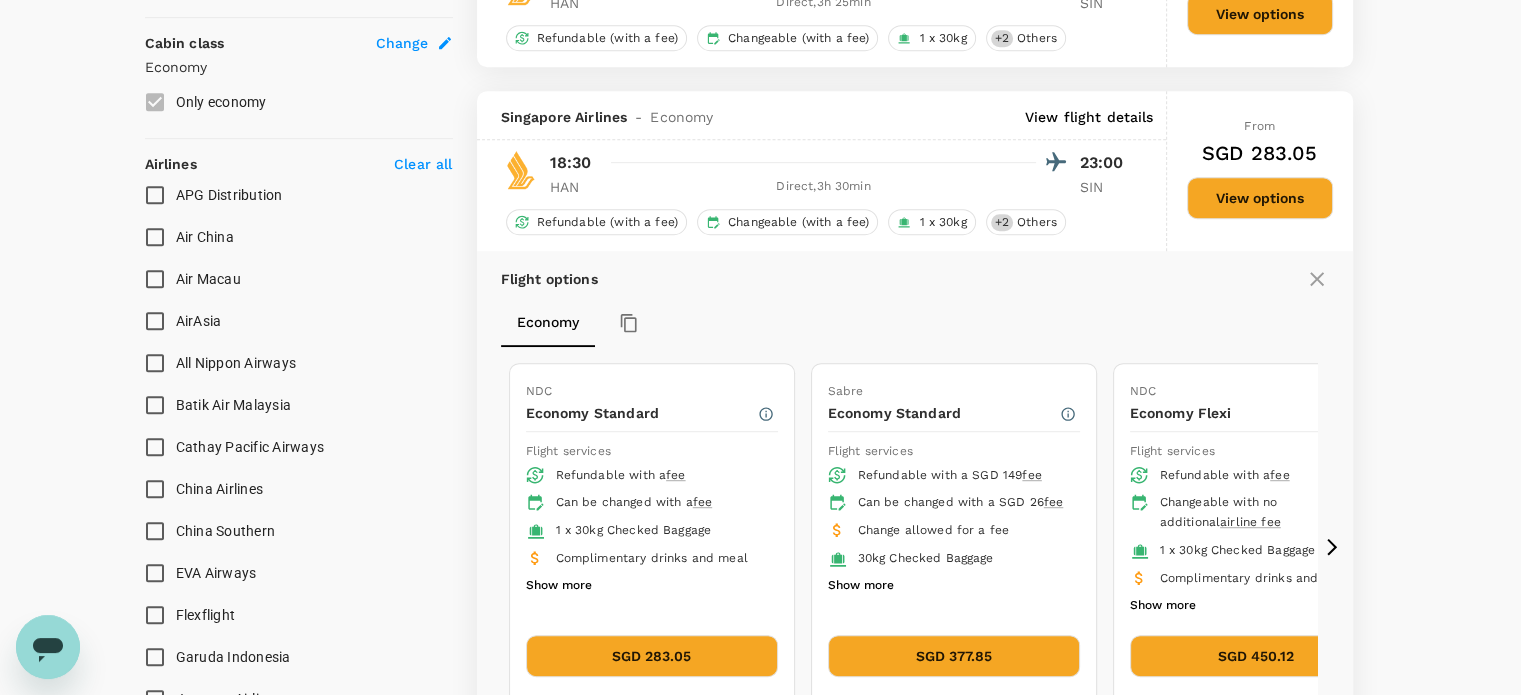 scroll, scrollTop: 1171, scrollLeft: 0, axis: vertical 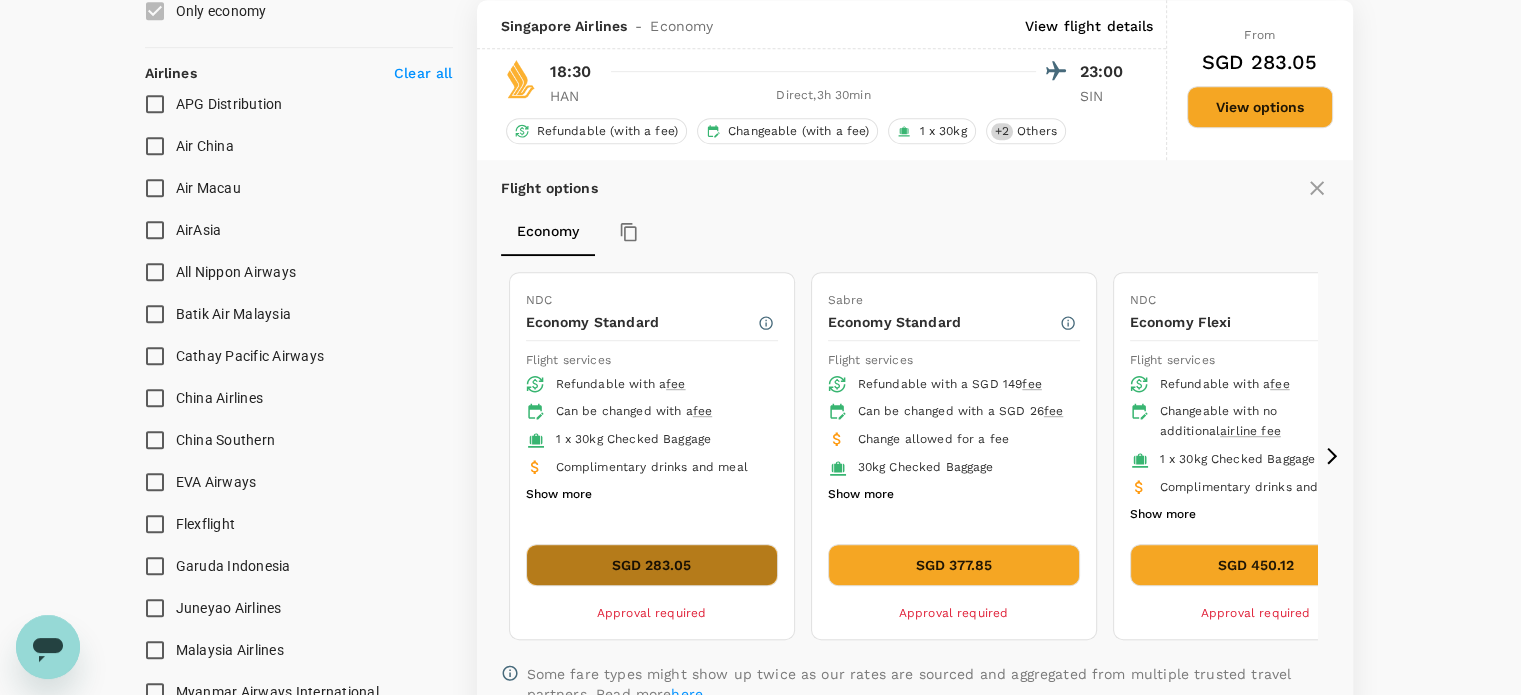 click on "SGD 283.05" at bounding box center [652, 565] 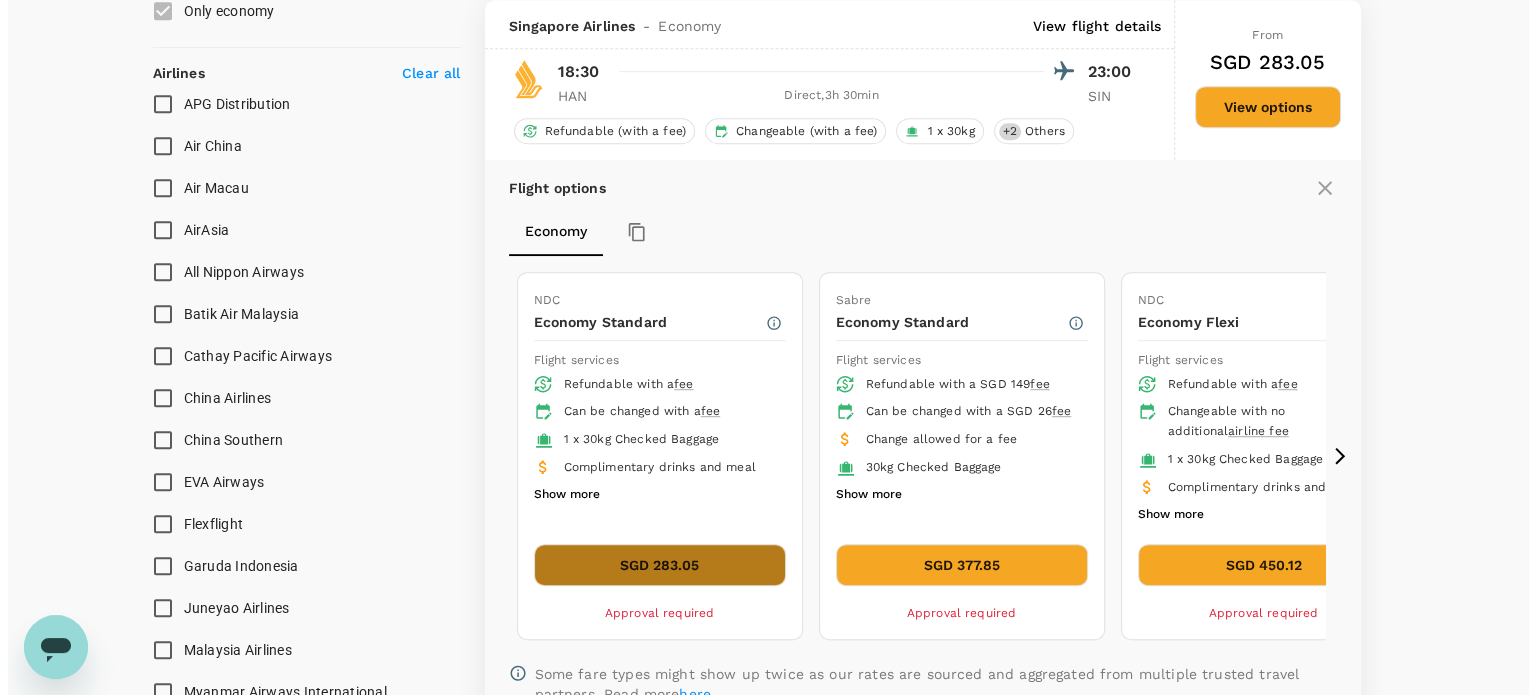 scroll, scrollTop: 0, scrollLeft: 0, axis: both 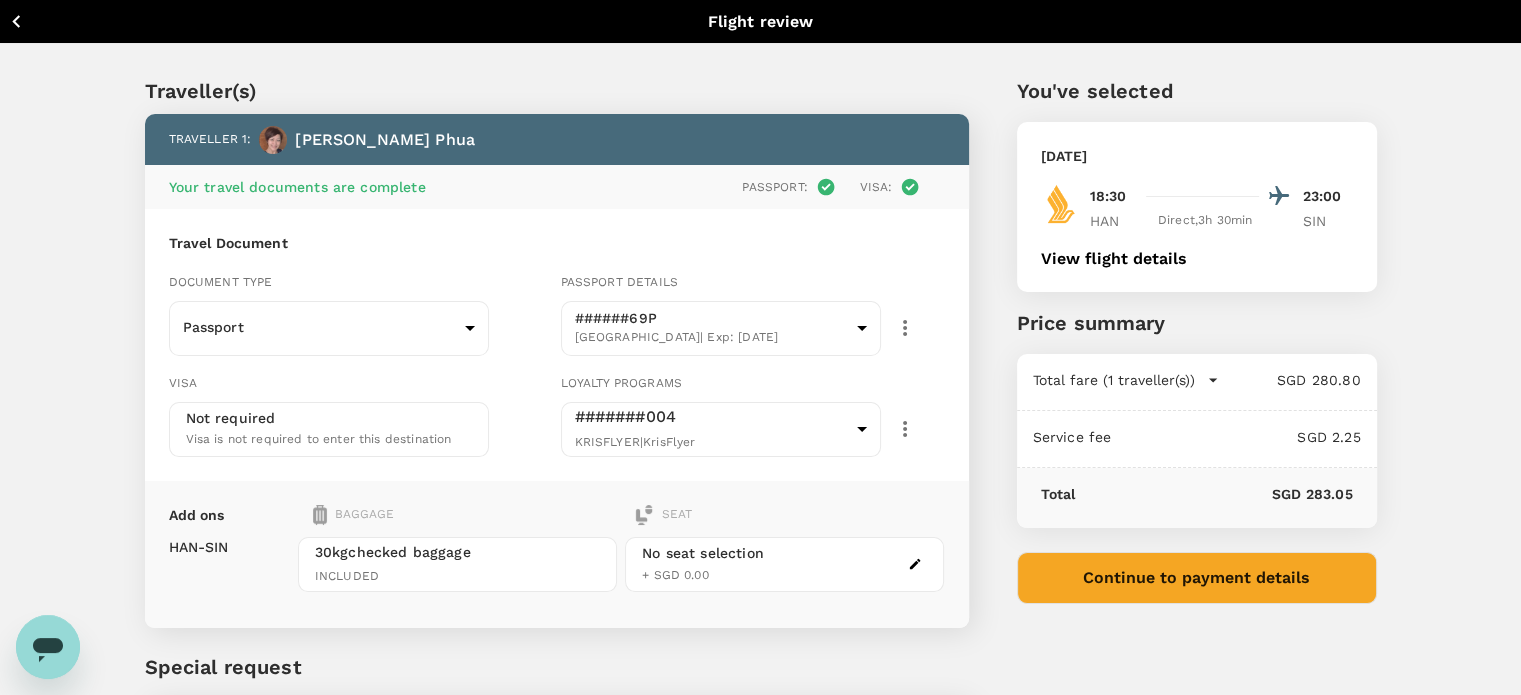 click 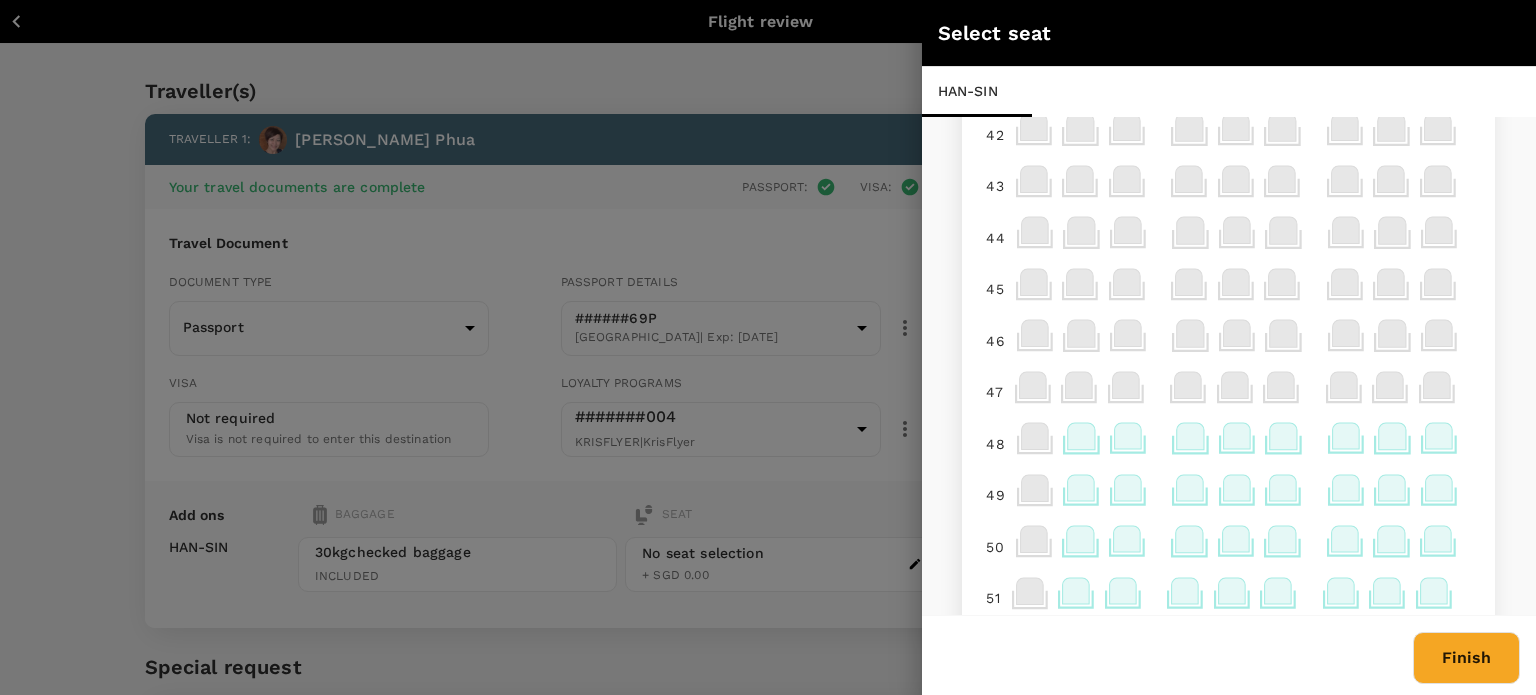 scroll, scrollTop: 200, scrollLeft: 0, axis: vertical 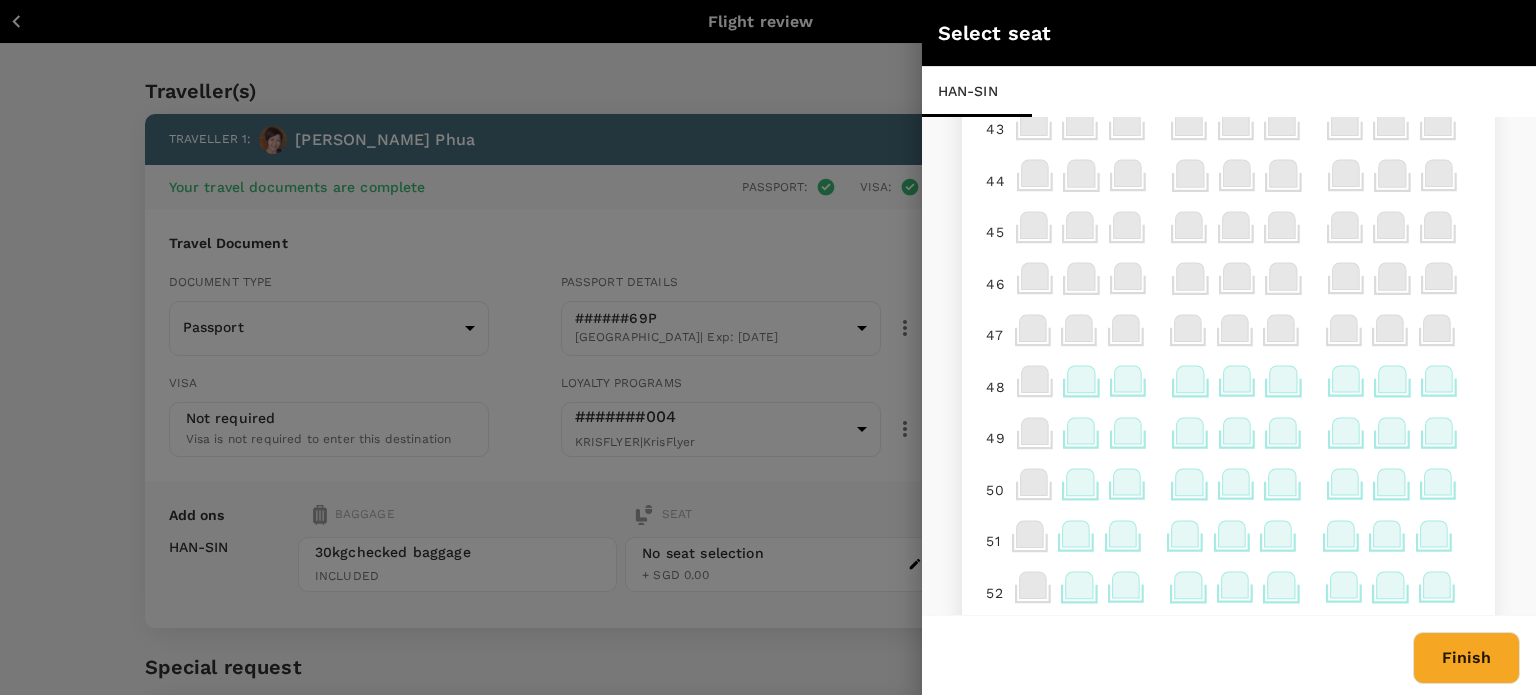 click 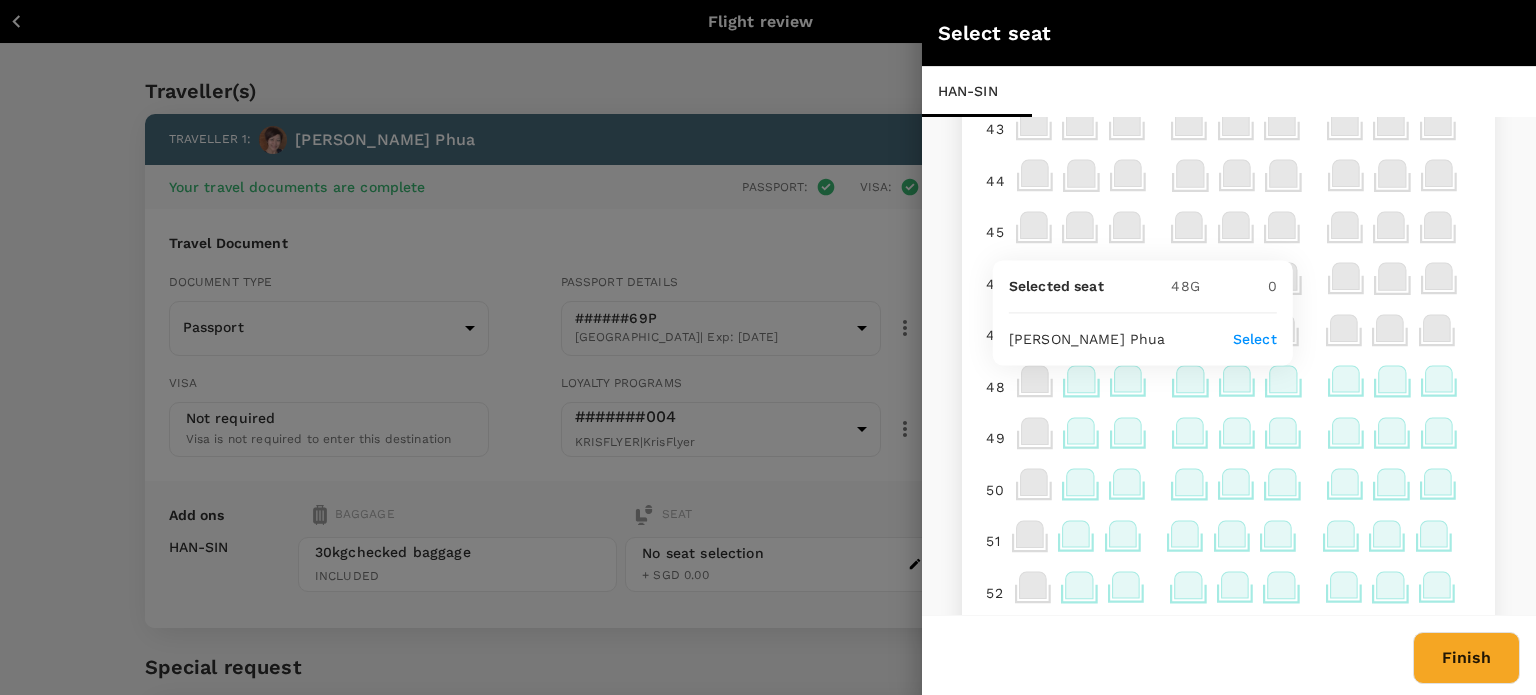 click 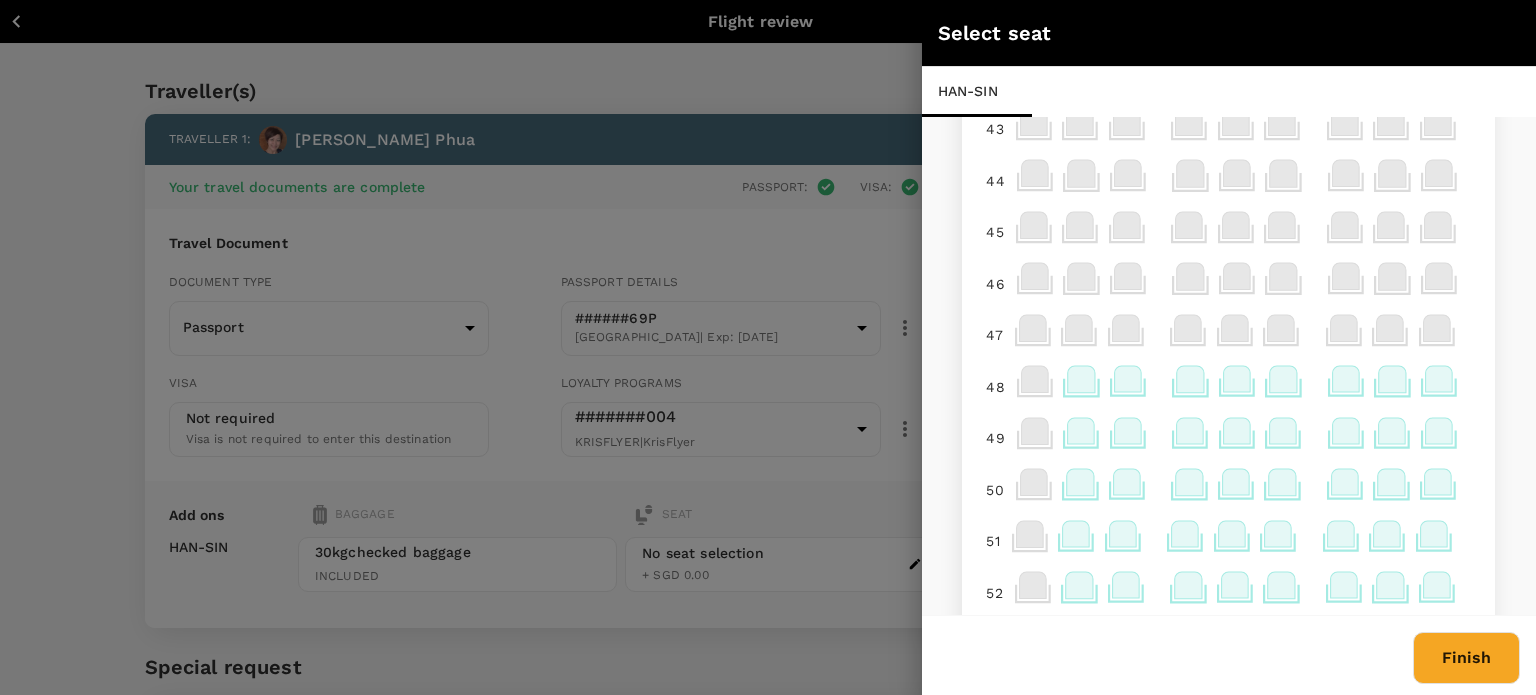 click 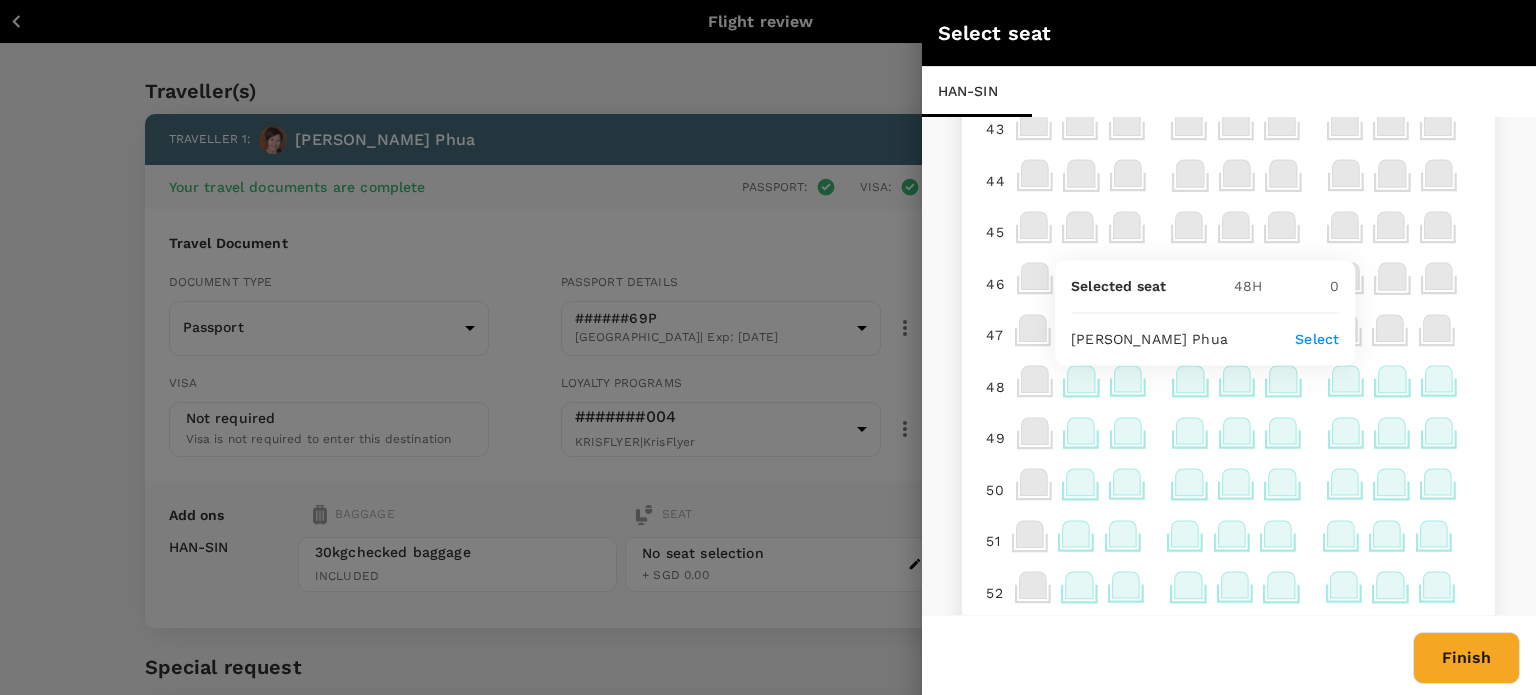 click on "Select" at bounding box center [1317, 339] 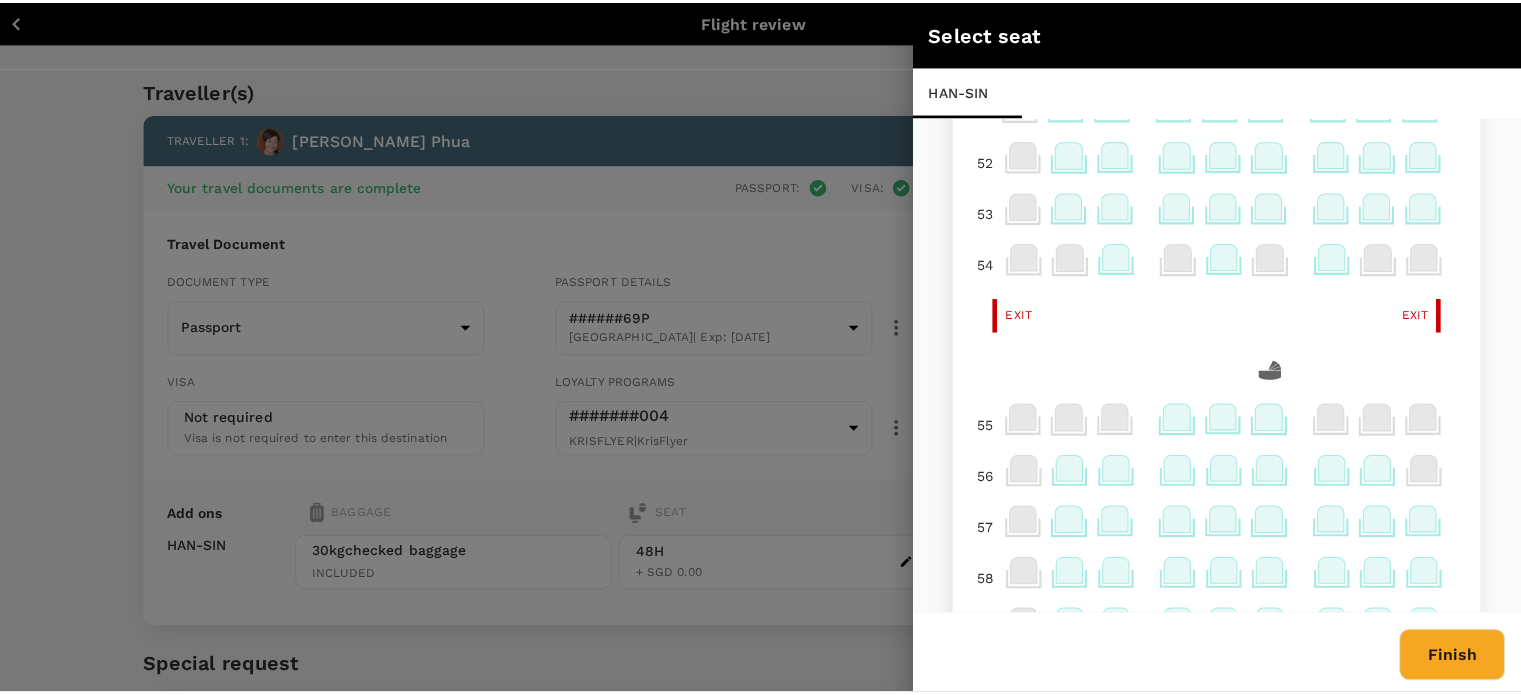 scroll, scrollTop: 600, scrollLeft: 0, axis: vertical 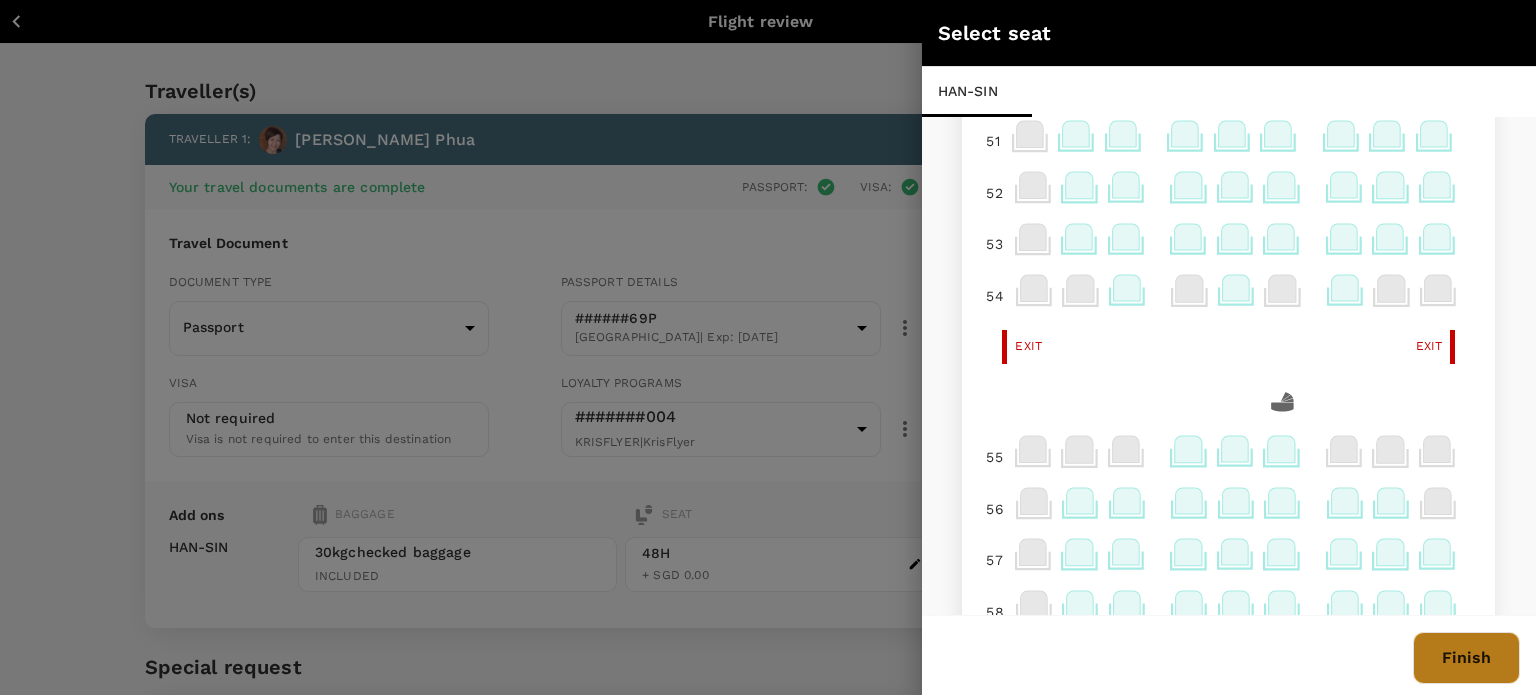 click on "Finish" at bounding box center (1466, 658) 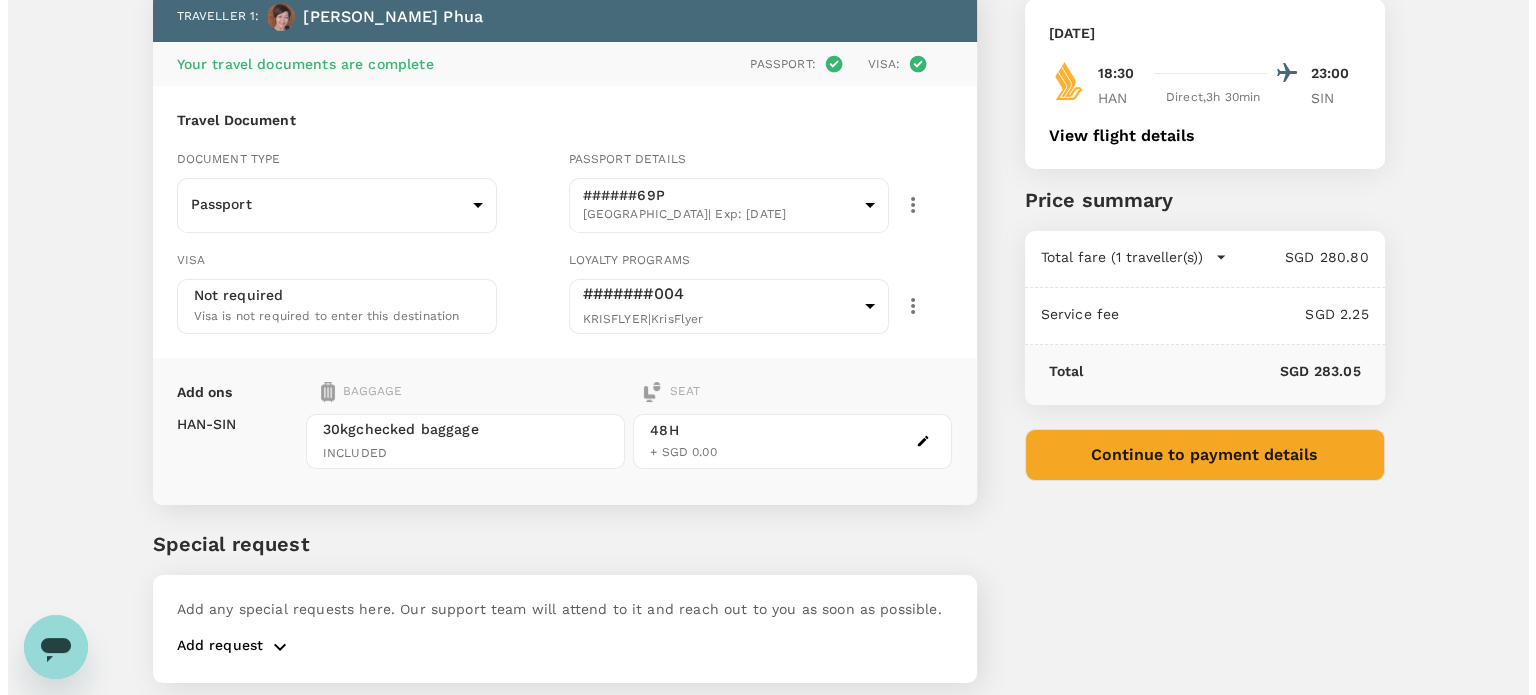 scroll, scrollTop: 0, scrollLeft: 0, axis: both 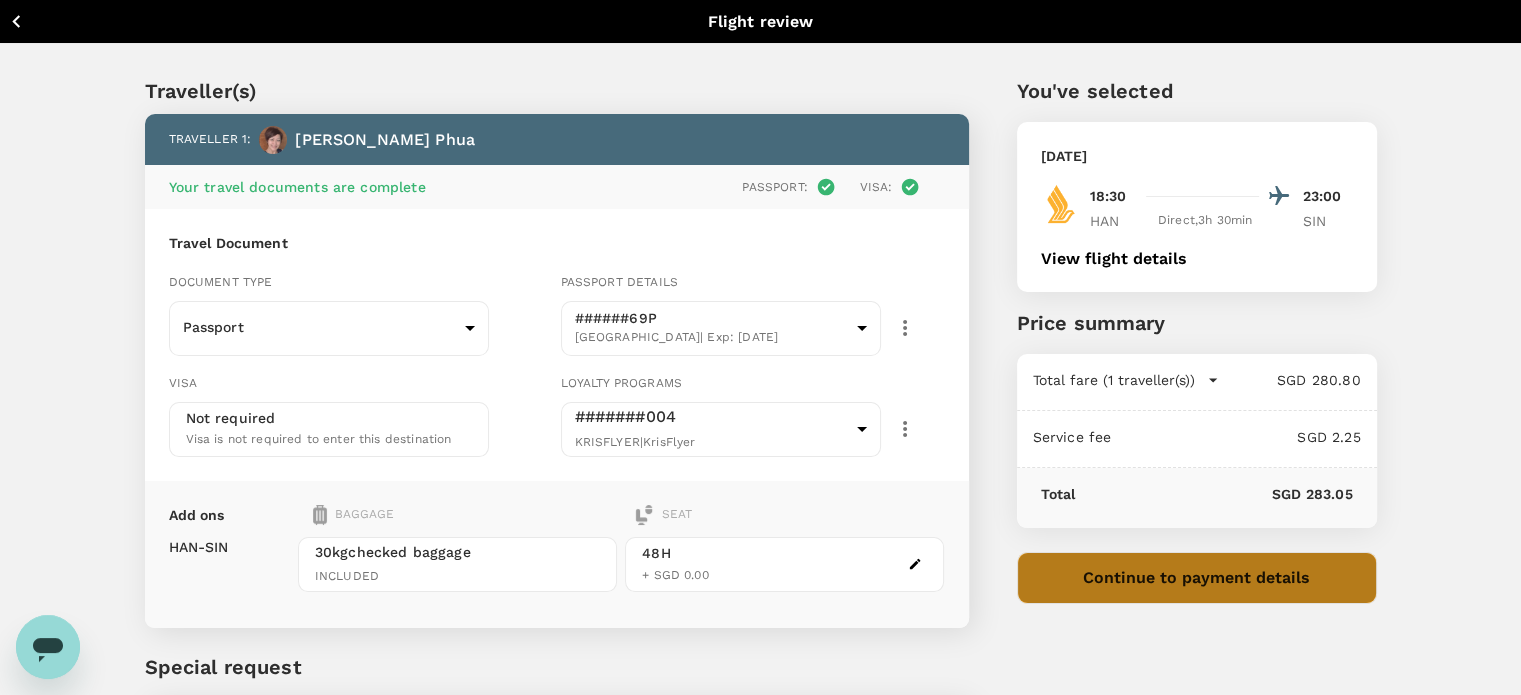 click on "Continue to payment details" at bounding box center (1197, 578) 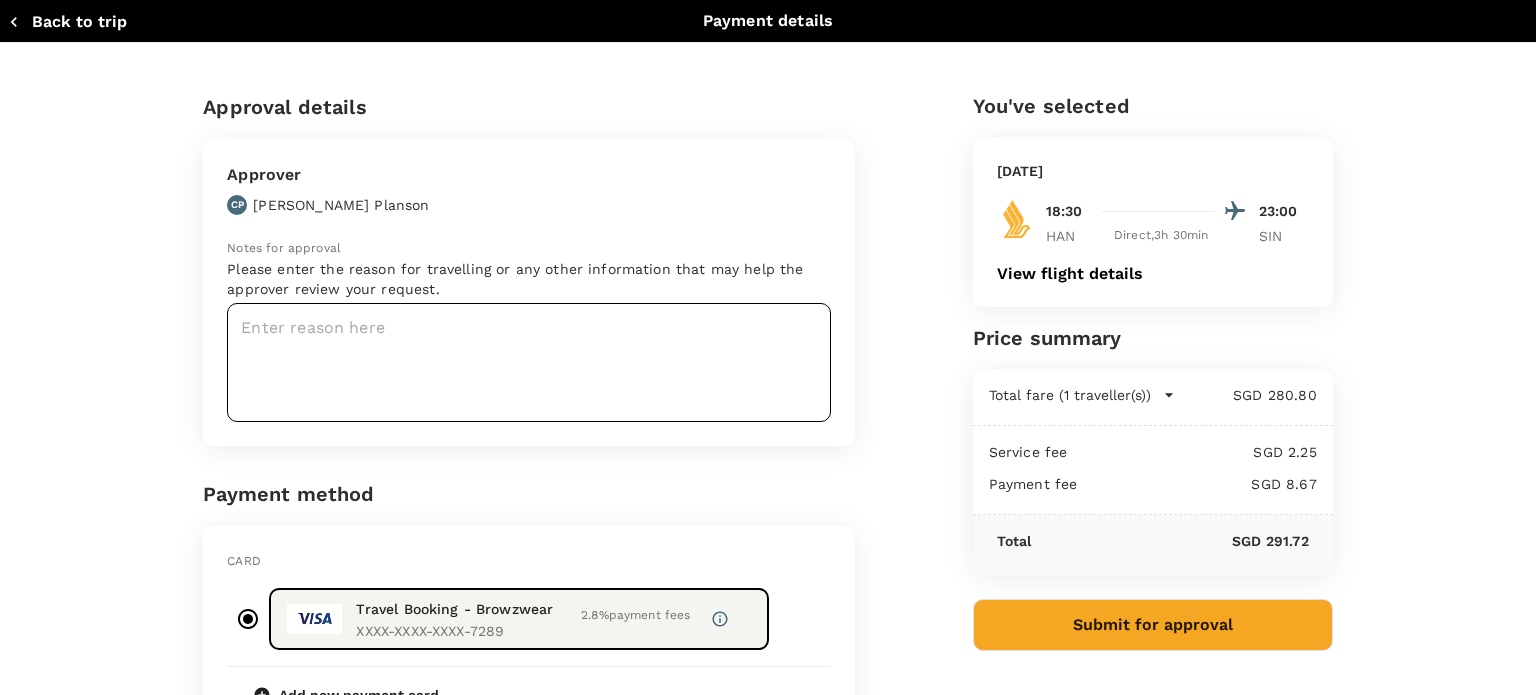 click at bounding box center (529, 362) 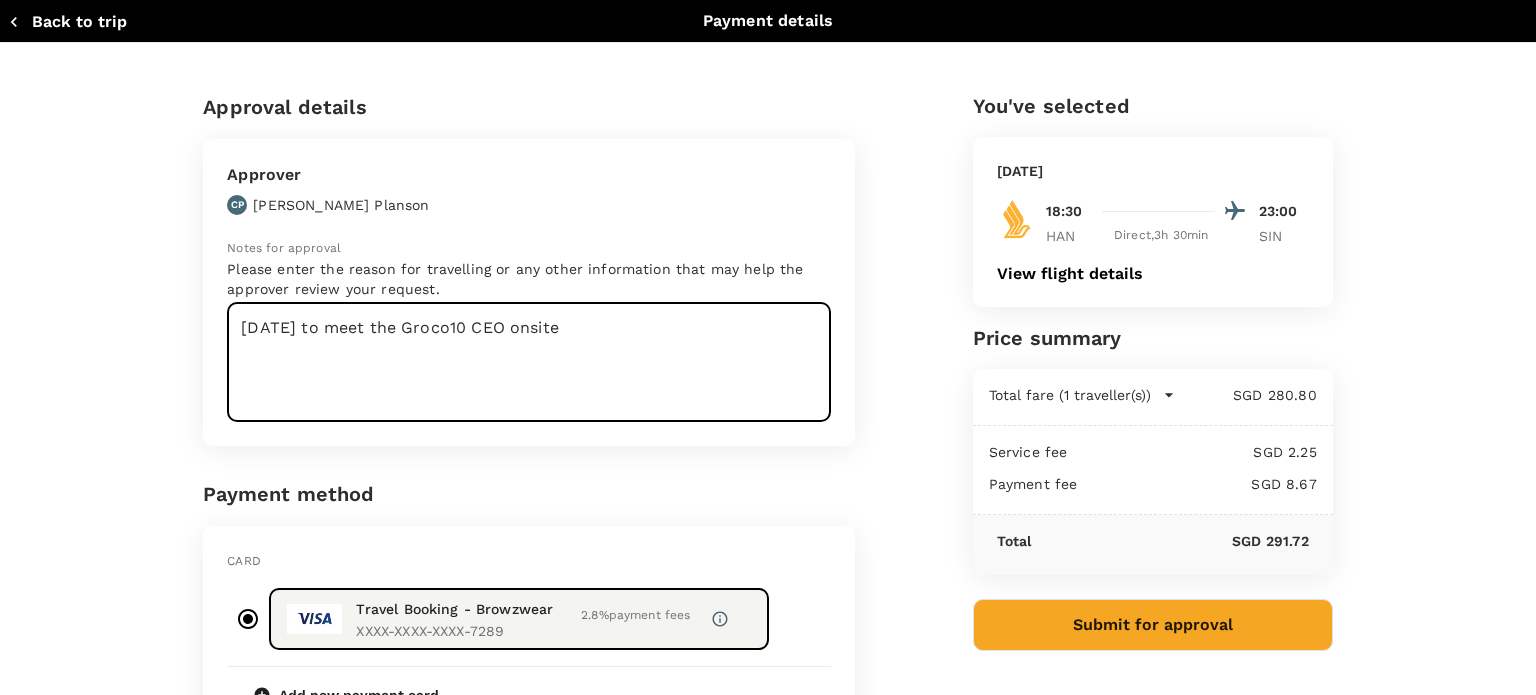 click on "[DATE] to meet the Groco10 CEO onsite" at bounding box center (529, 362) 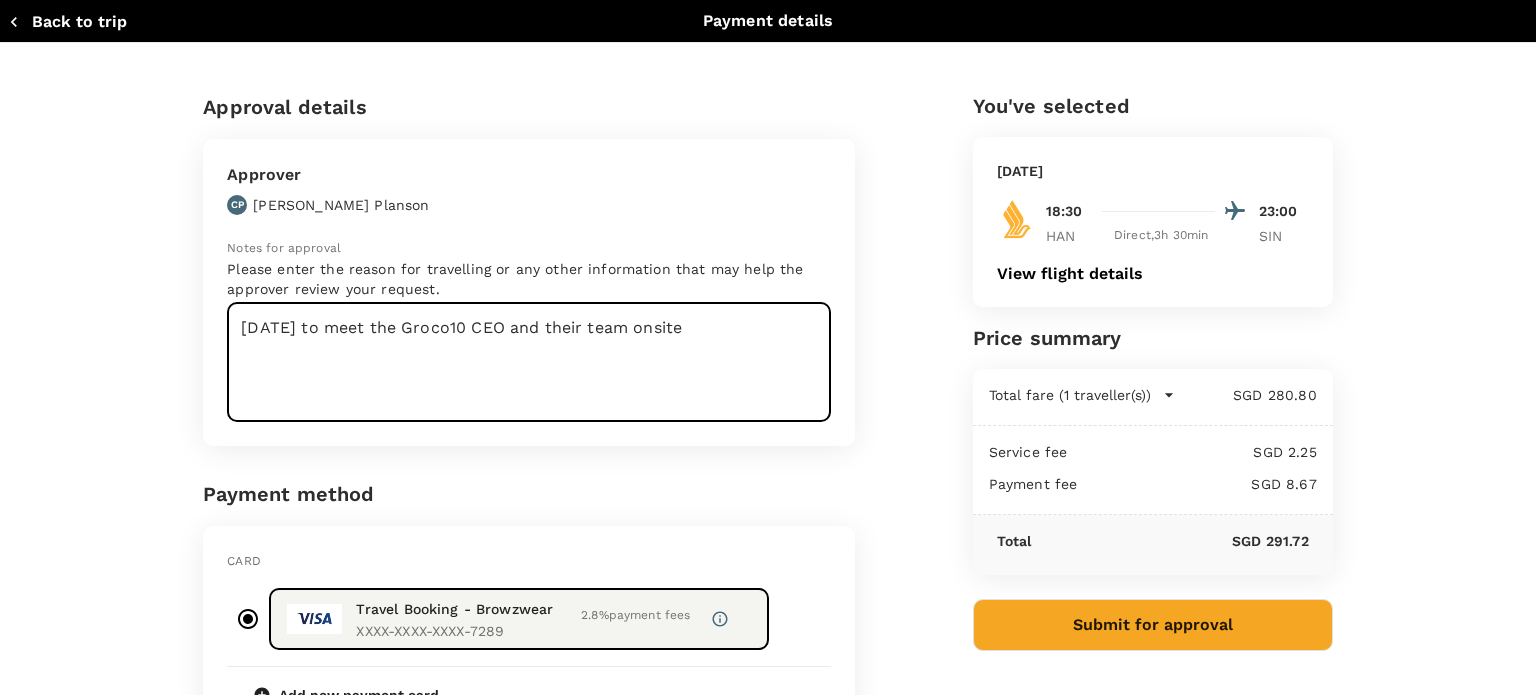 type on "[DATE] to meet the Groco10 CEO and their team onsite" 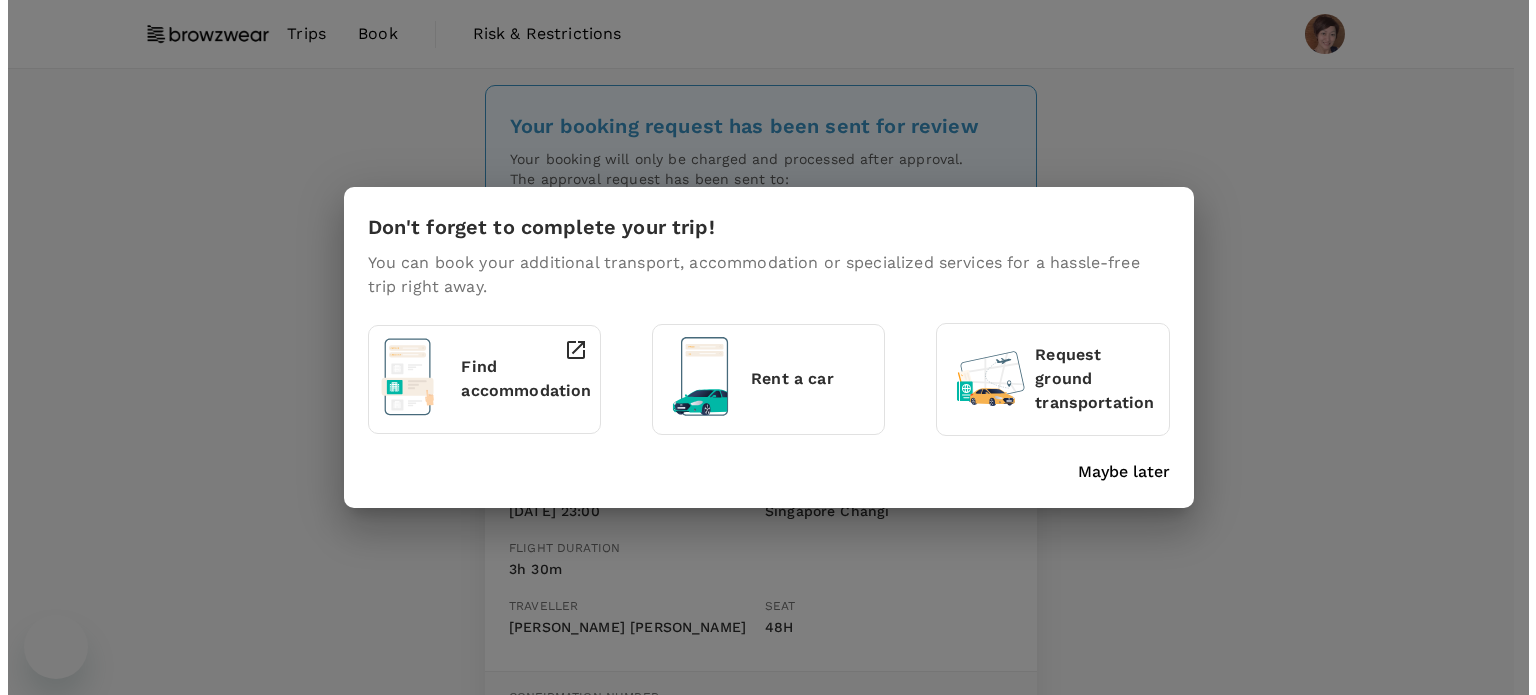 scroll, scrollTop: 0, scrollLeft: 0, axis: both 